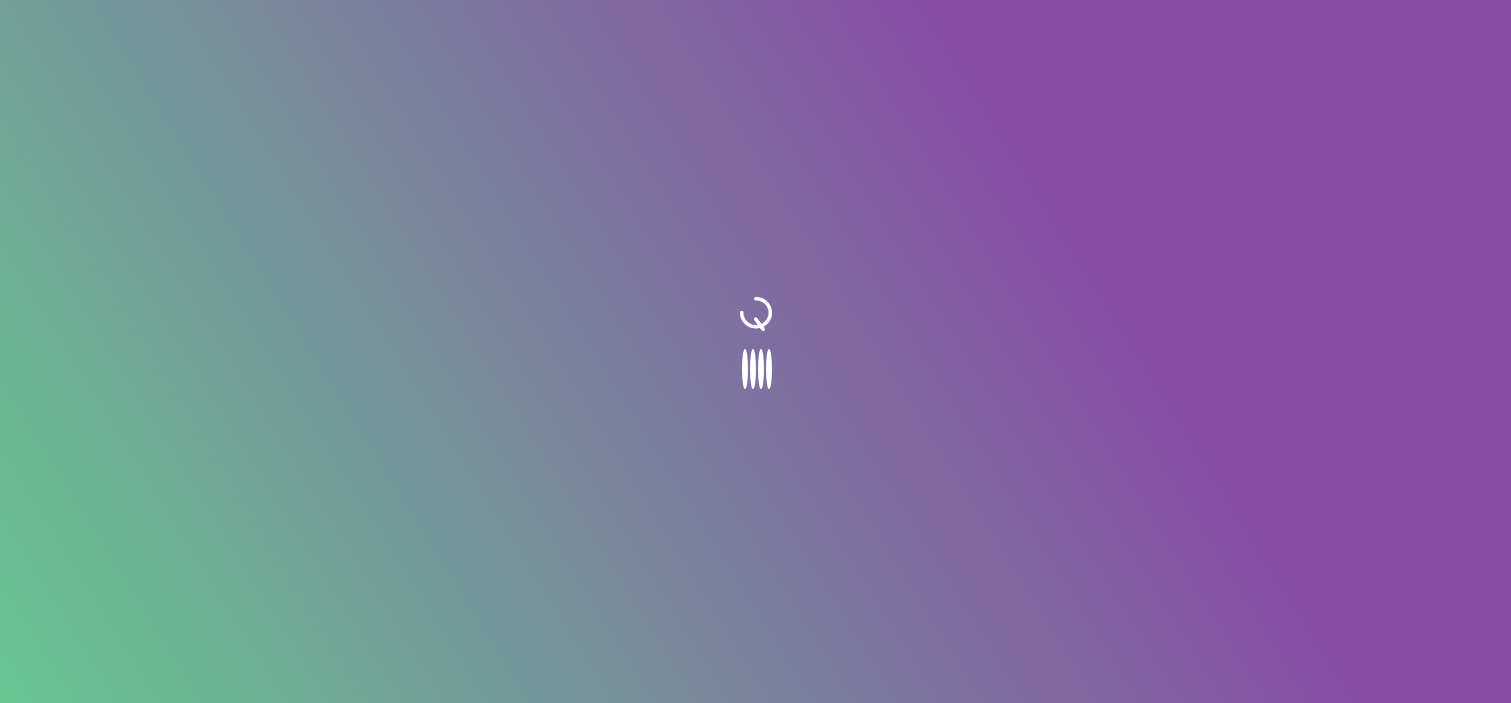 scroll, scrollTop: 0, scrollLeft: 0, axis: both 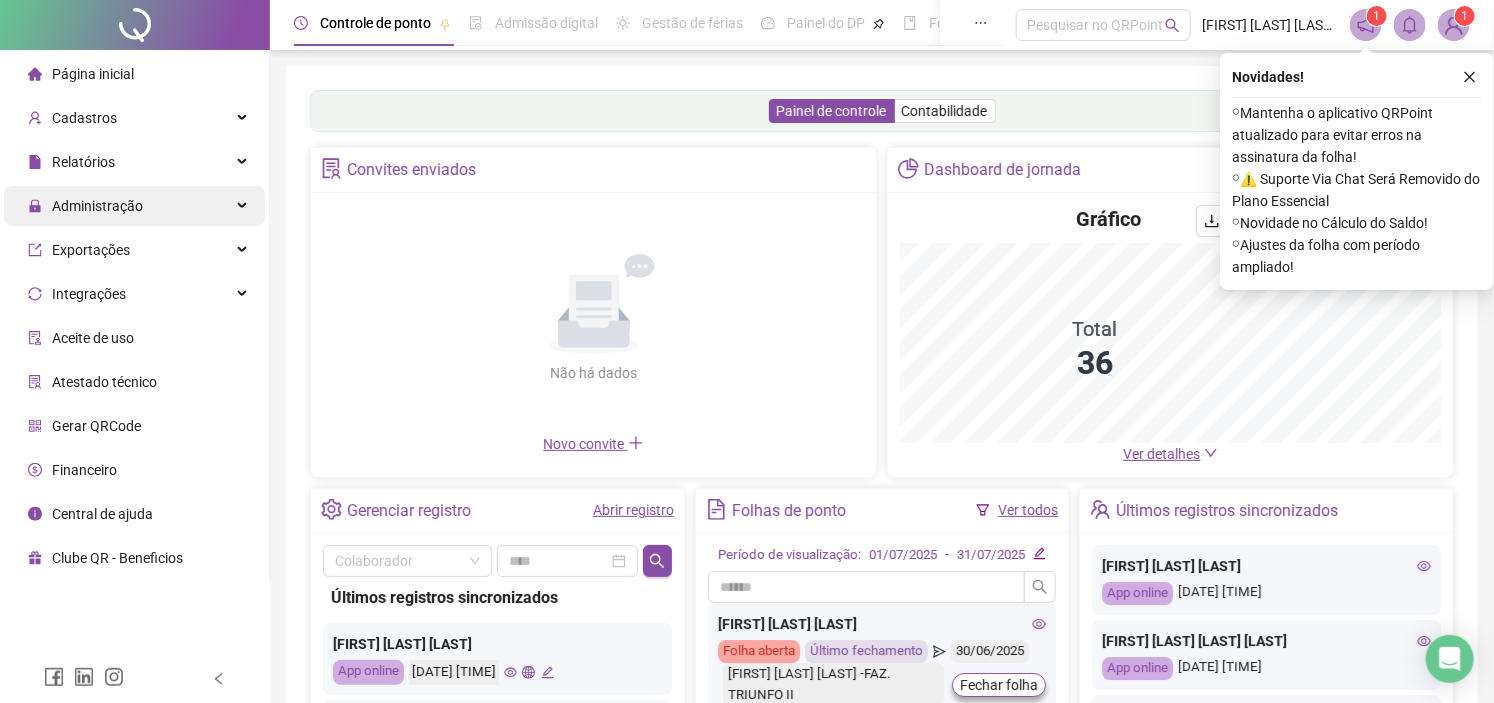 click on "Administração" at bounding box center [97, 206] 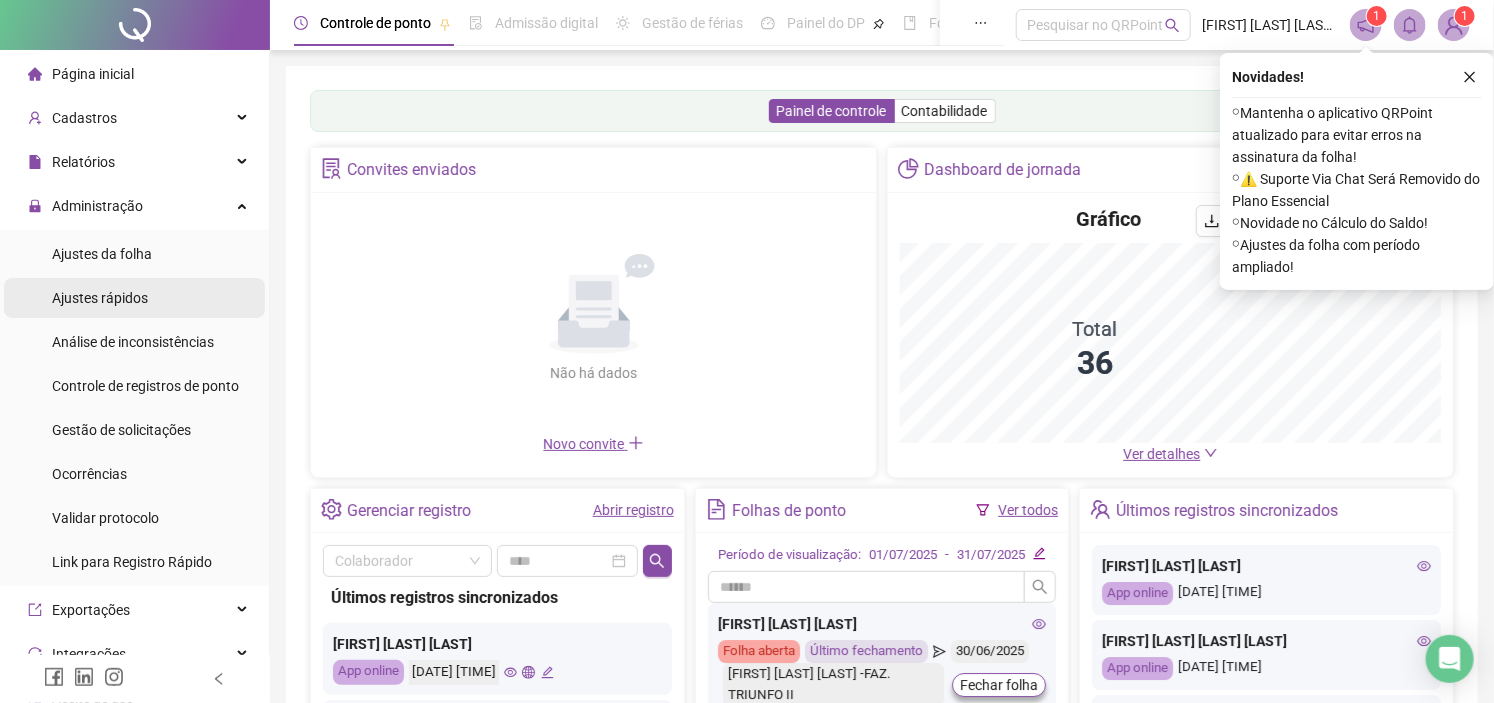 click on "Ajustes rápidos" at bounding box center [134, 298] 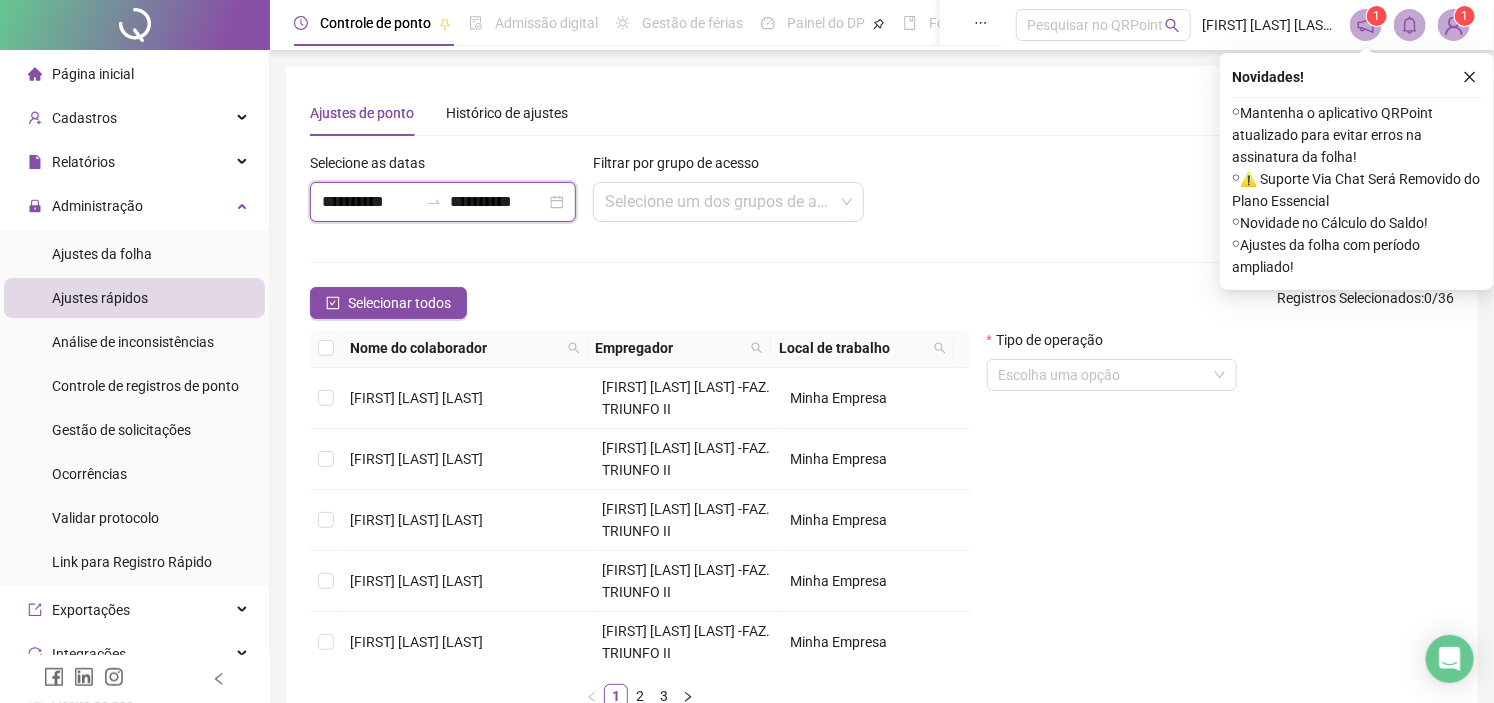 click on "**********" at bounding box center (370, 202) 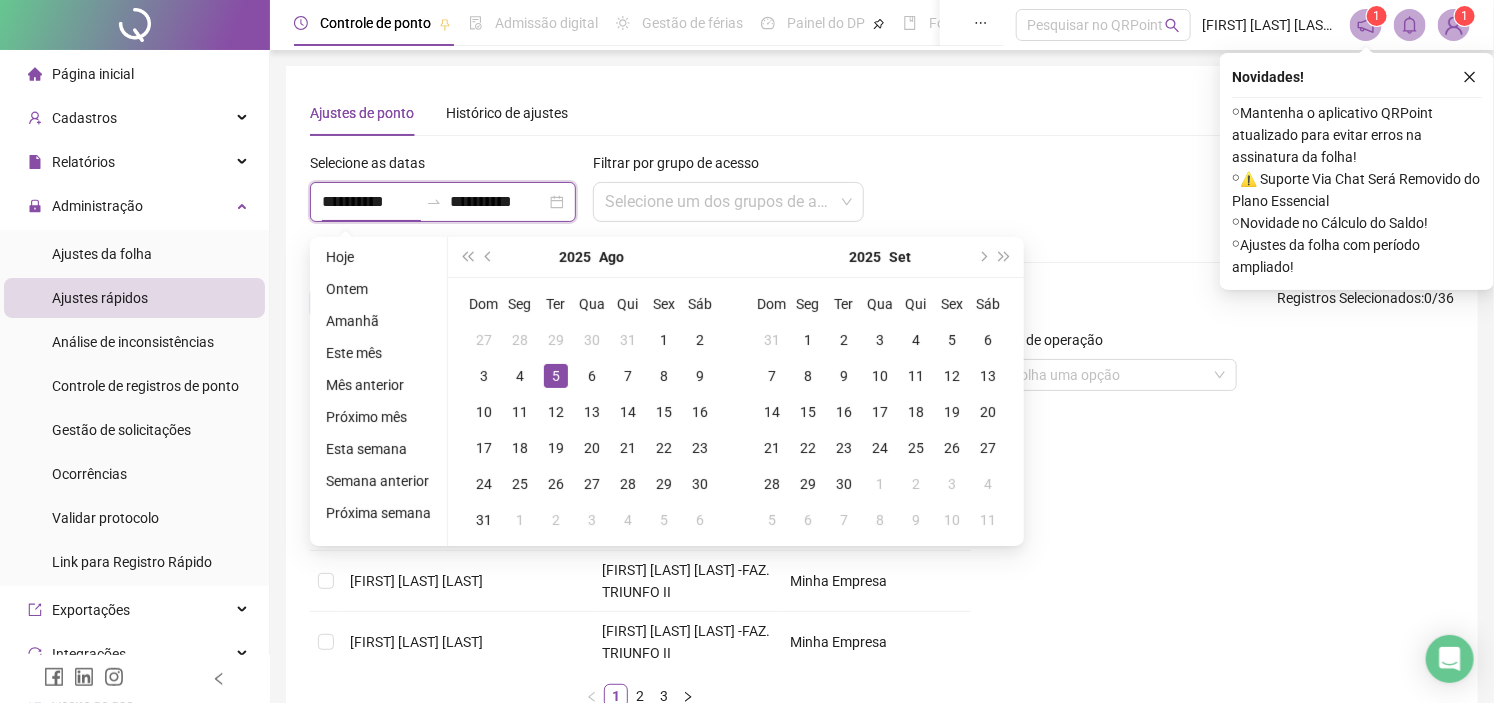 click on "**********" at bounding box center [370, 202] 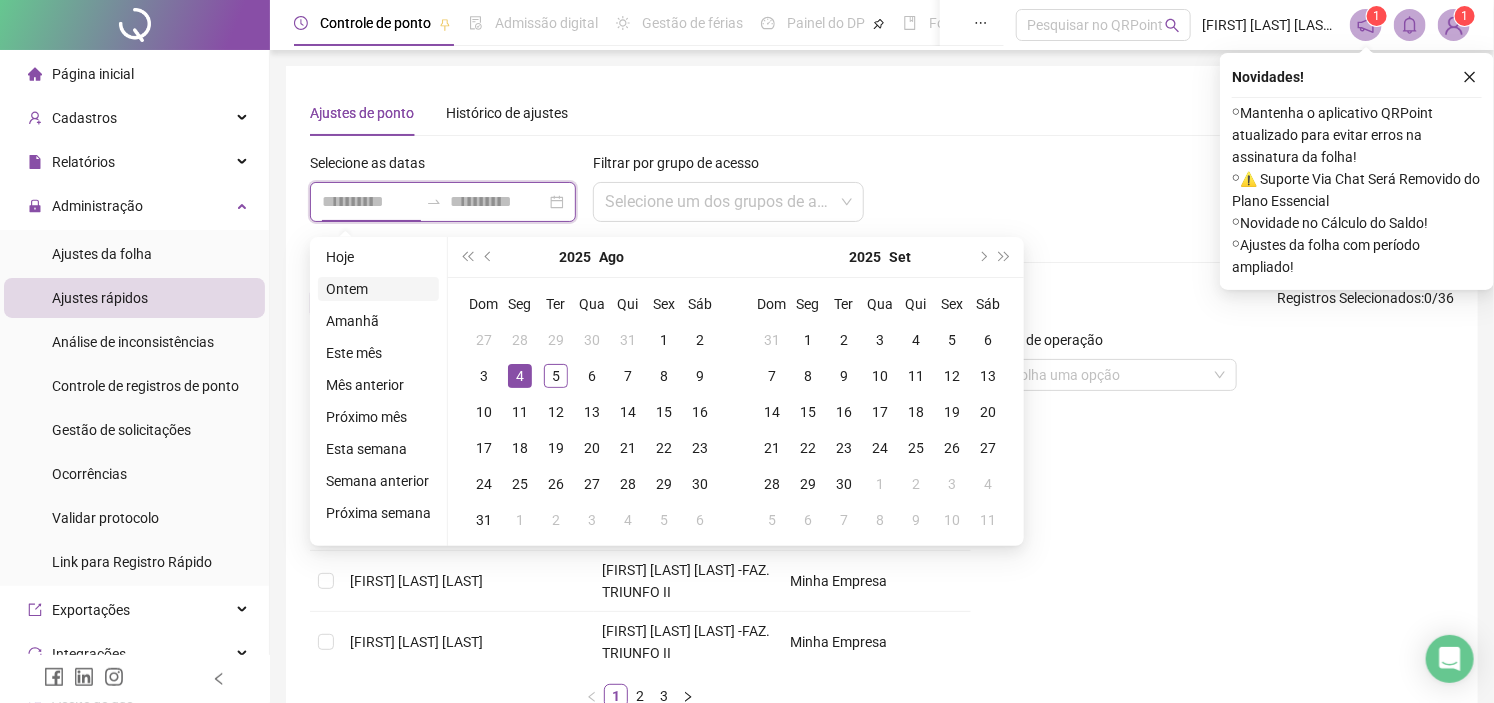 type on "**********" 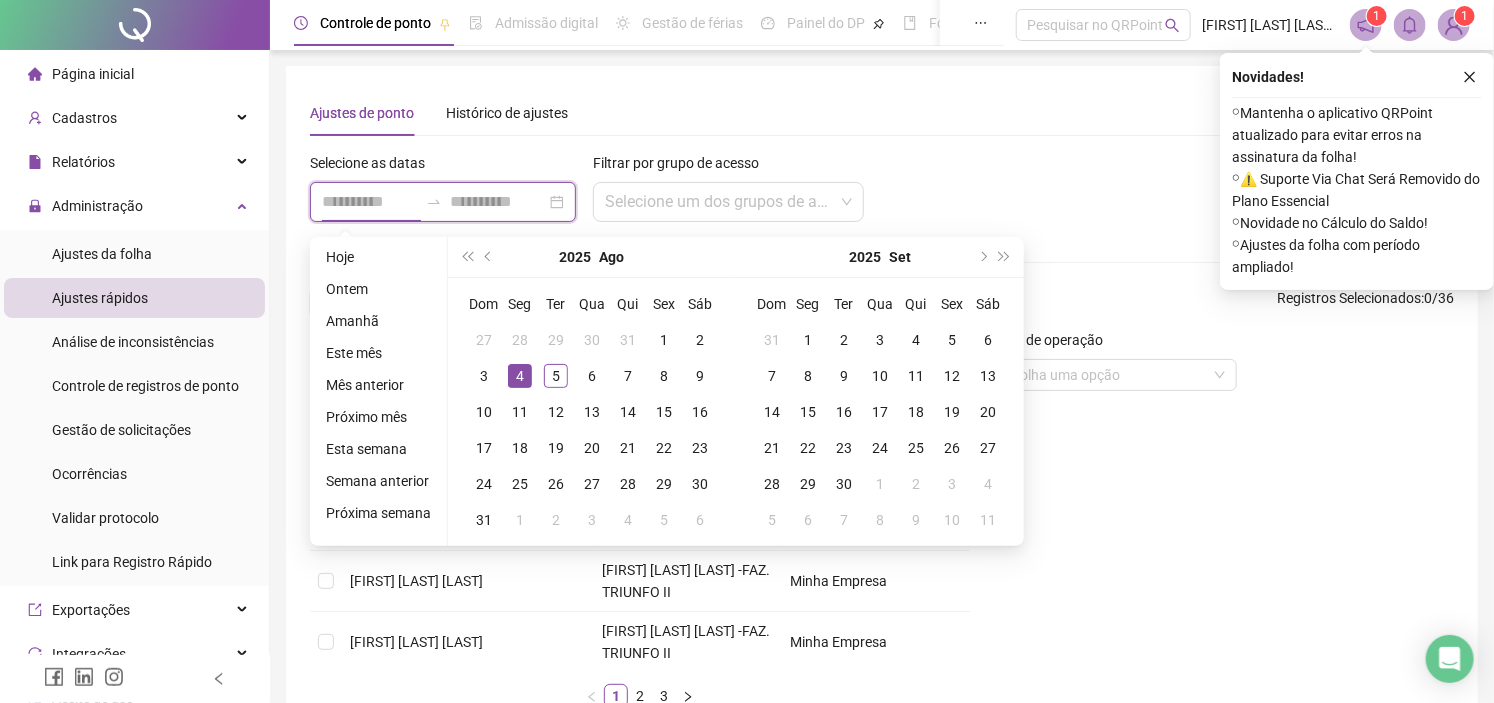 type on "**********" 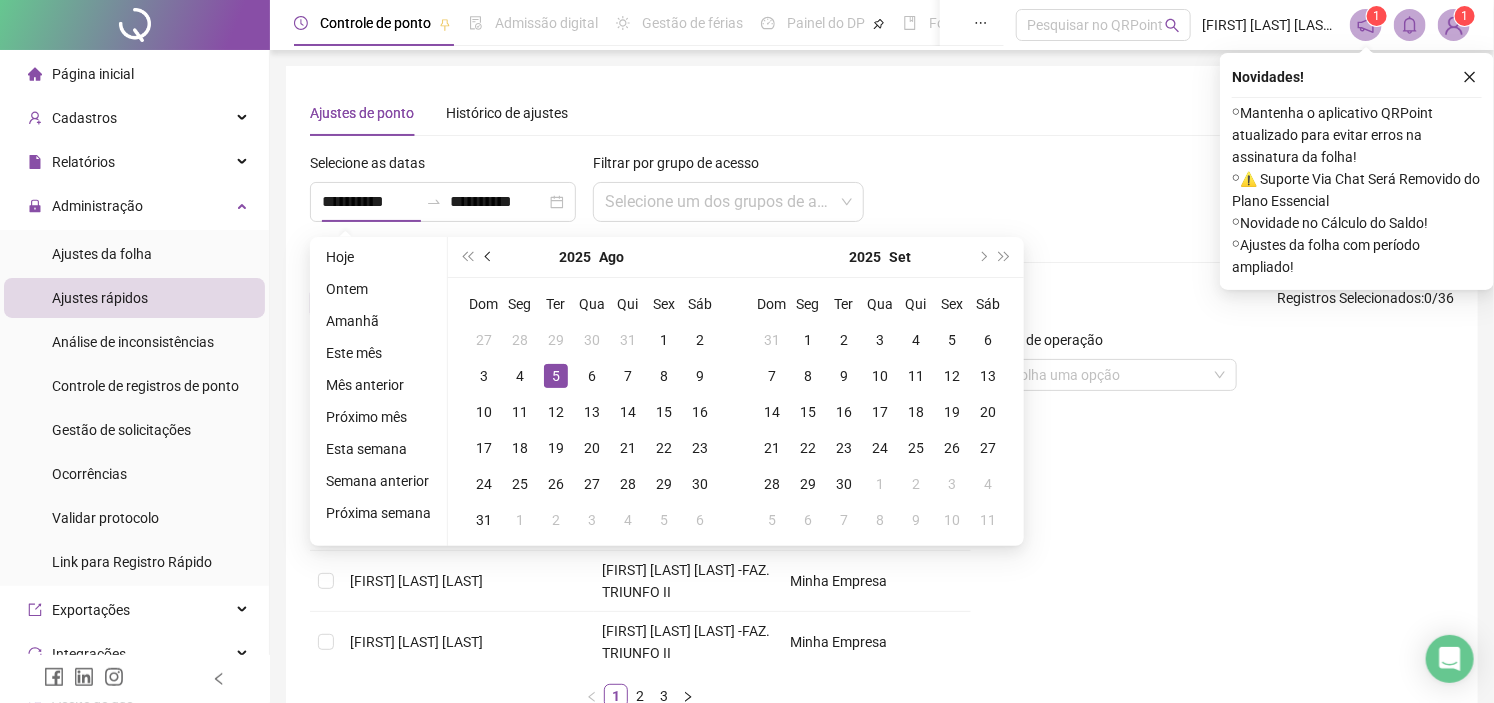click at bounding box center [489, 257] 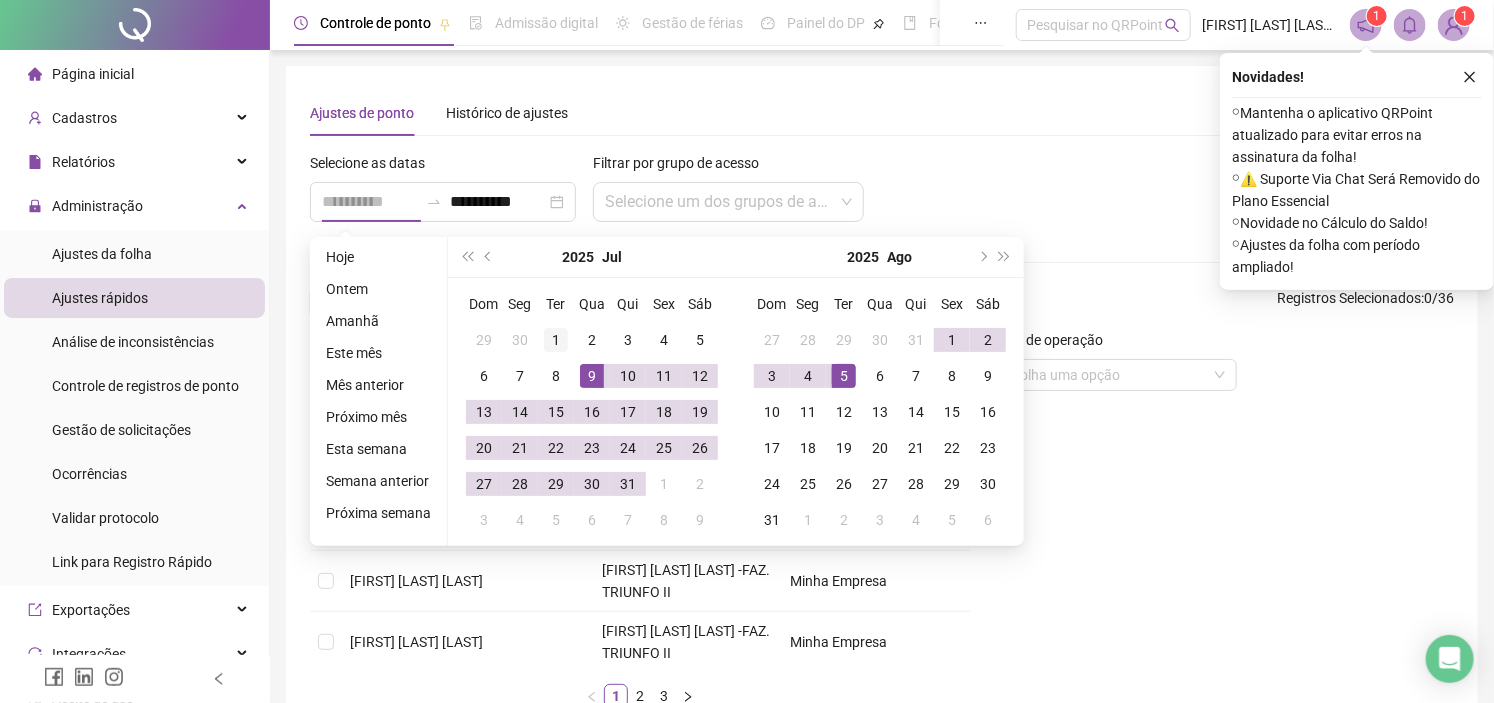type on "**********" 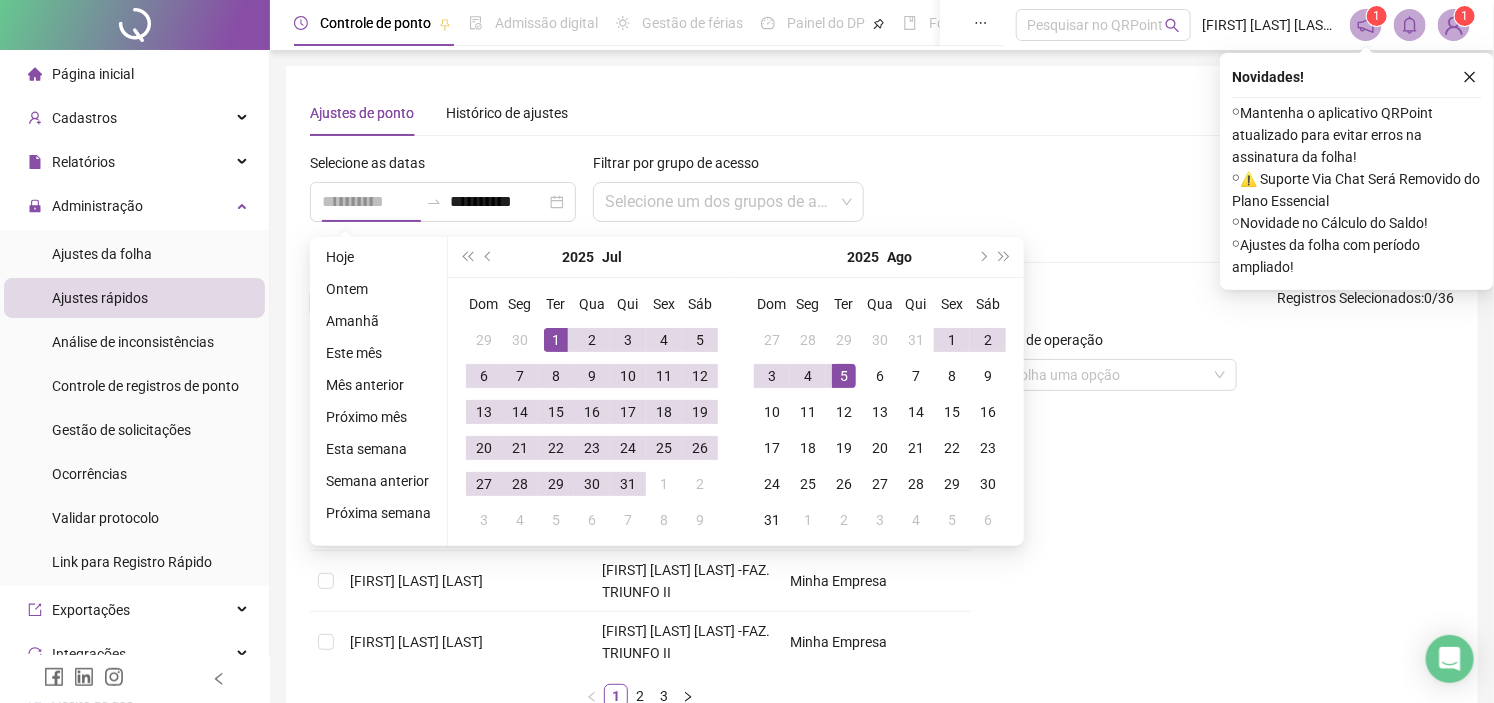 click on "1" at bounding box center [556, 340] 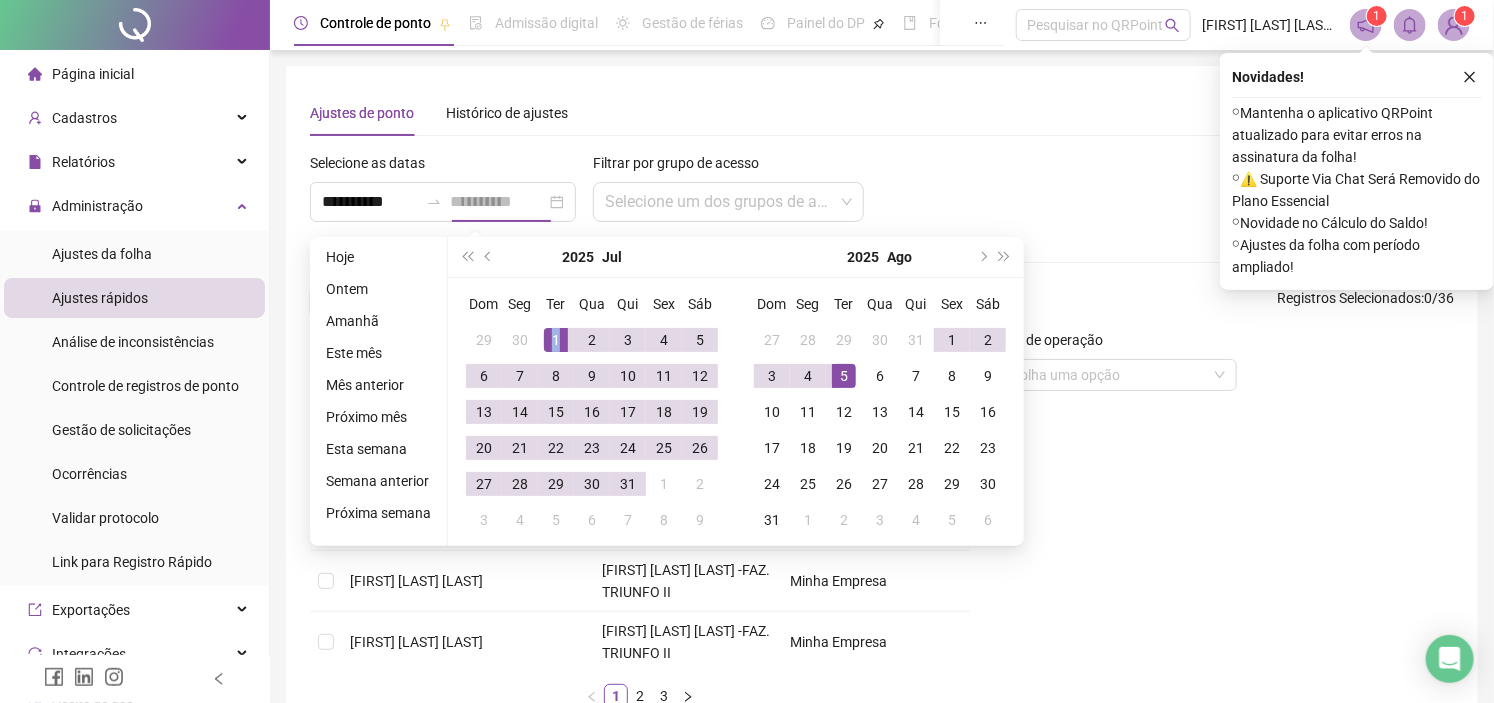 click on "1" at bounding box center [556, 340] 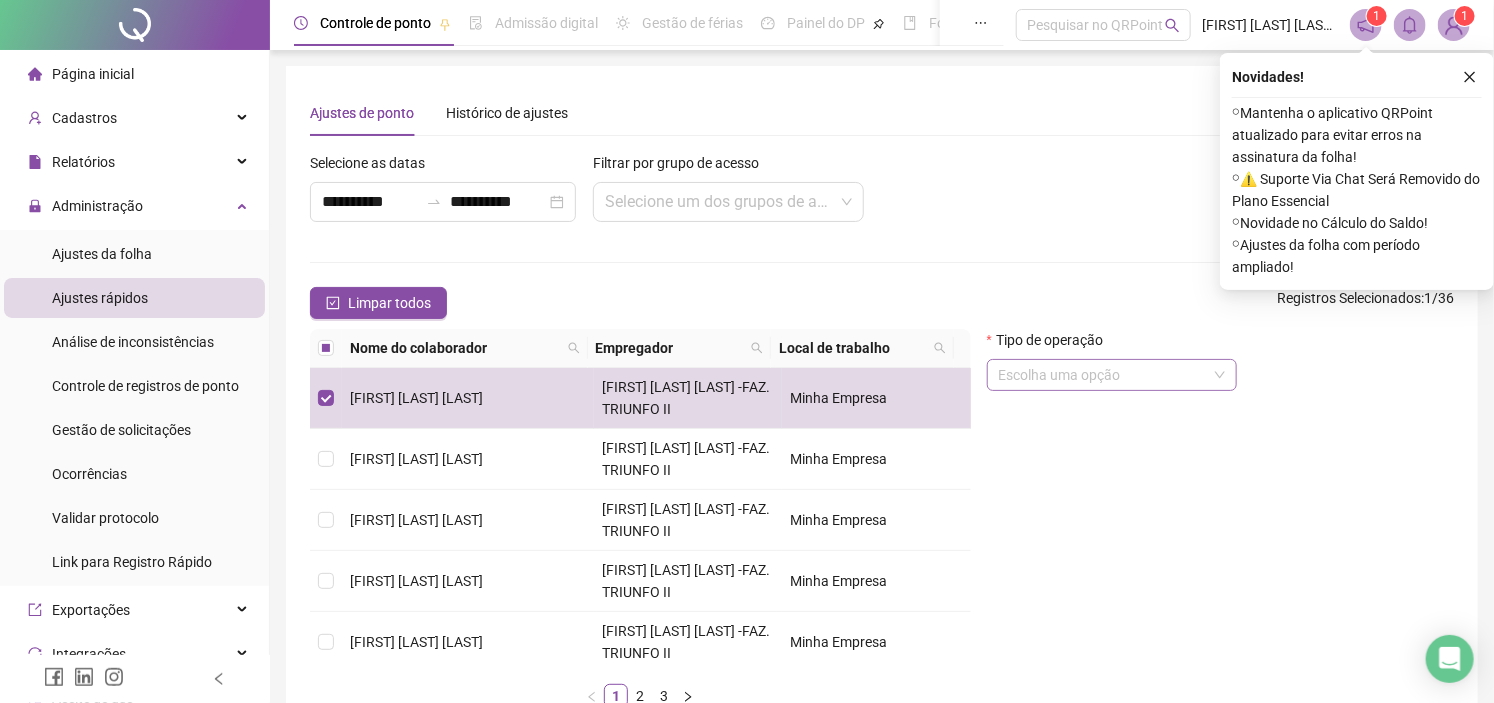 click at bounding box center (1103, 375) 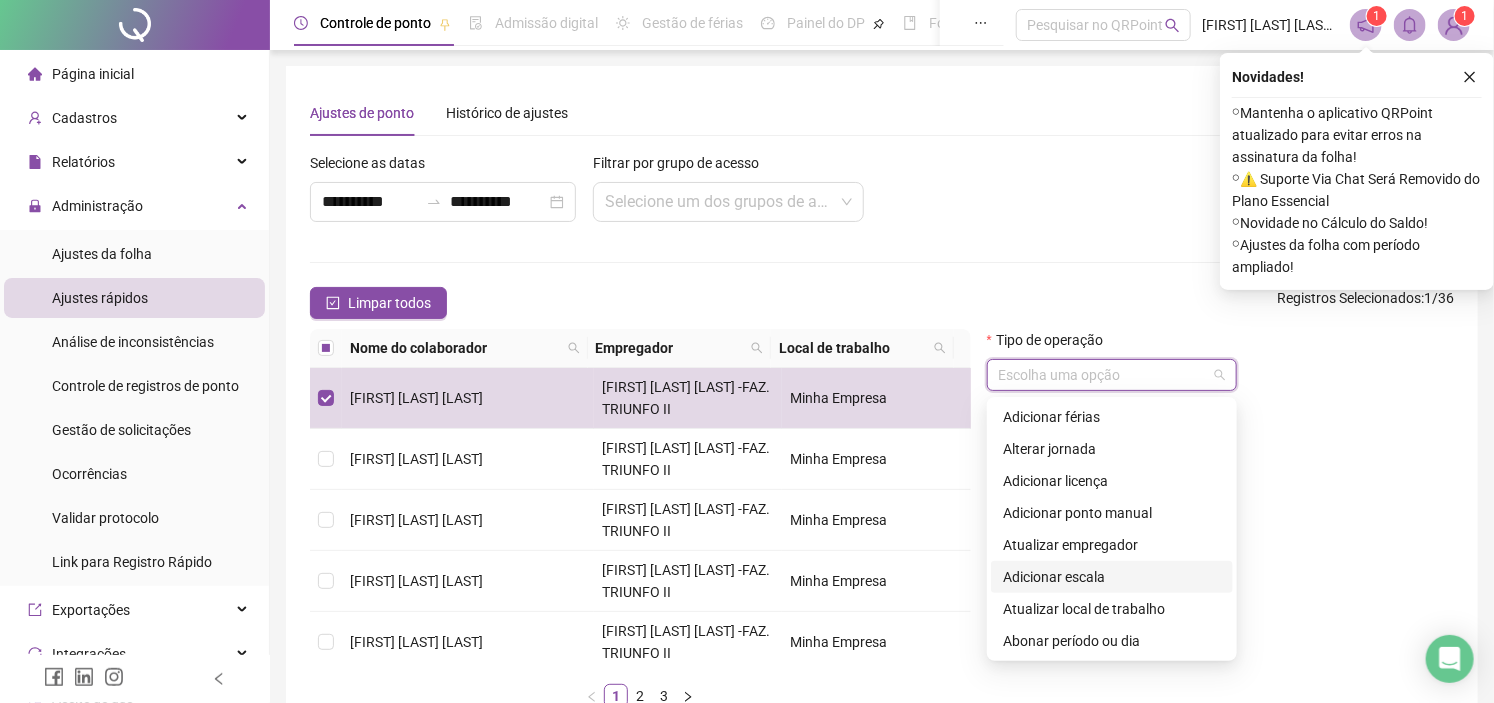 scroll, scrollTop: 160, scrollLeft: 0, axis: vertical 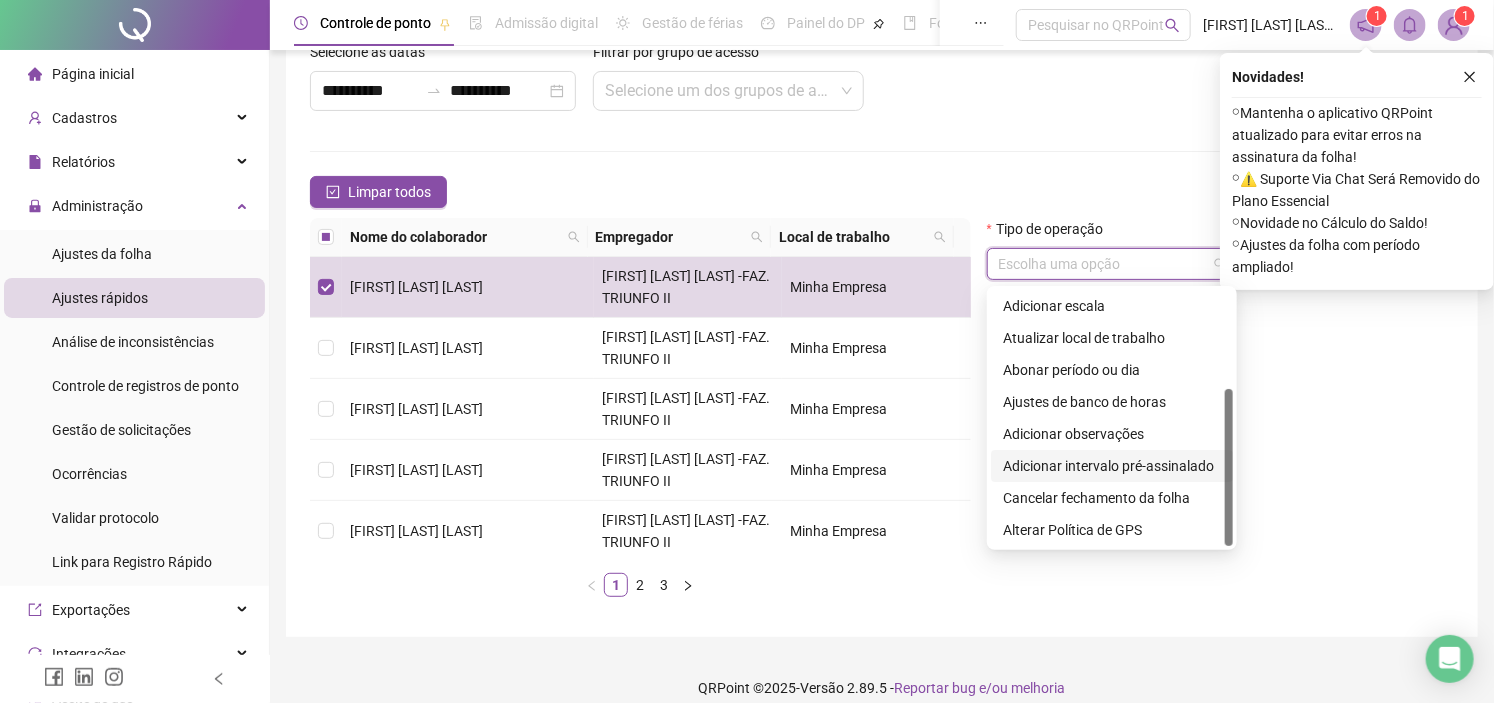 click on "Adicionar intervalo pré-assinalado" at bounding box center (1112, 466) 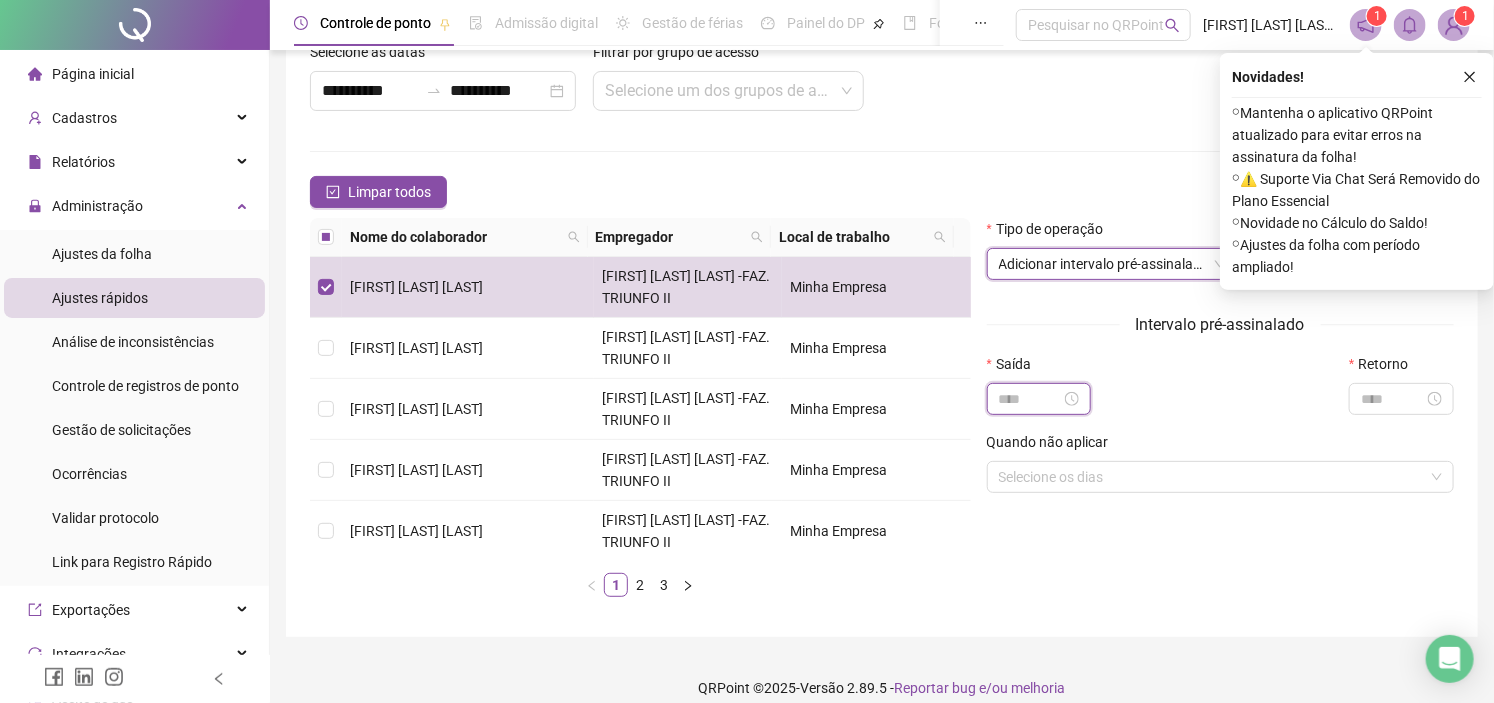 click at bounding box center (1030, 399) 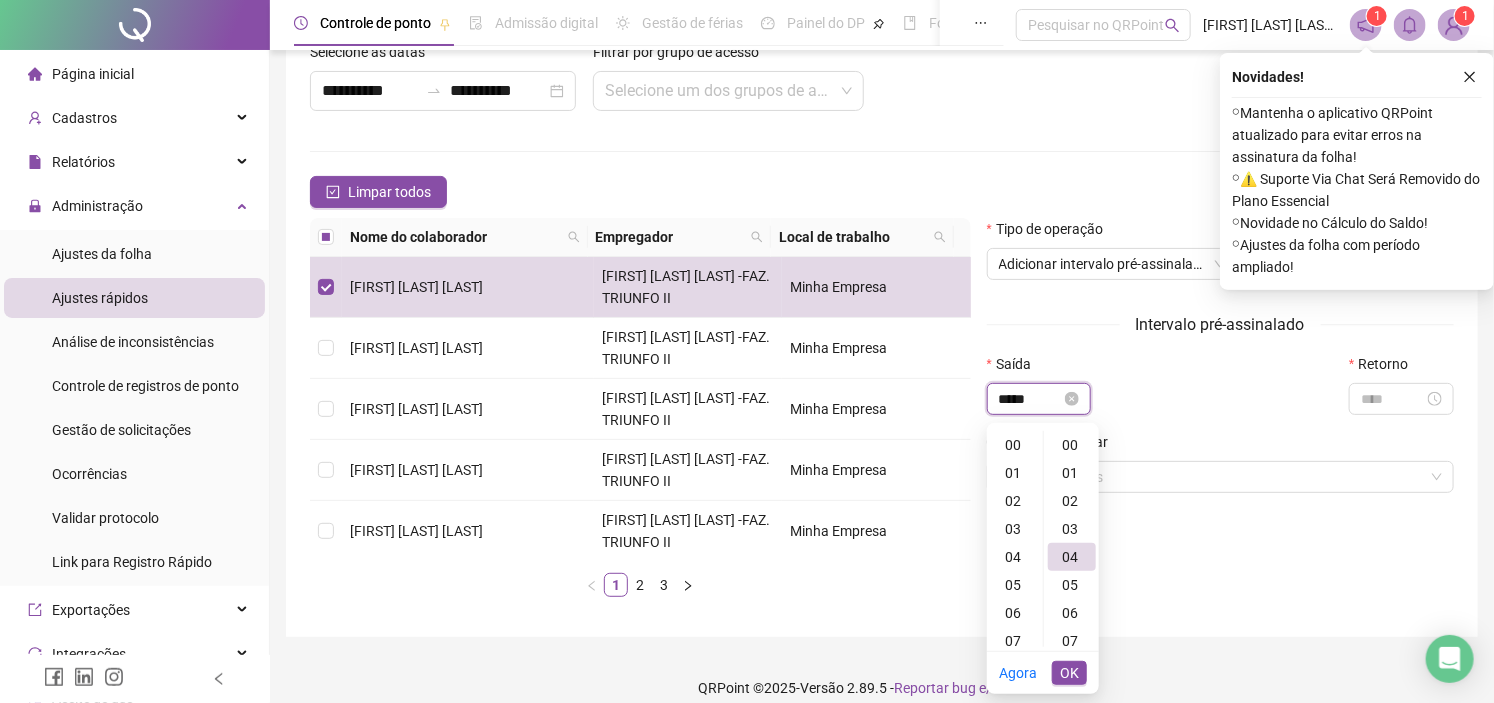scroll, scrollTop: 307, scrollLeft: 0, axis: vertical 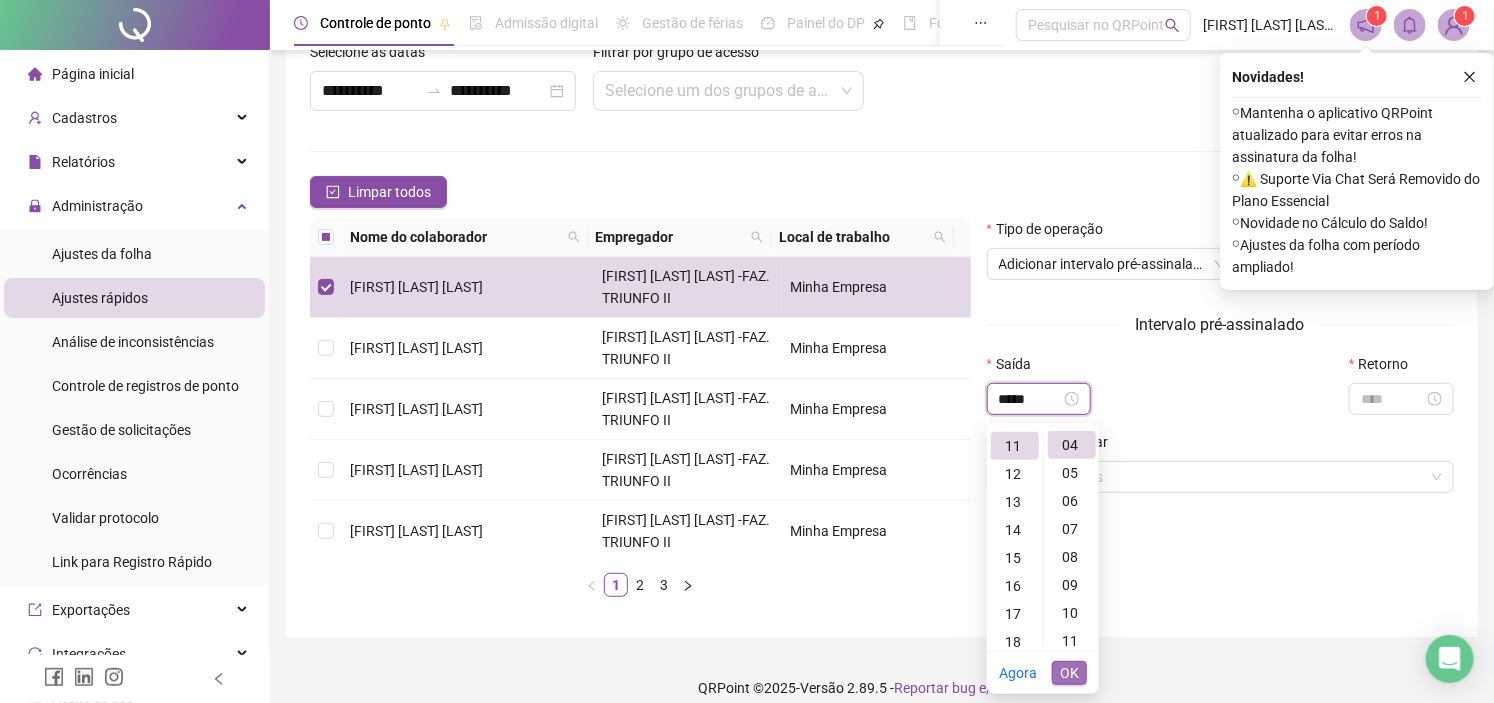type on "*****" 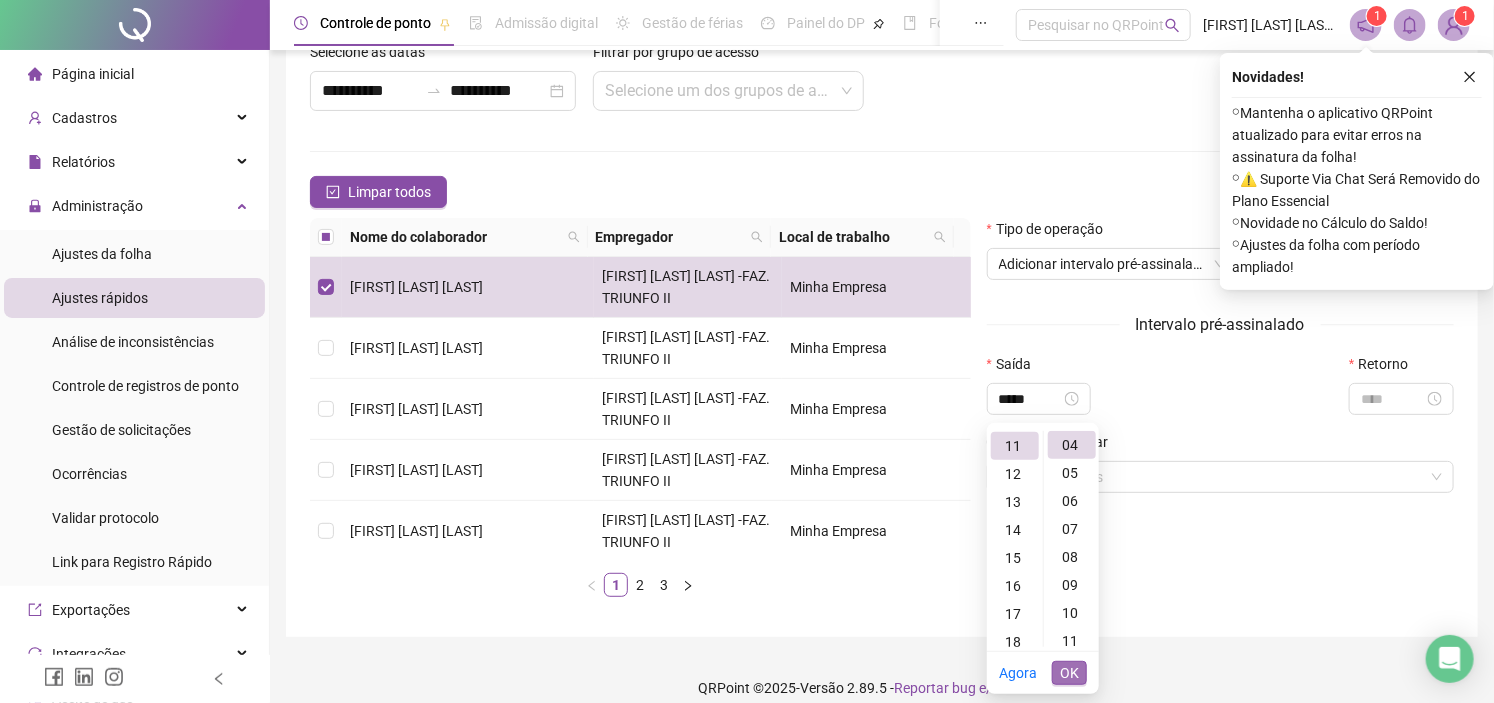 click on "OK" at bounding box center [1069, 673] 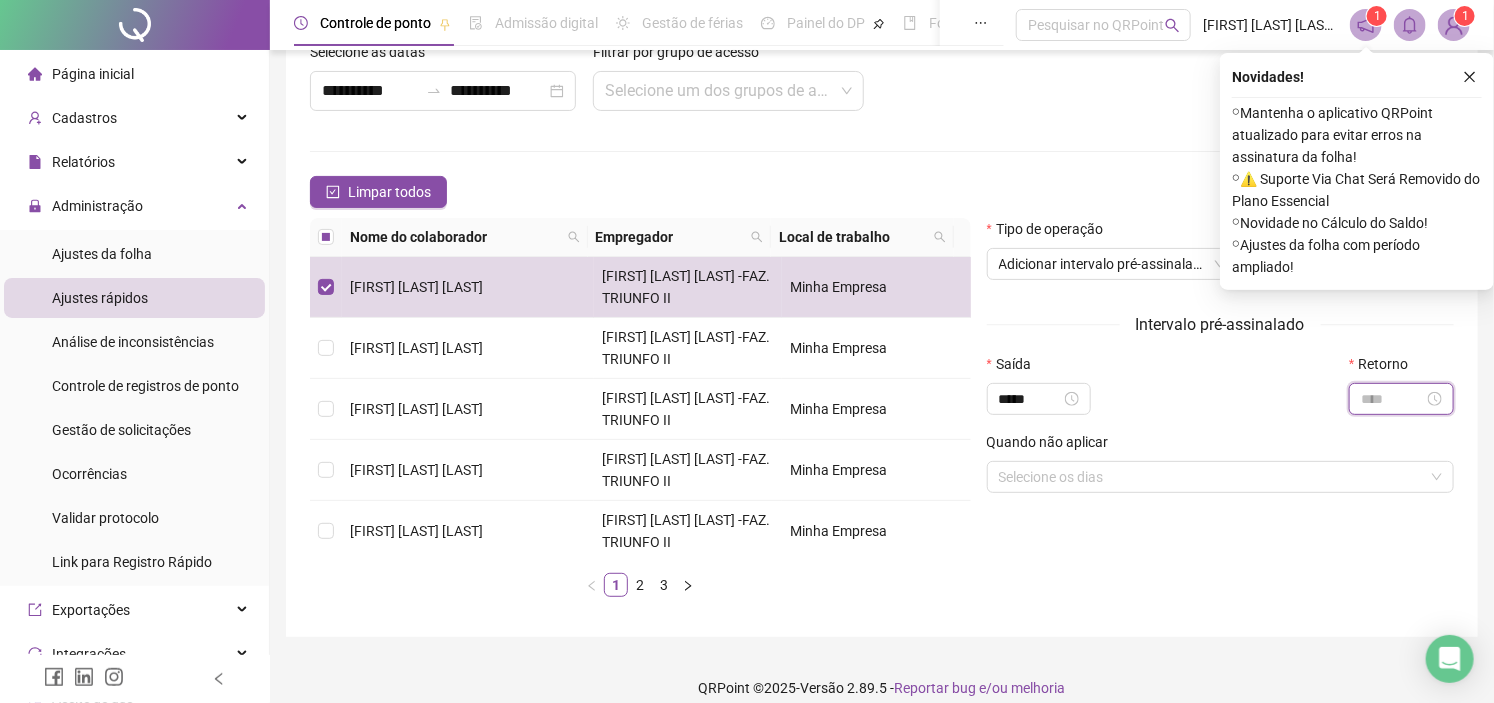 click at bounding box center (1392, 399) 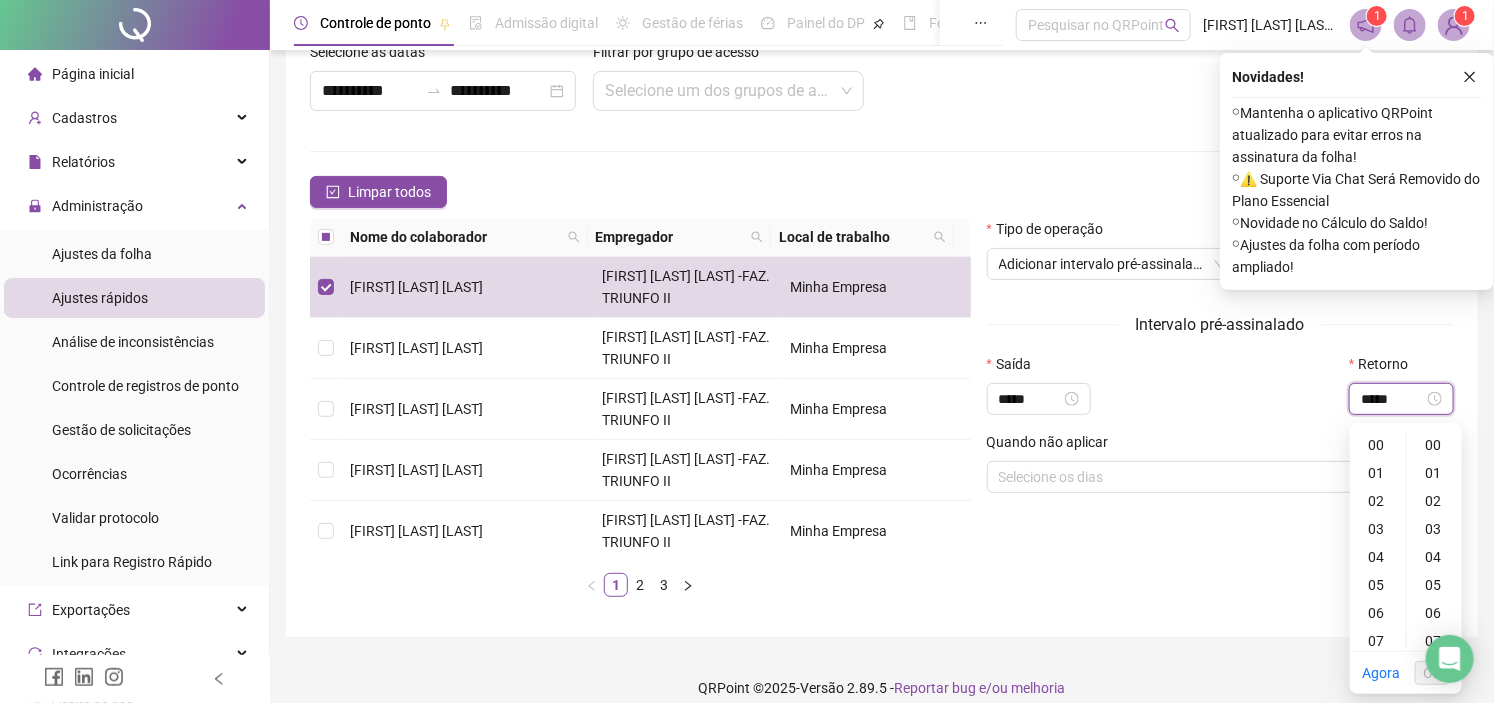scroll, scrollTop: 354, scrollLeft: 0, axis: vertical 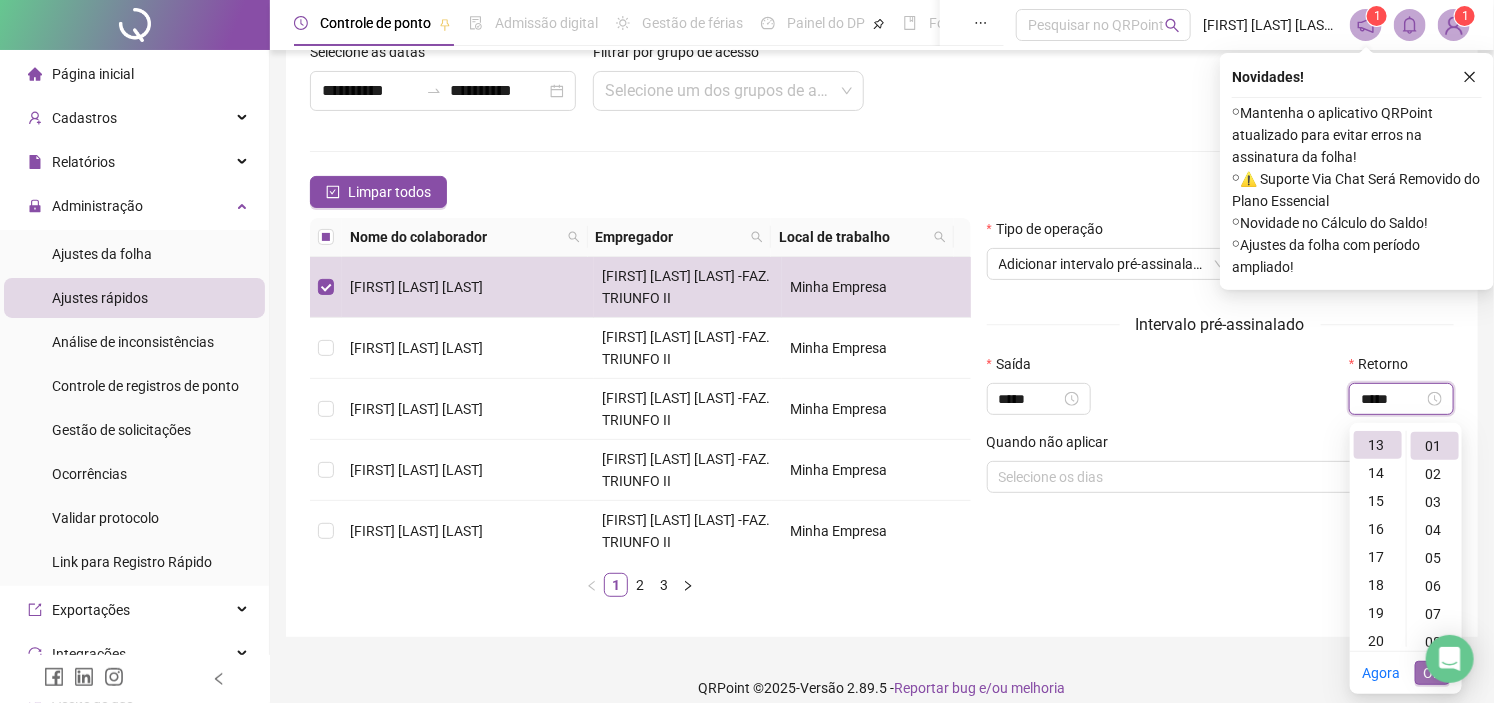 type on "*****" 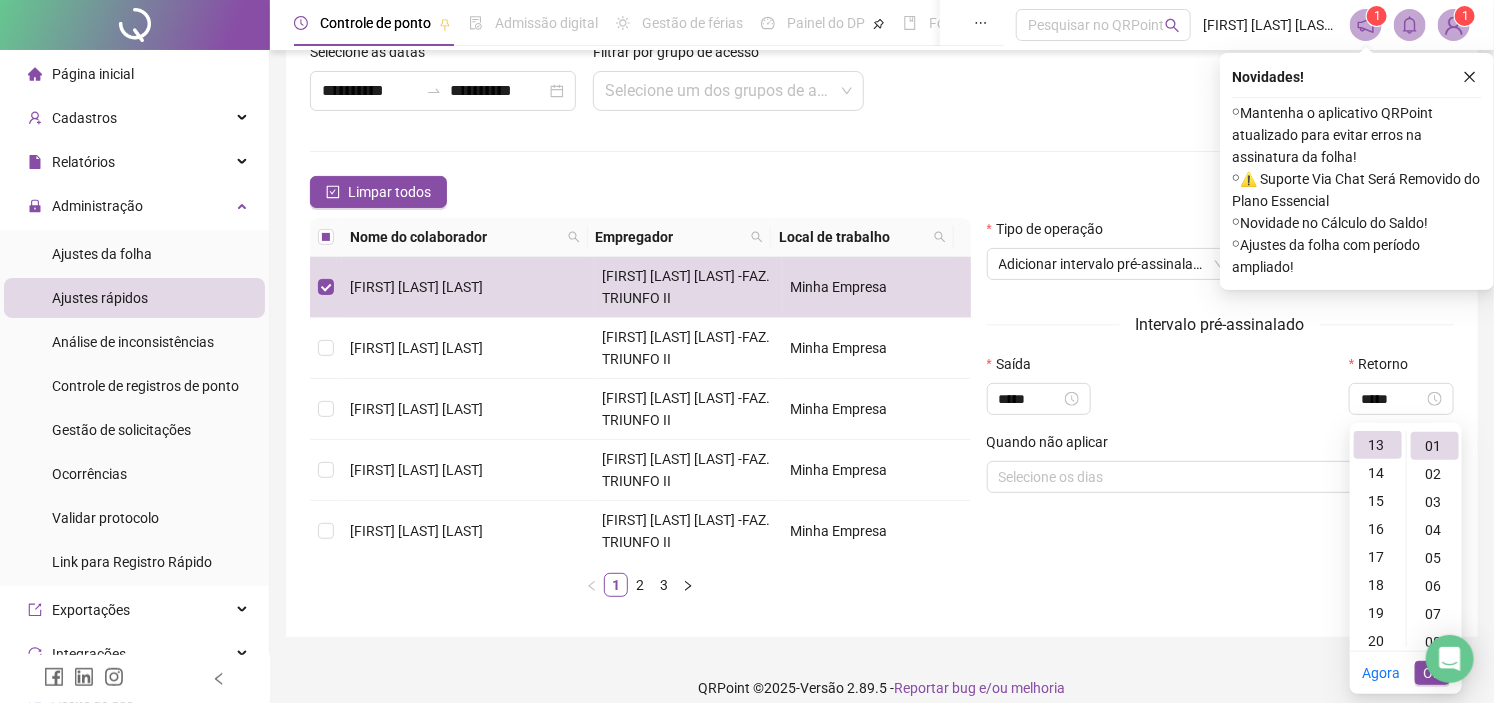 drag, startPoint x: 1423, startPoint y: 671, endPoint x: 1386, endPoint y: 667, distance: 37.215588 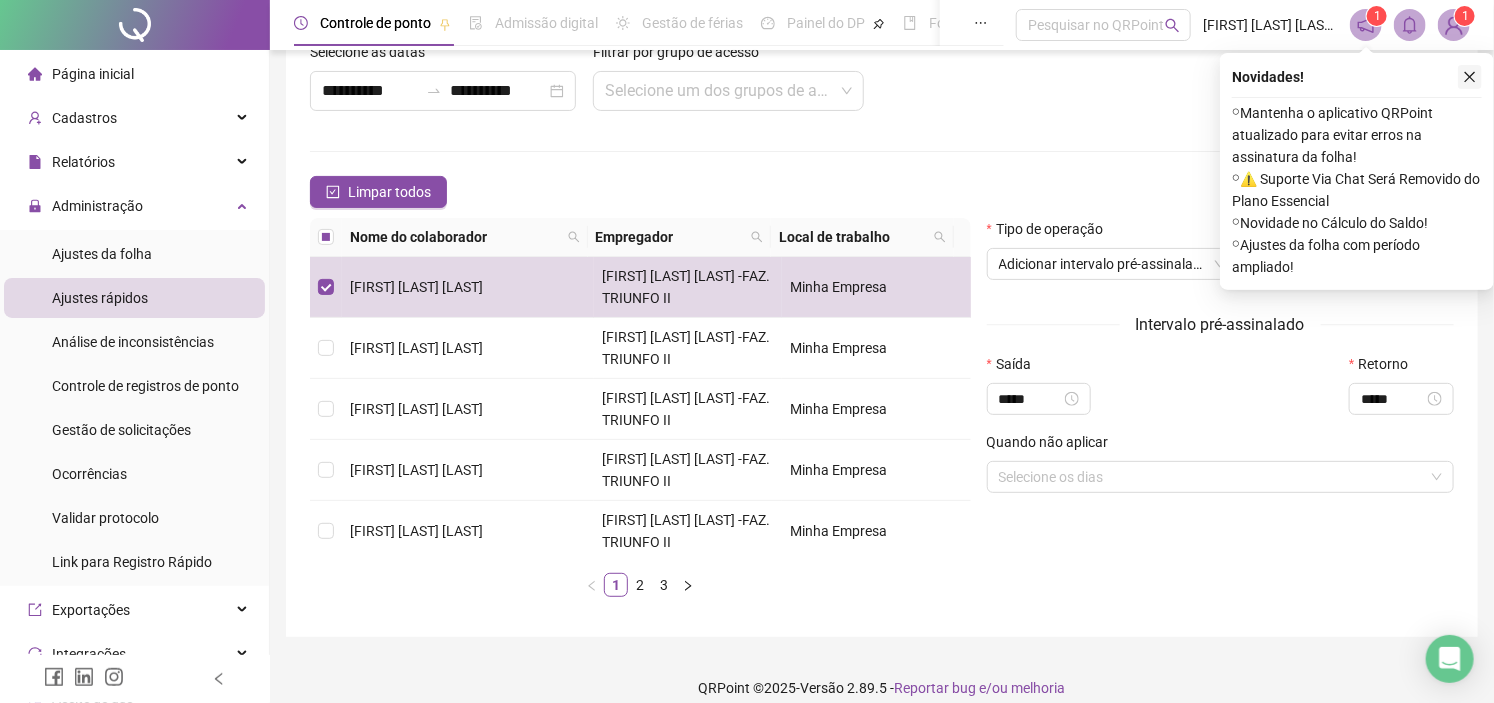 click 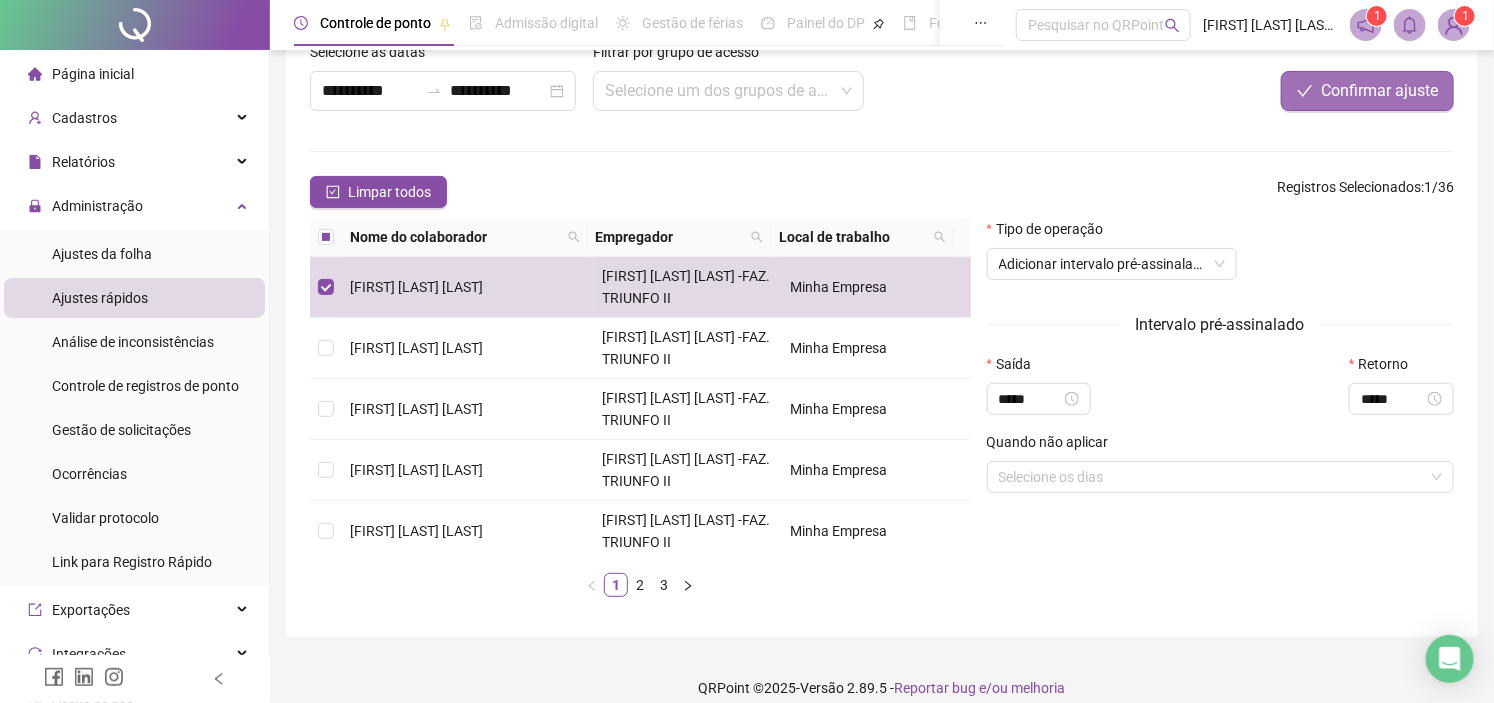 click on "Confirmar ajuste" at bounding box center (1379, 91) 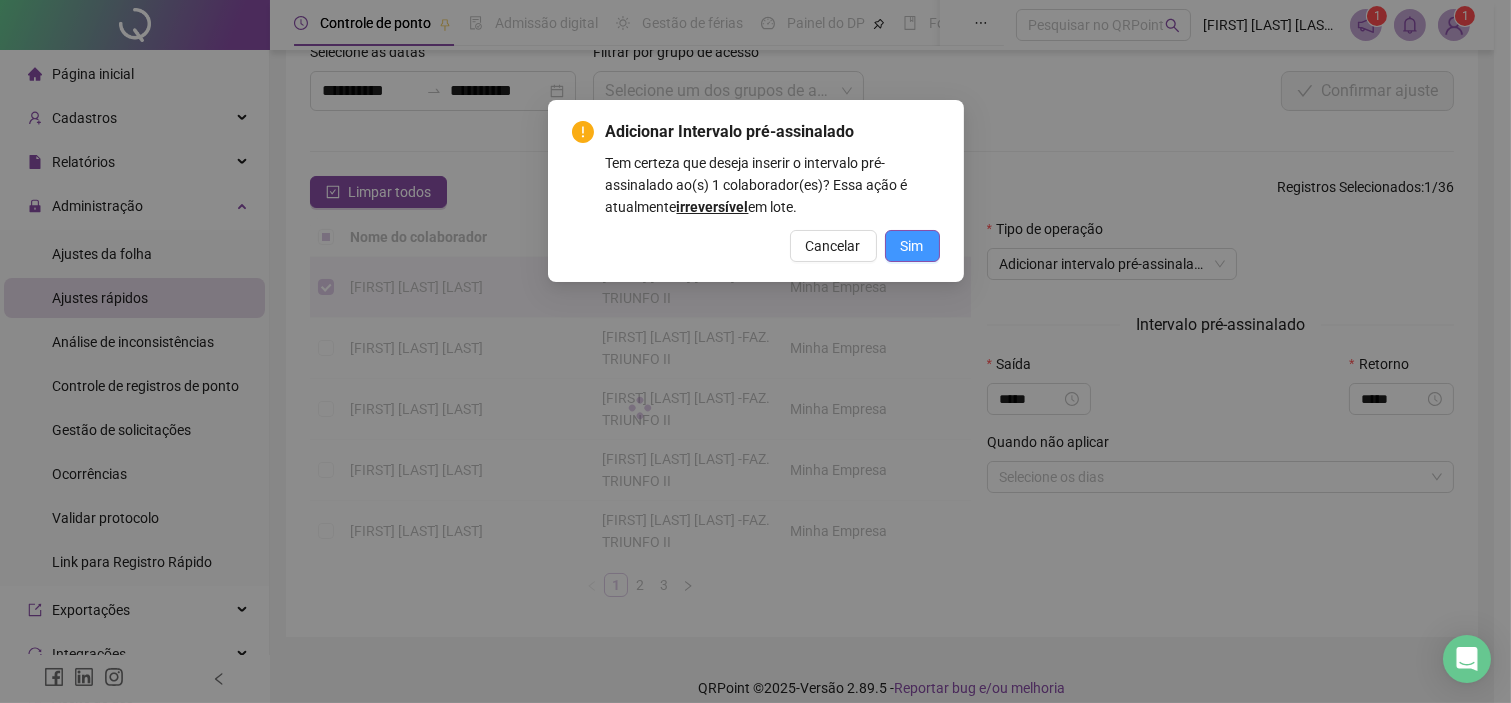click on "Sim" at bounding box center (912, 246) 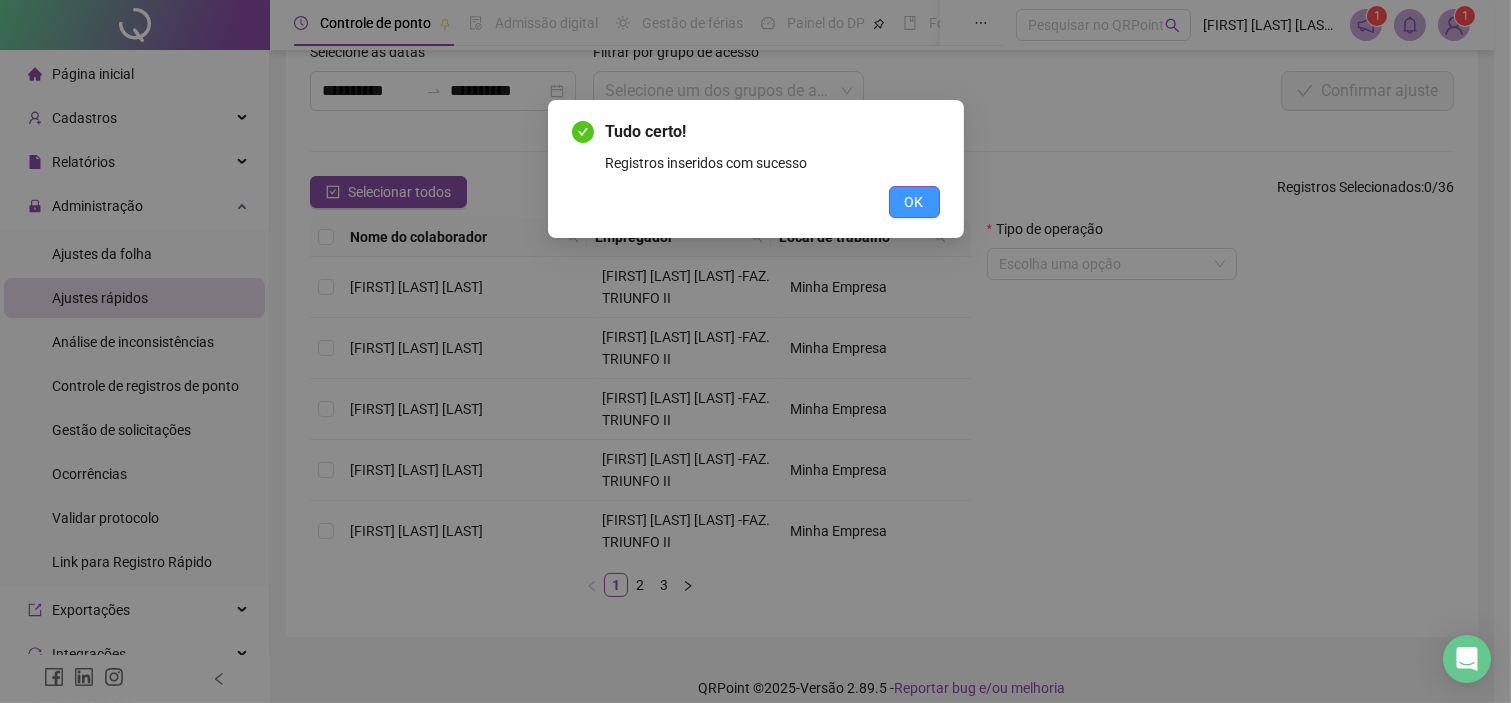 click on "OK" at bounding box center (914, 202) 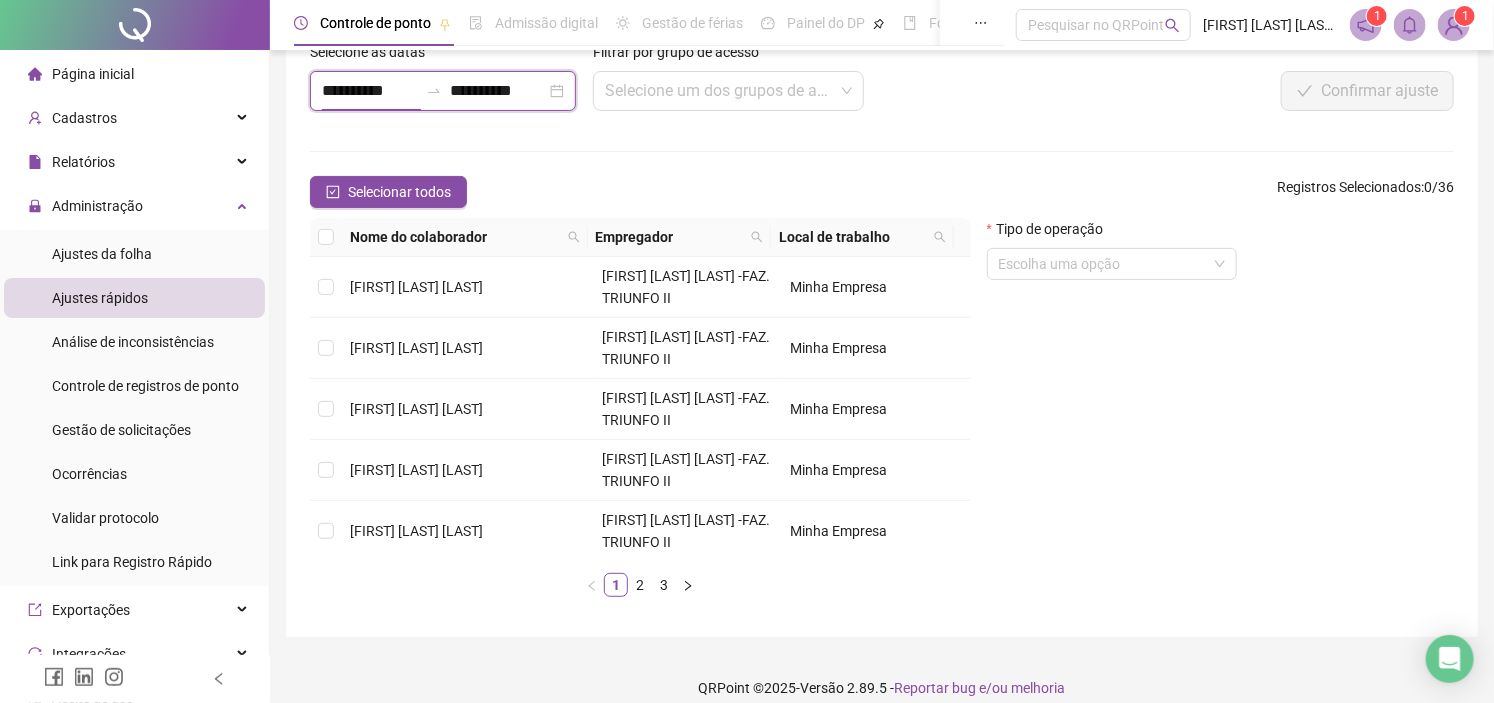 click on "**********" at bounding box center [370, 91] 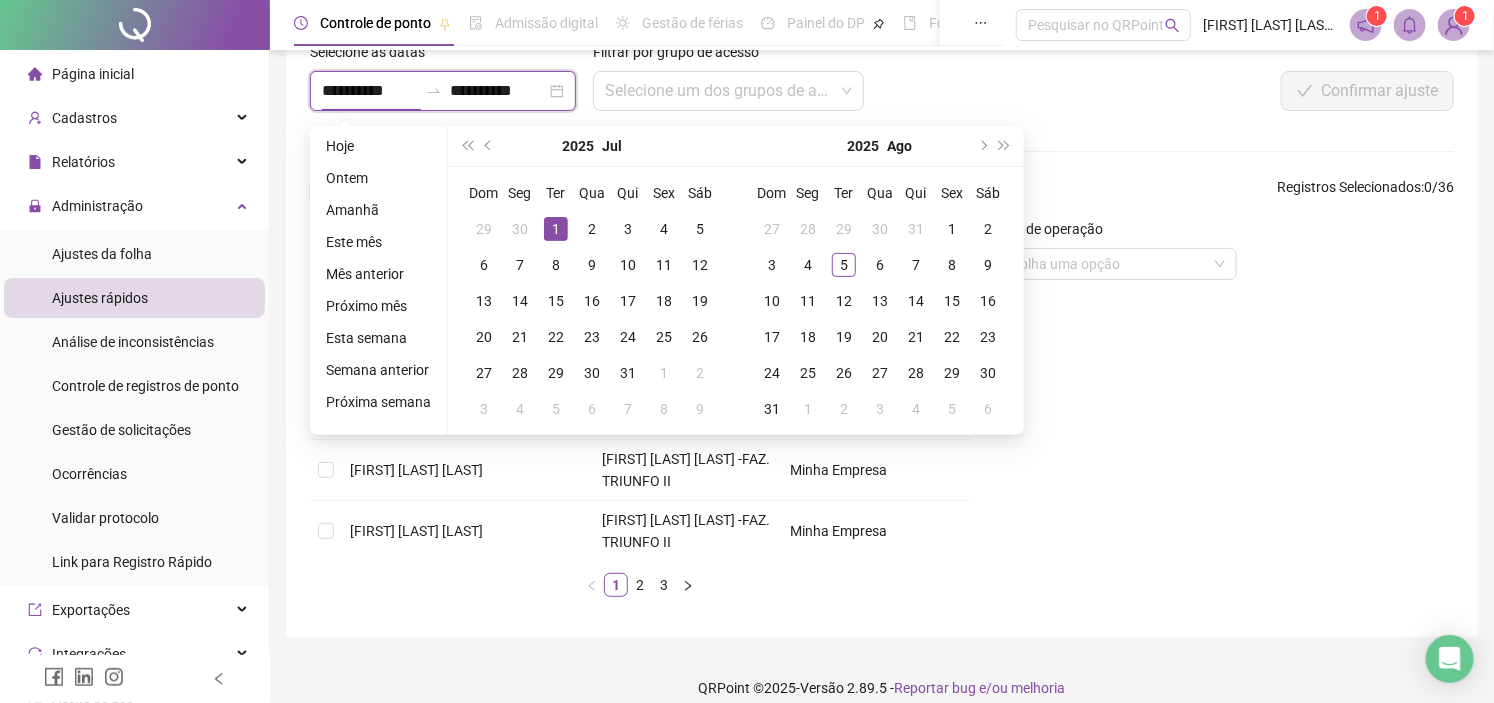 type on "**********" 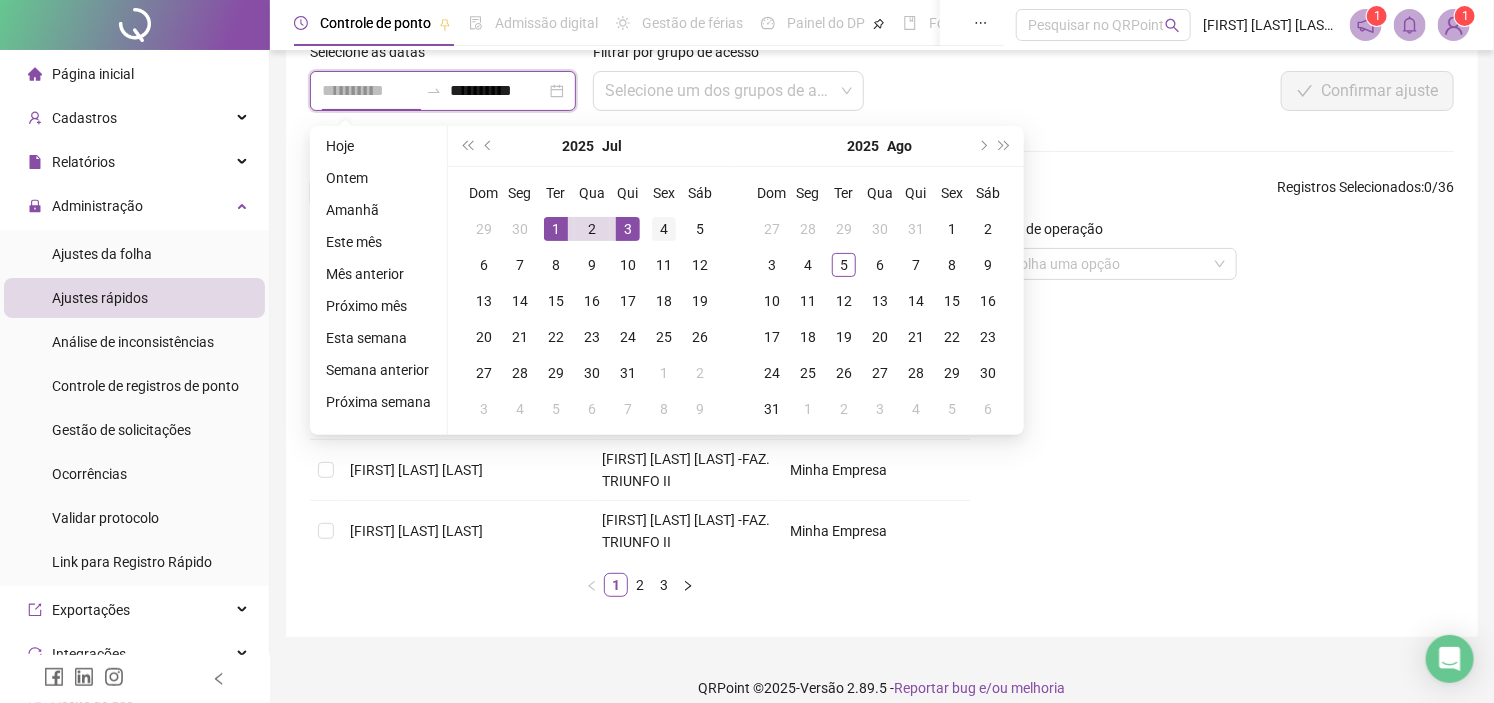 type on "**********" 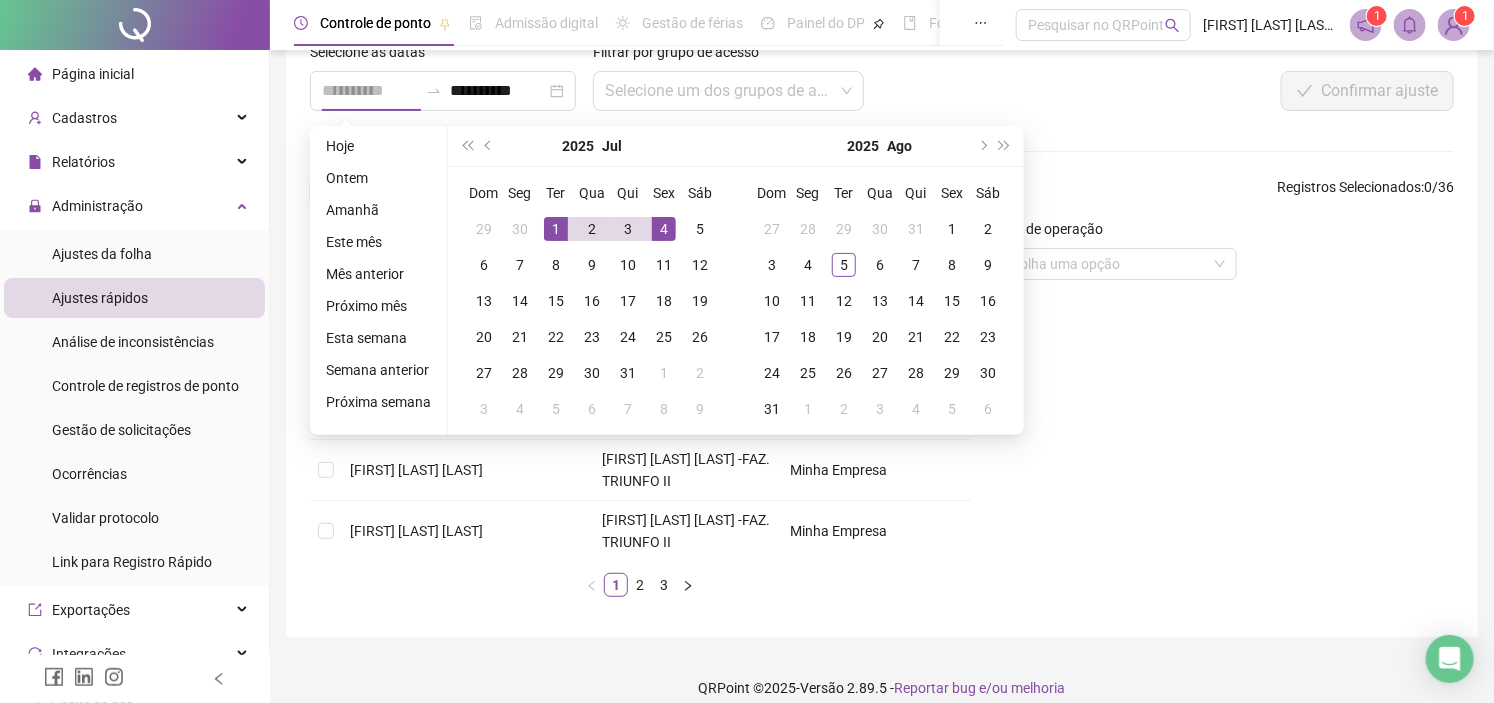 click on "4" at bounding box center (664, 229) 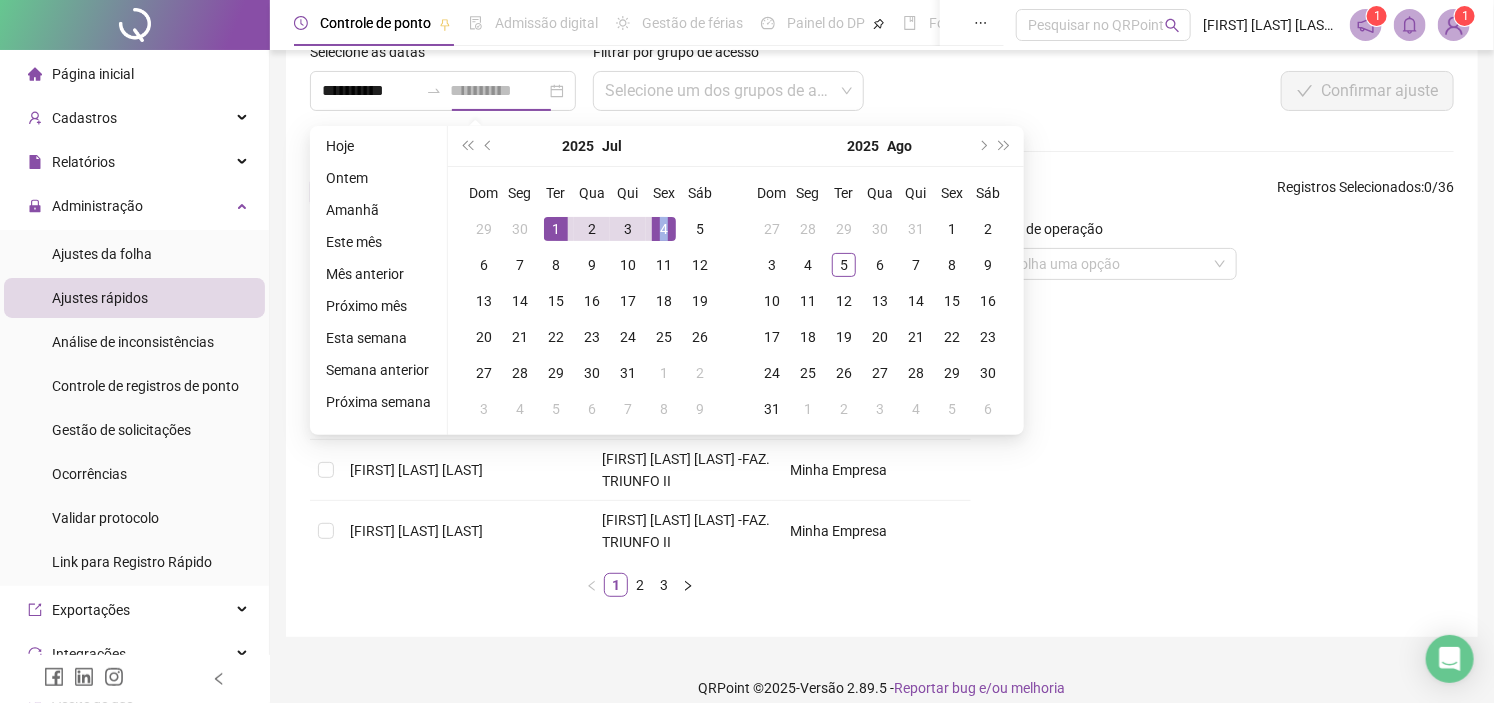 click on "4" at bounding box center [664, 229] 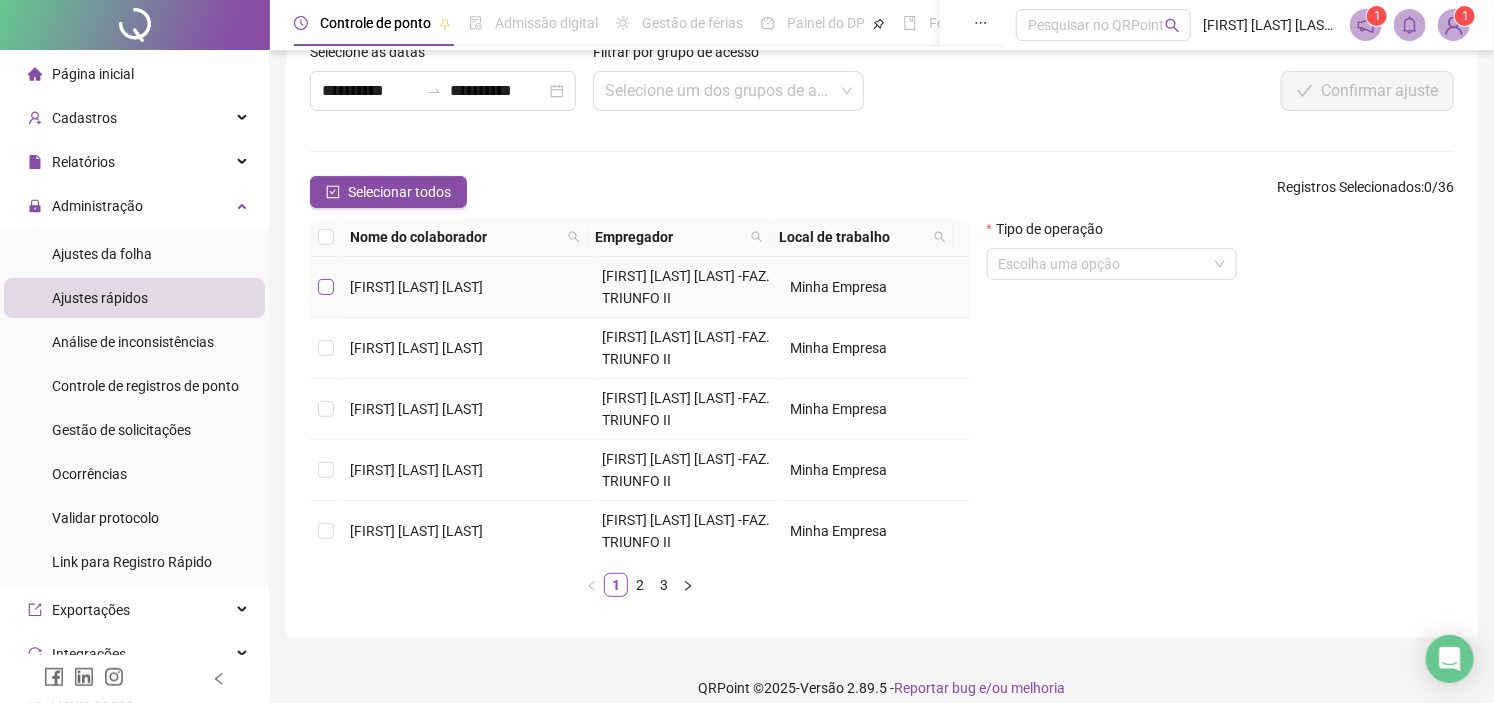 click at bounding box center (326, 287) 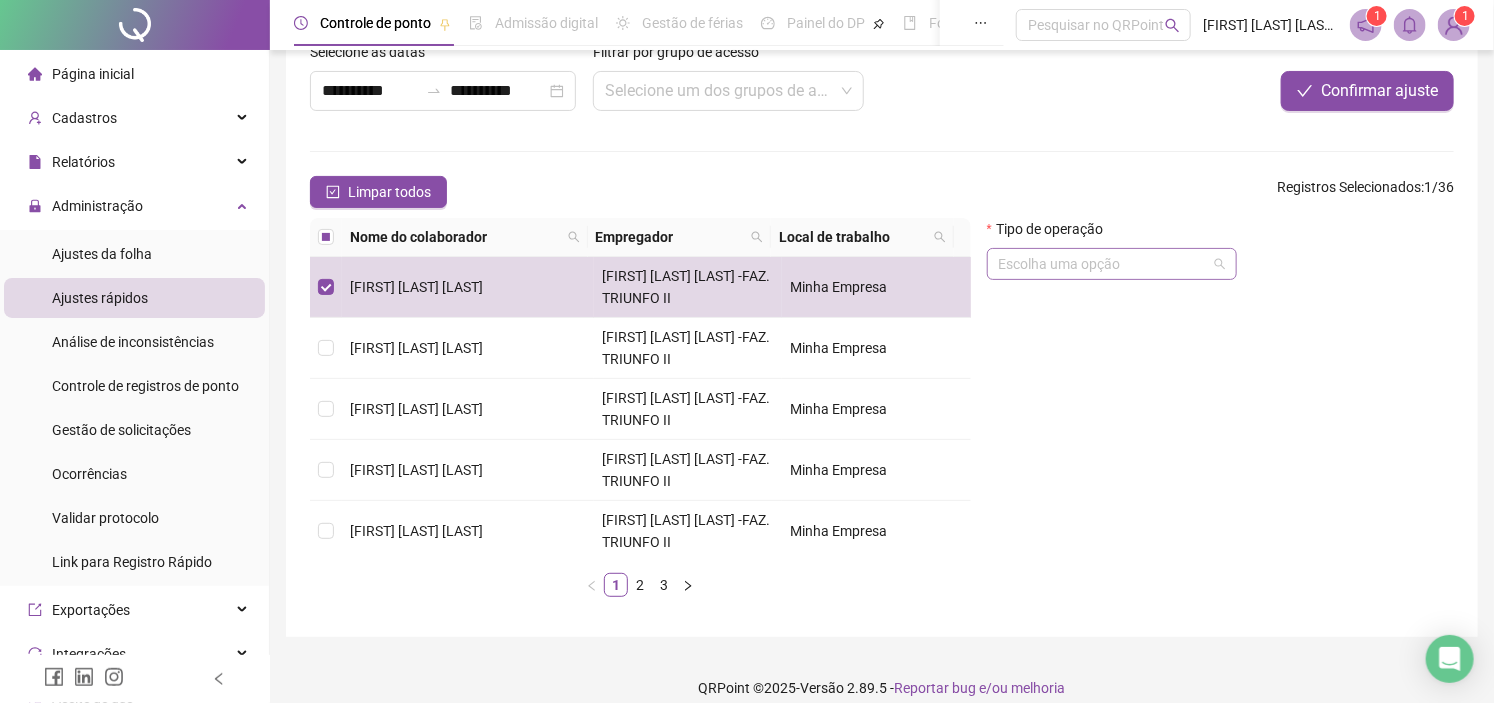 click at bounding box center (1103, 264) 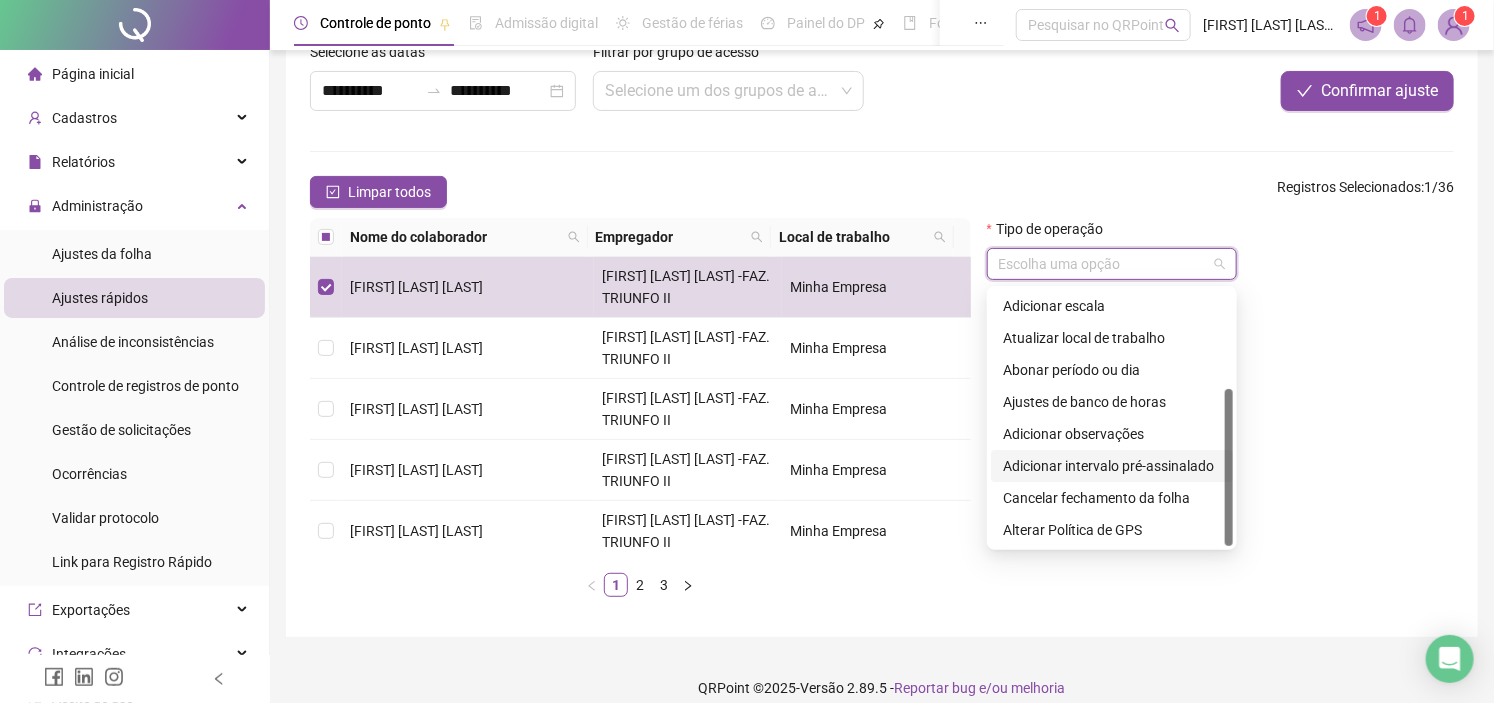 click on "Adicionar intervalo pré-assinalado" at bounding box center [1112, 466] 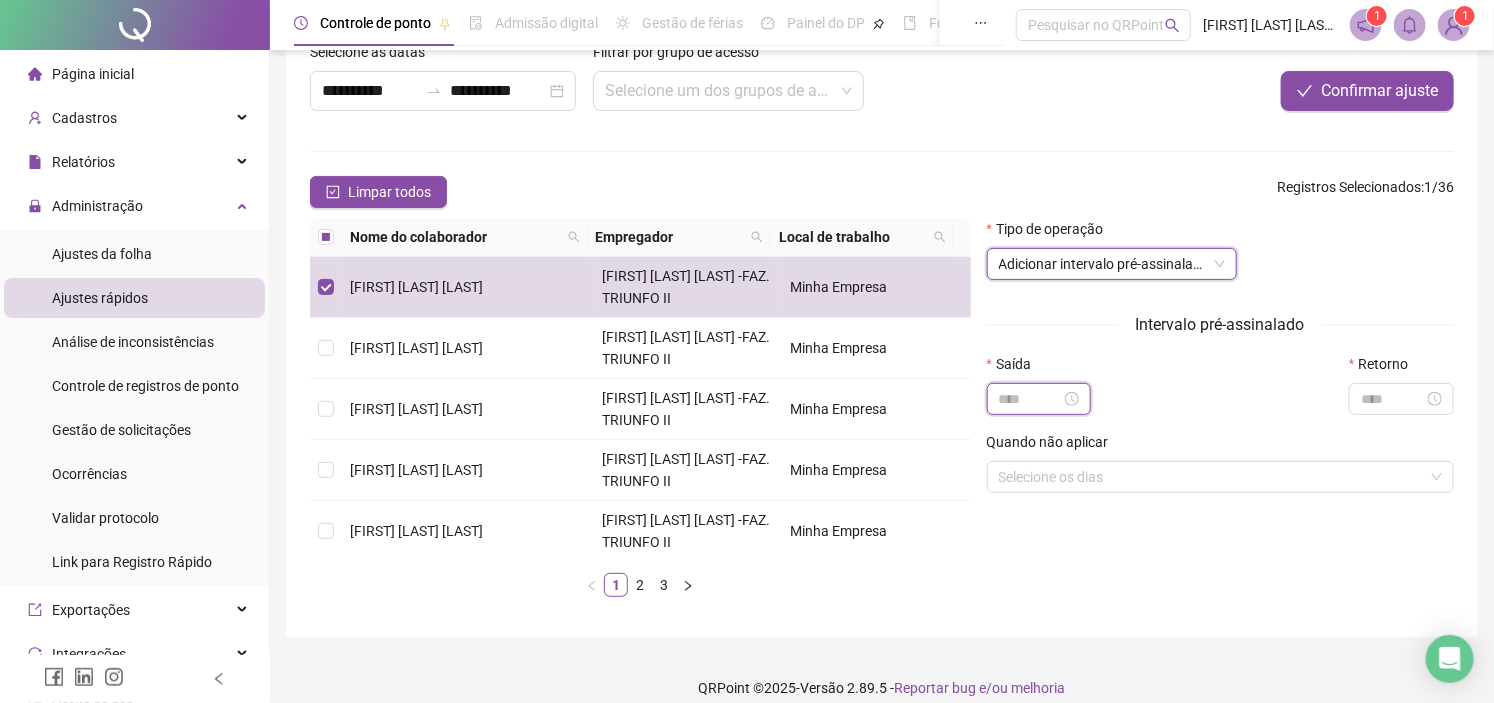click at bounding box center (1030, 399) 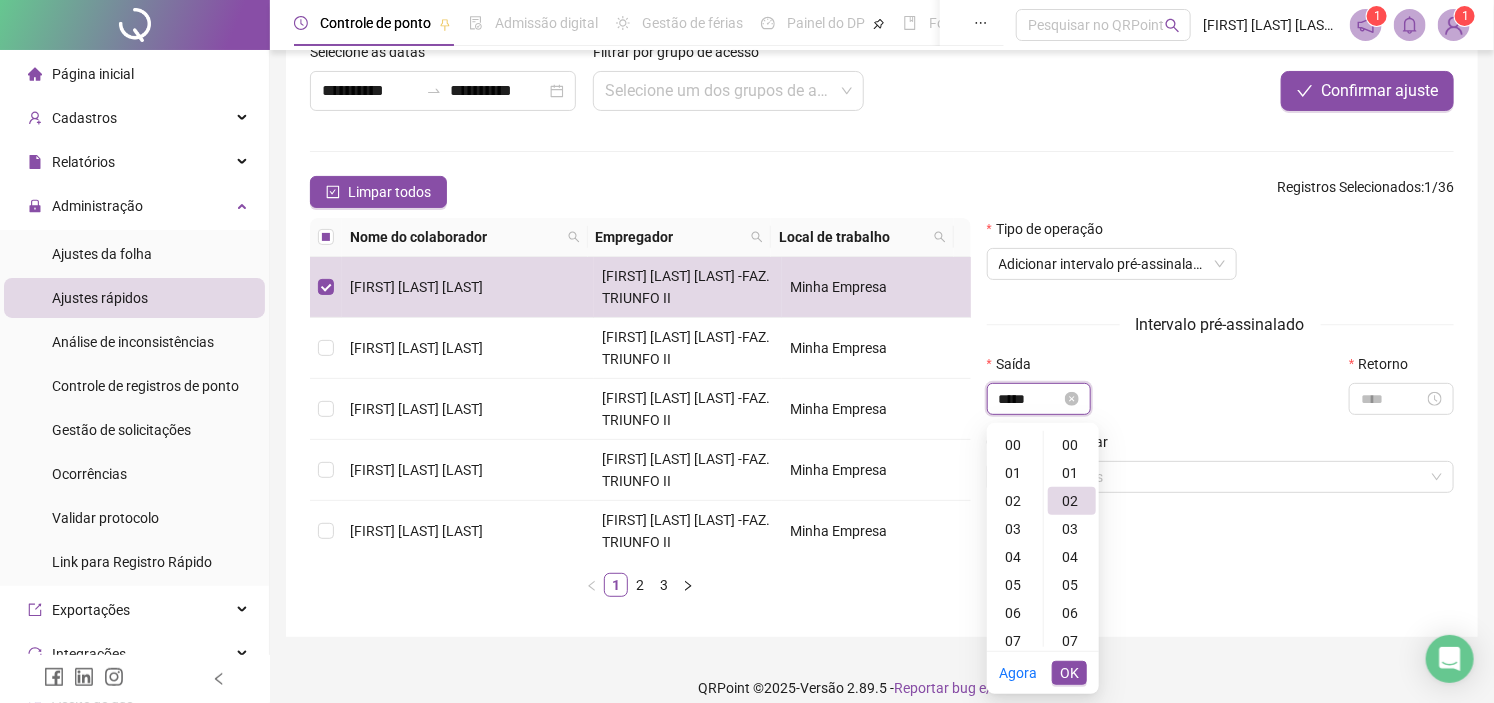 scroll, scrollTop: 307, scrollLeft: 0, axis: vertical 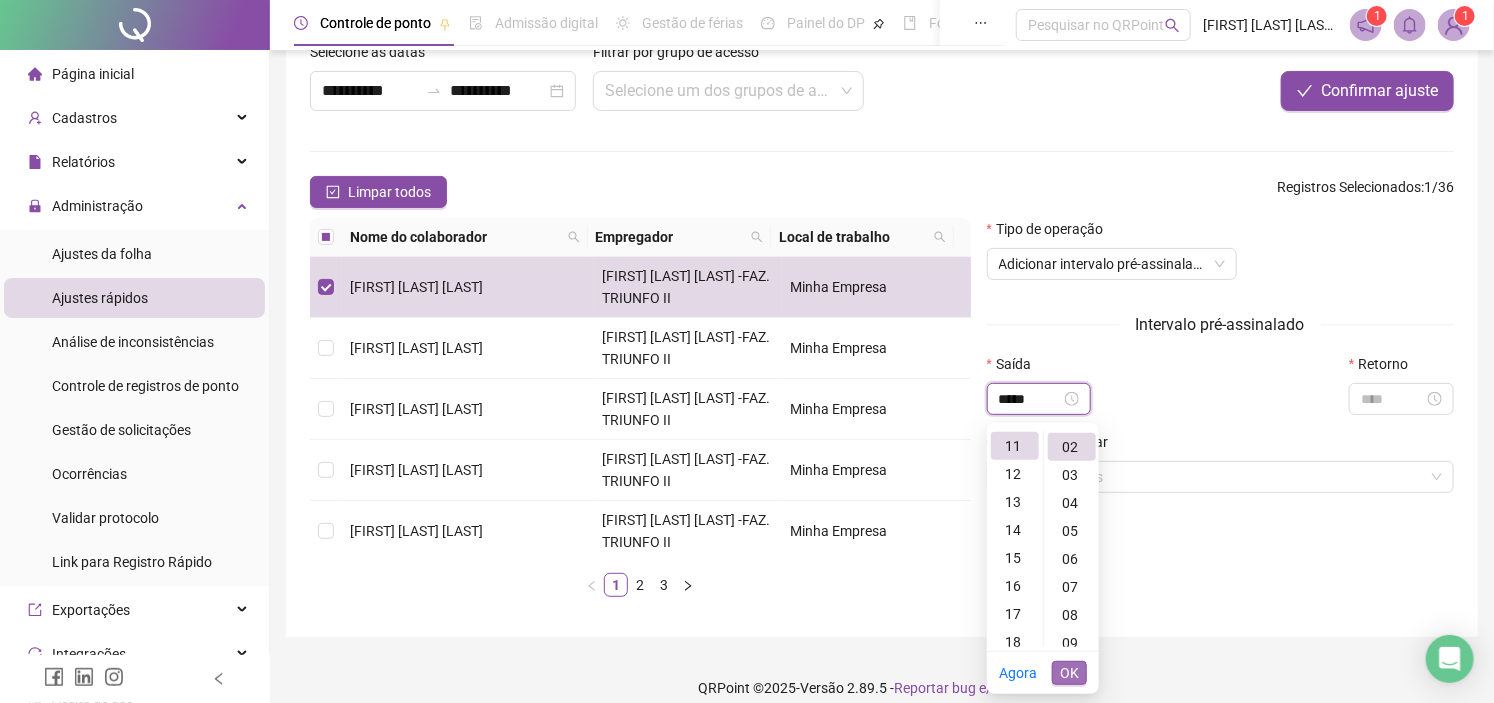 type on "*****" 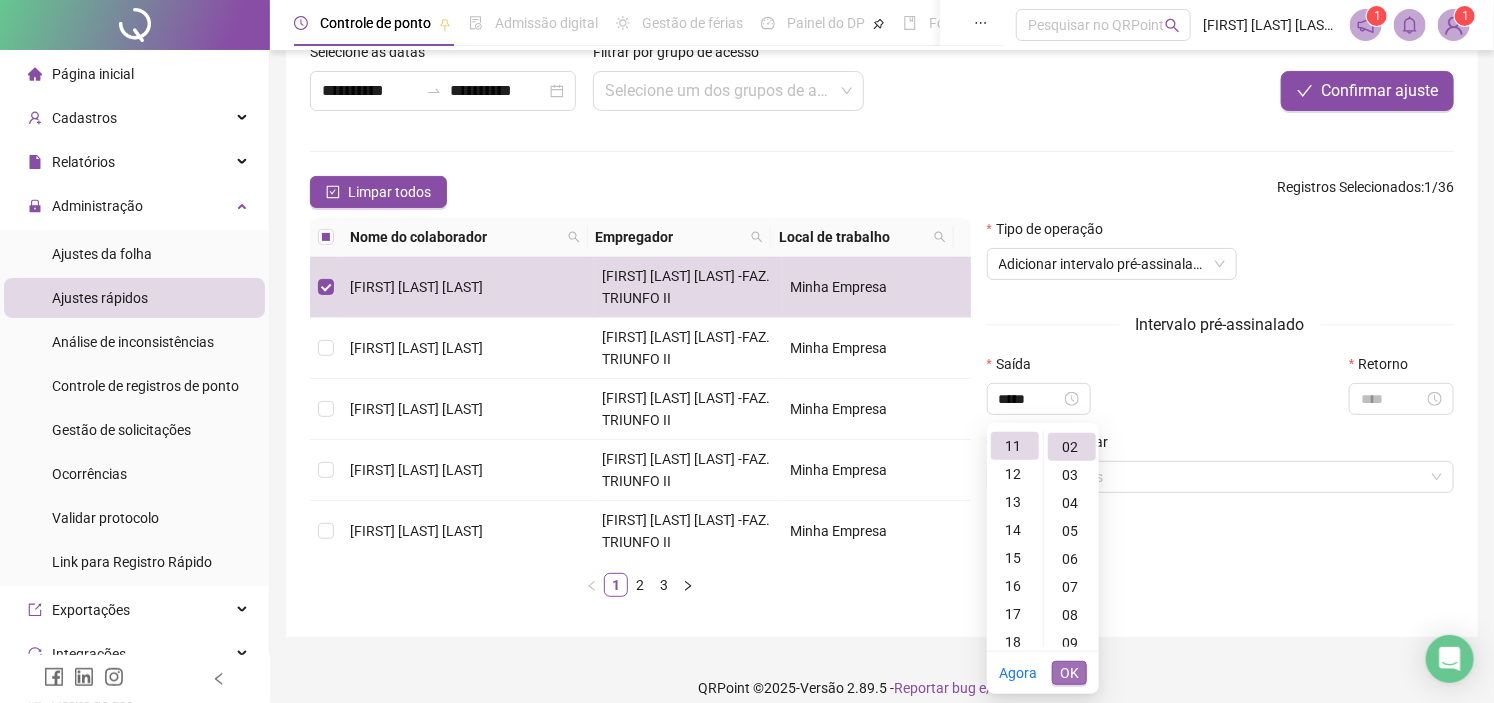 click on "OK" at bounding box center [1069, 673] 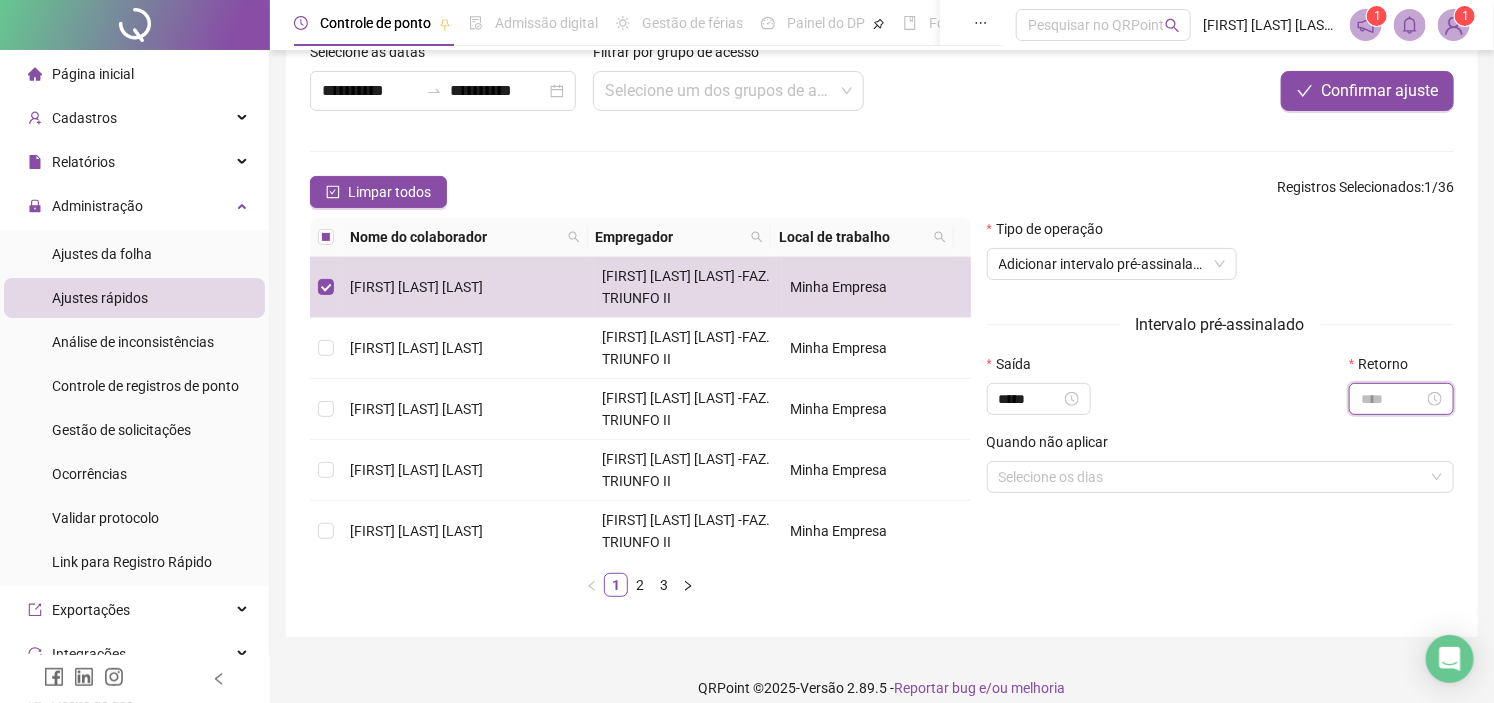 click at bounding box center [1392, 399] 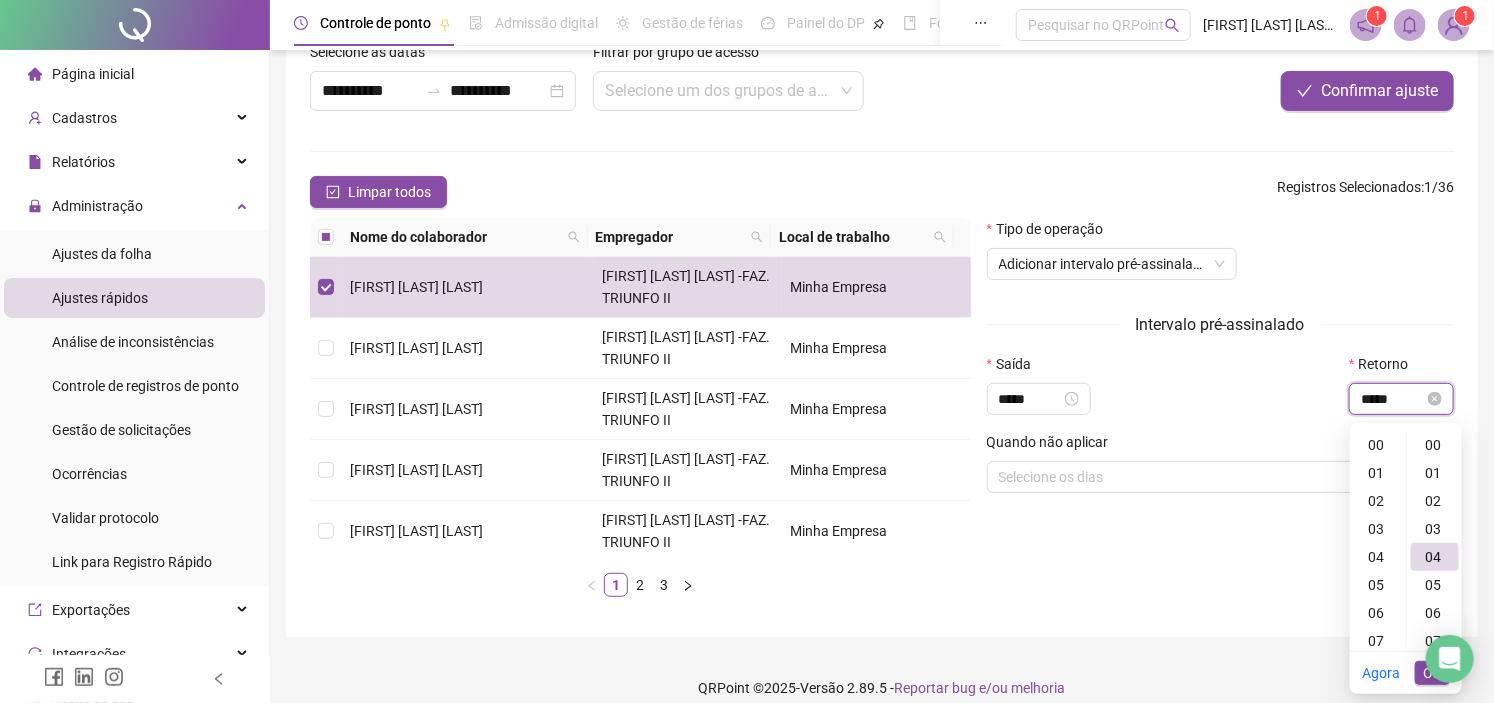 scroll, scrollTop: 364, scrollLeft: 0, axis: vertical 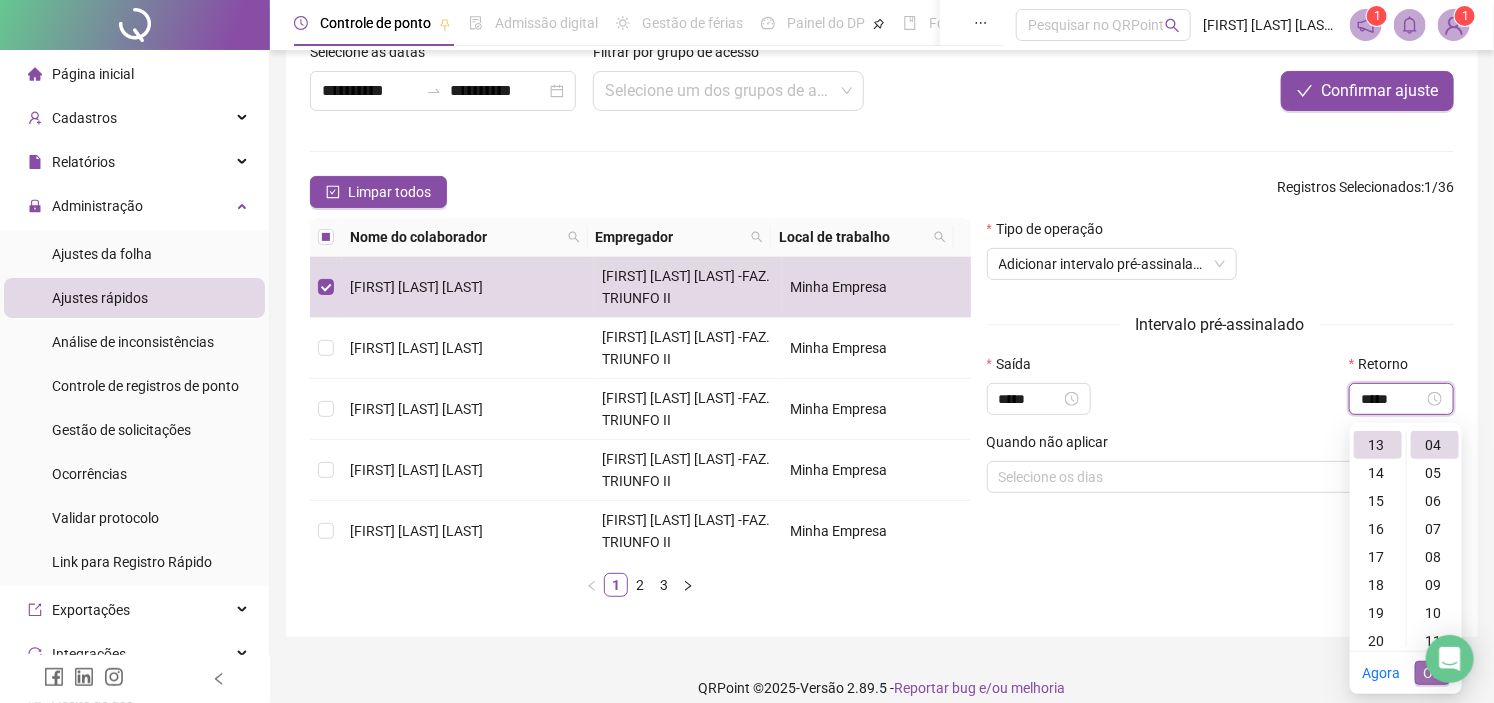 type on "*****" 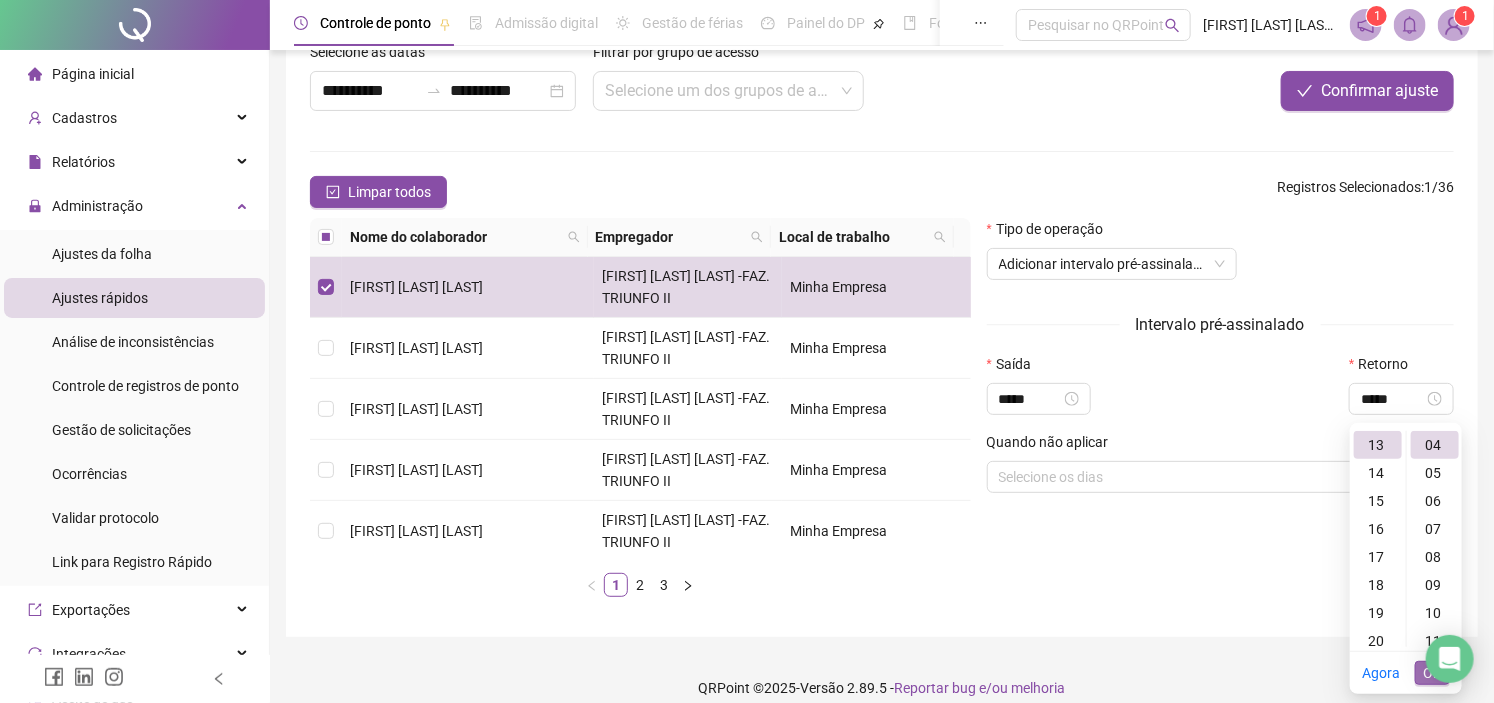 click on "OK" at bounding box center [1432, 673] 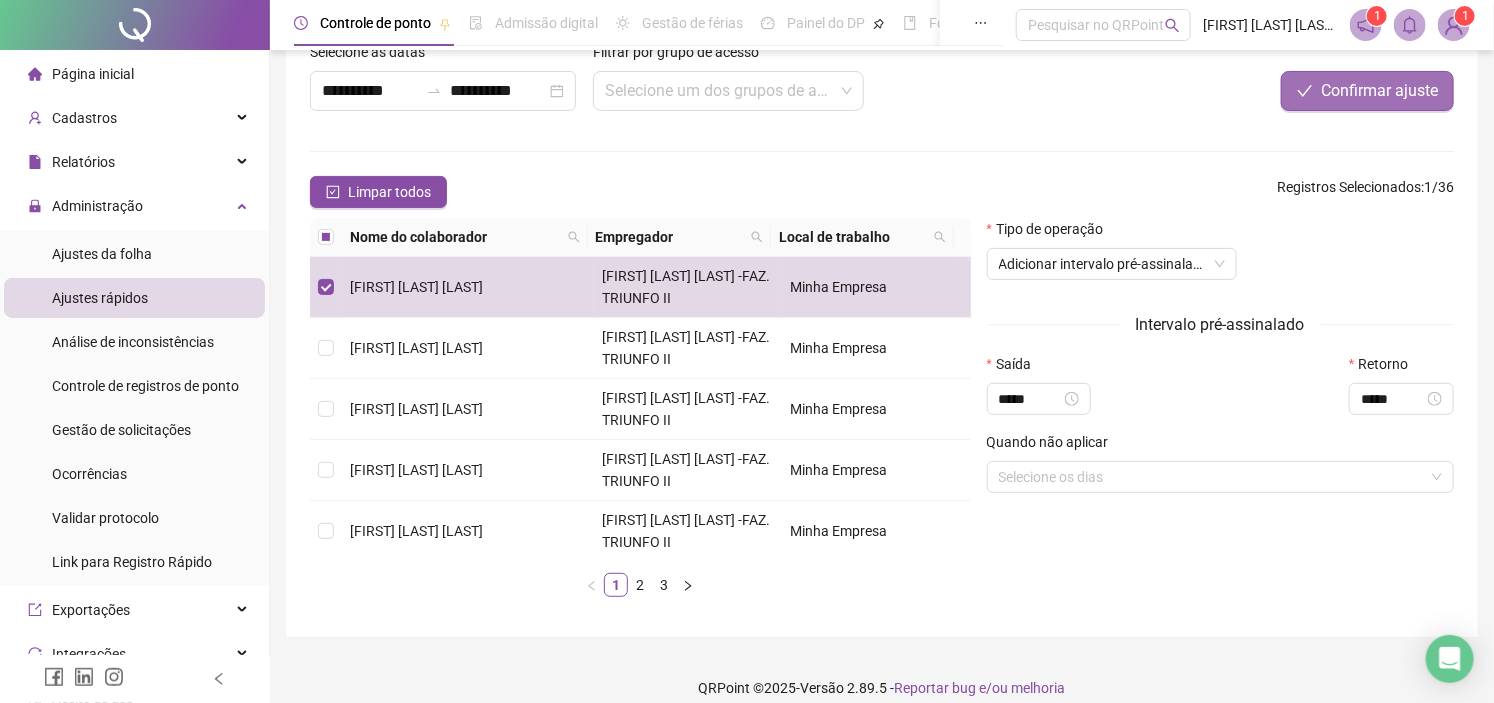 click on "Confirmar ajuste" at bounding box center [1379, 91] 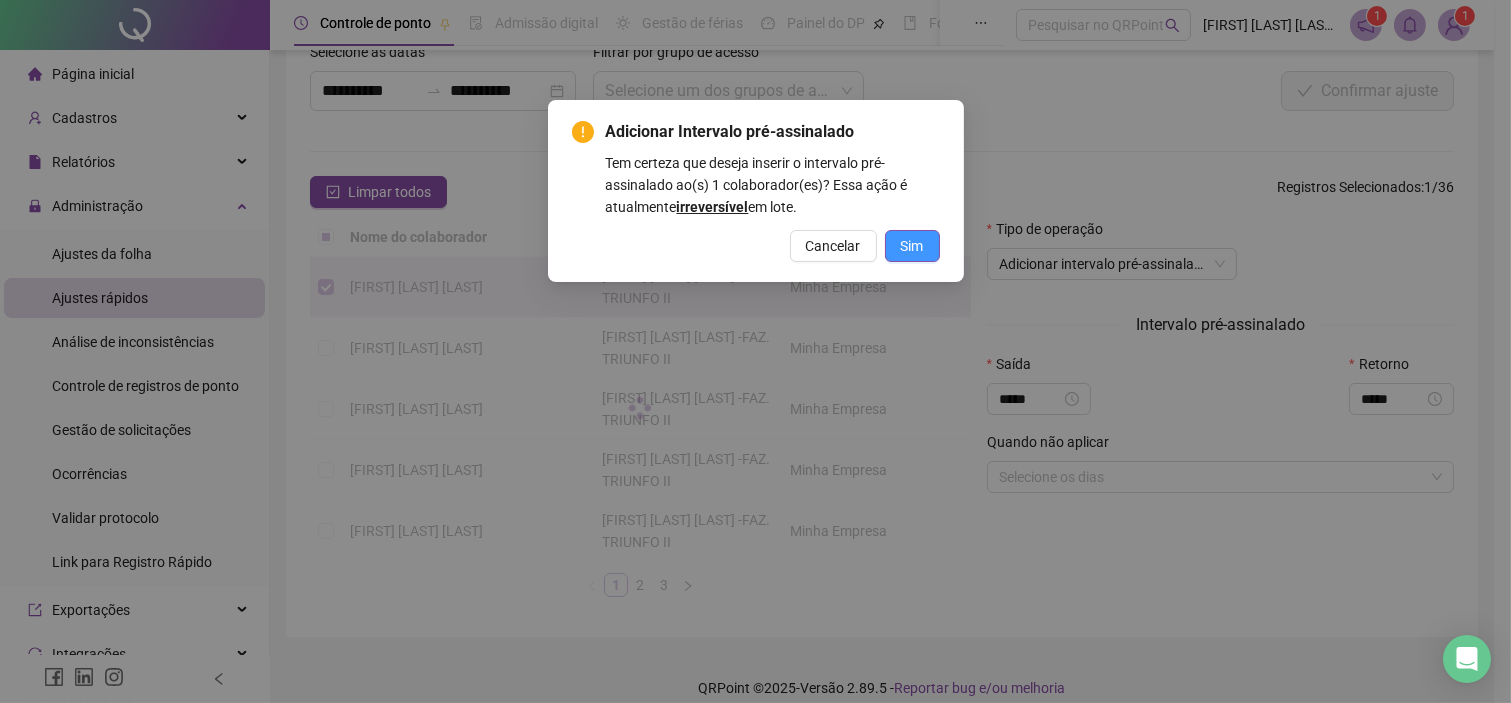 click on "Sim" at bounding box center [912, 246] 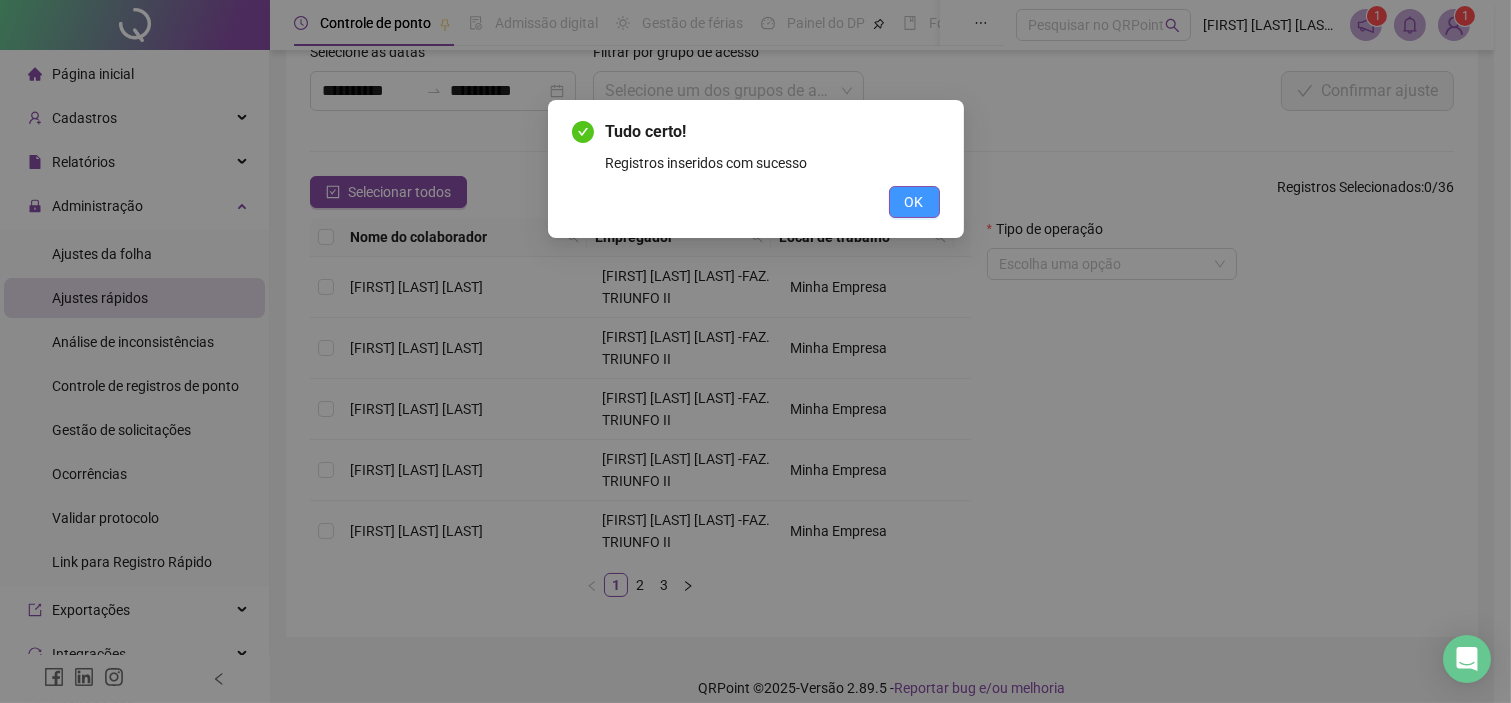 click on "OK" at bounding box center [914, 202] 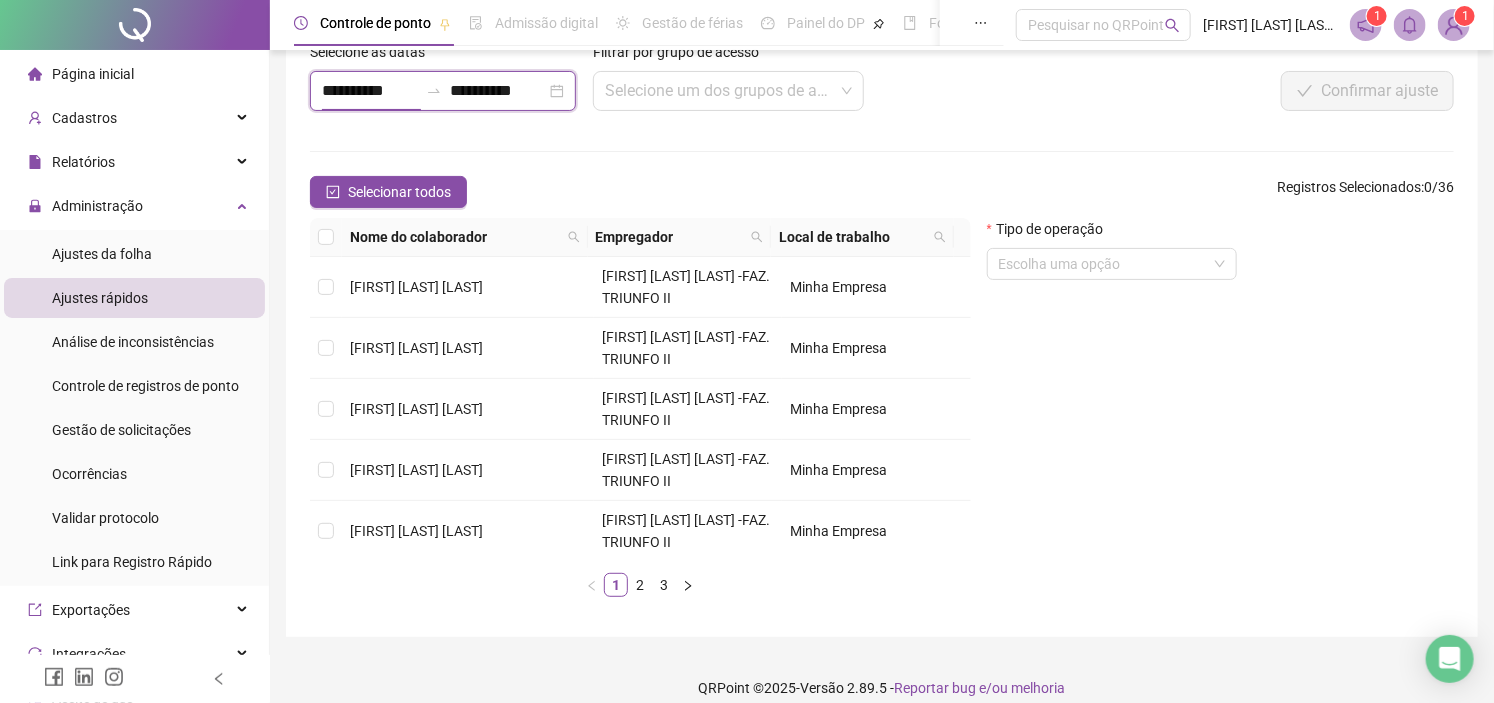 click on "**********" at bounding box center [370, 91] 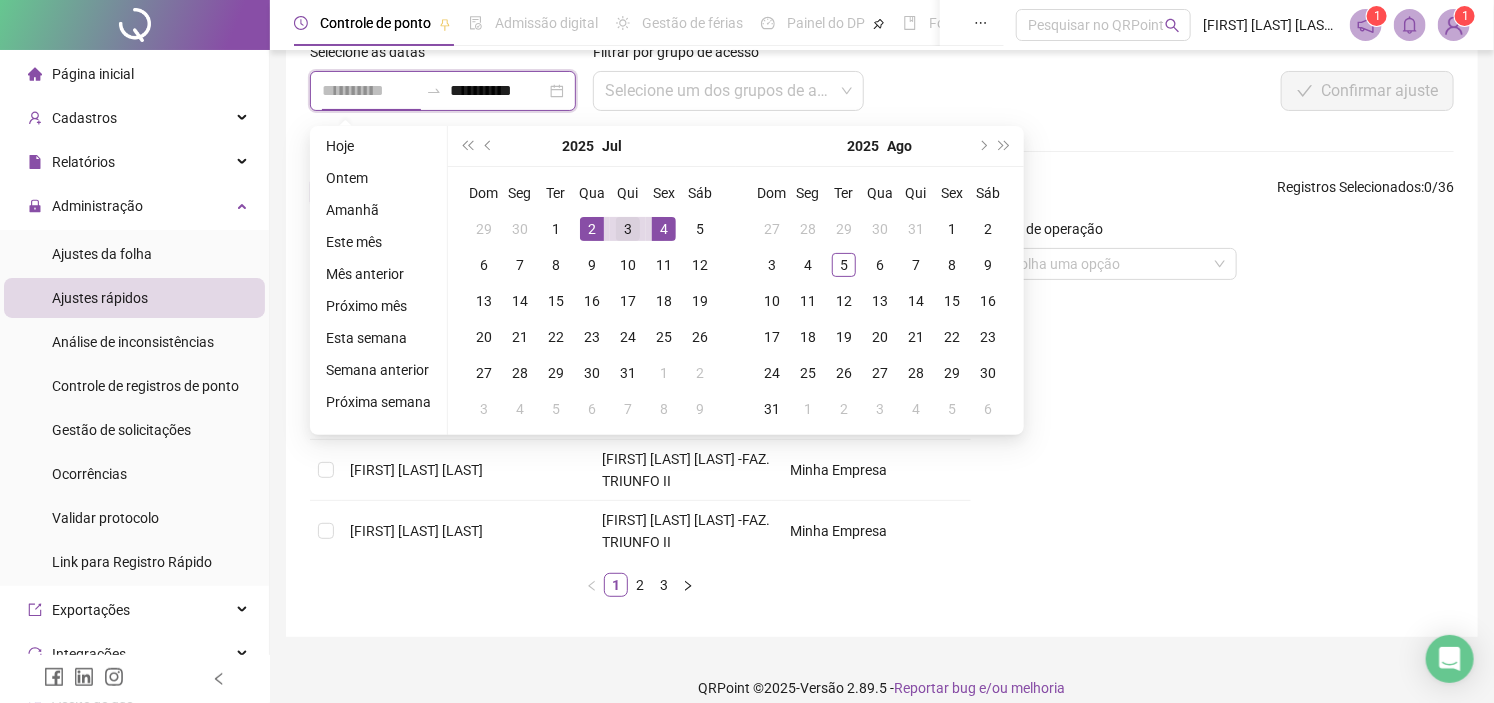 type on "**********" 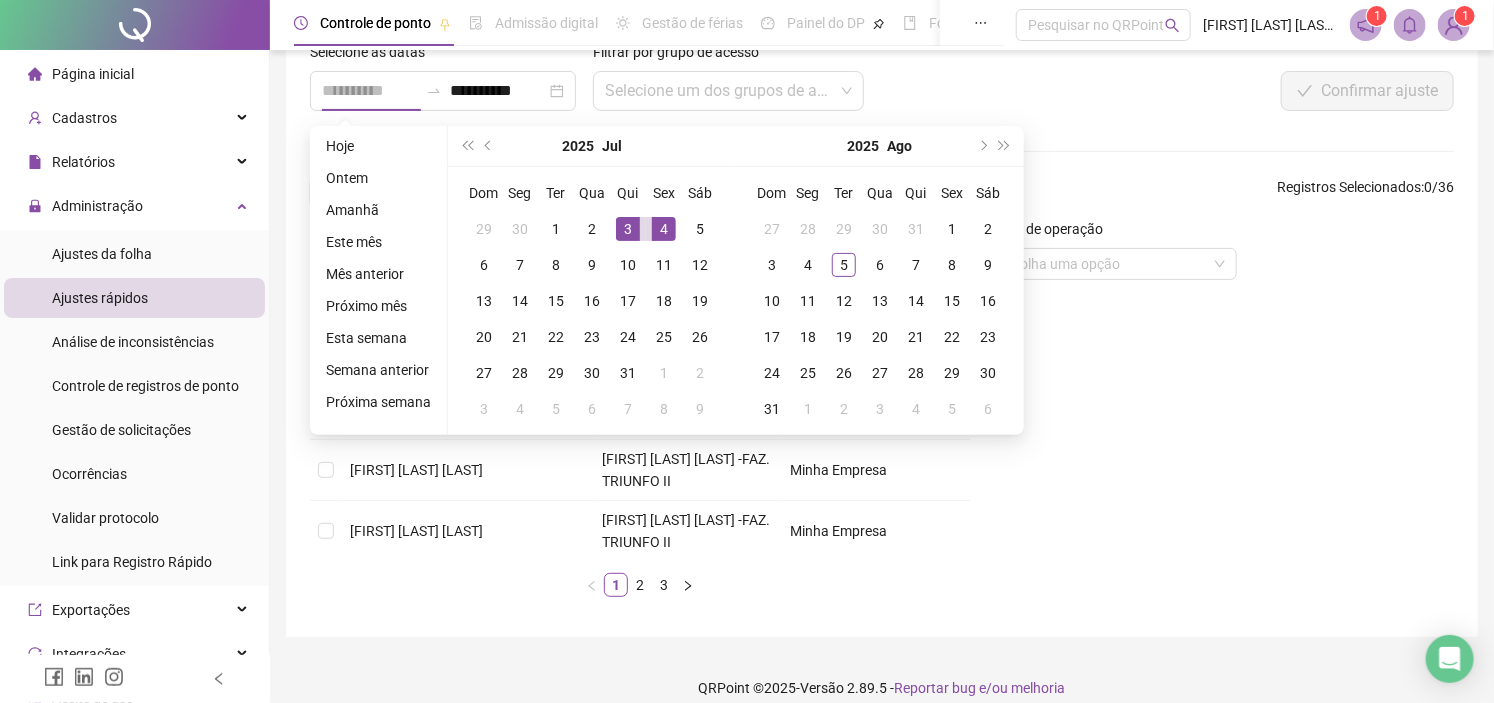 click on "3" at bounding box center (628, 229) 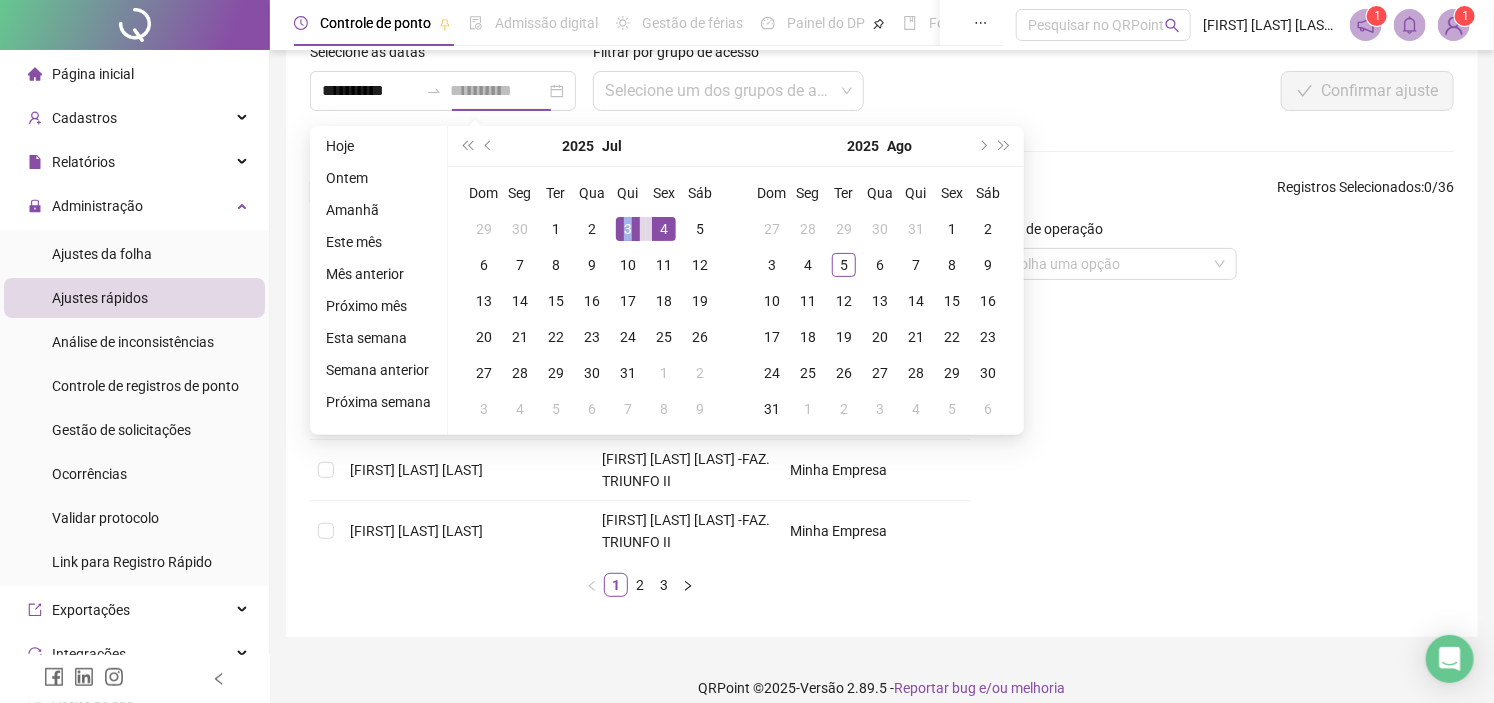click on "3" at bounding box center (628, 229) 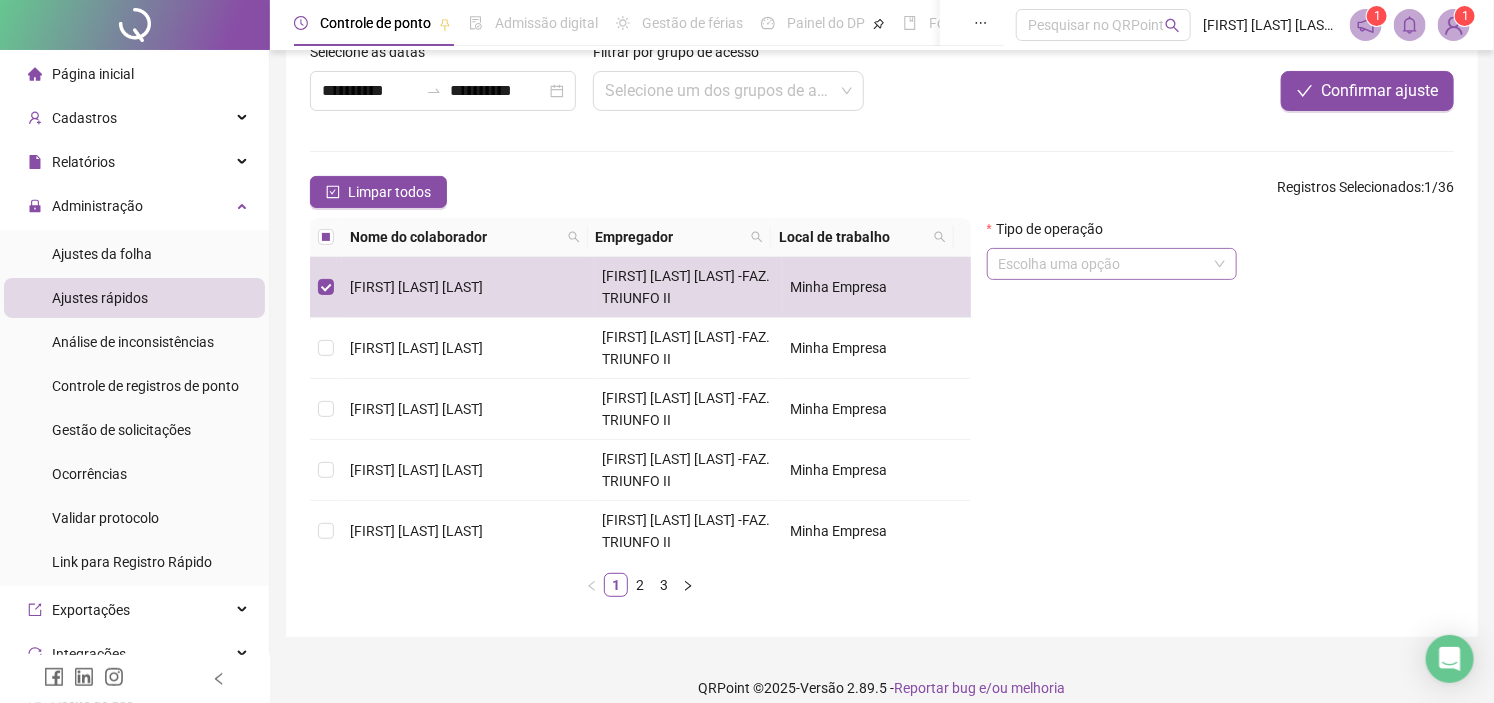 click at bounding box center [1112, 264] 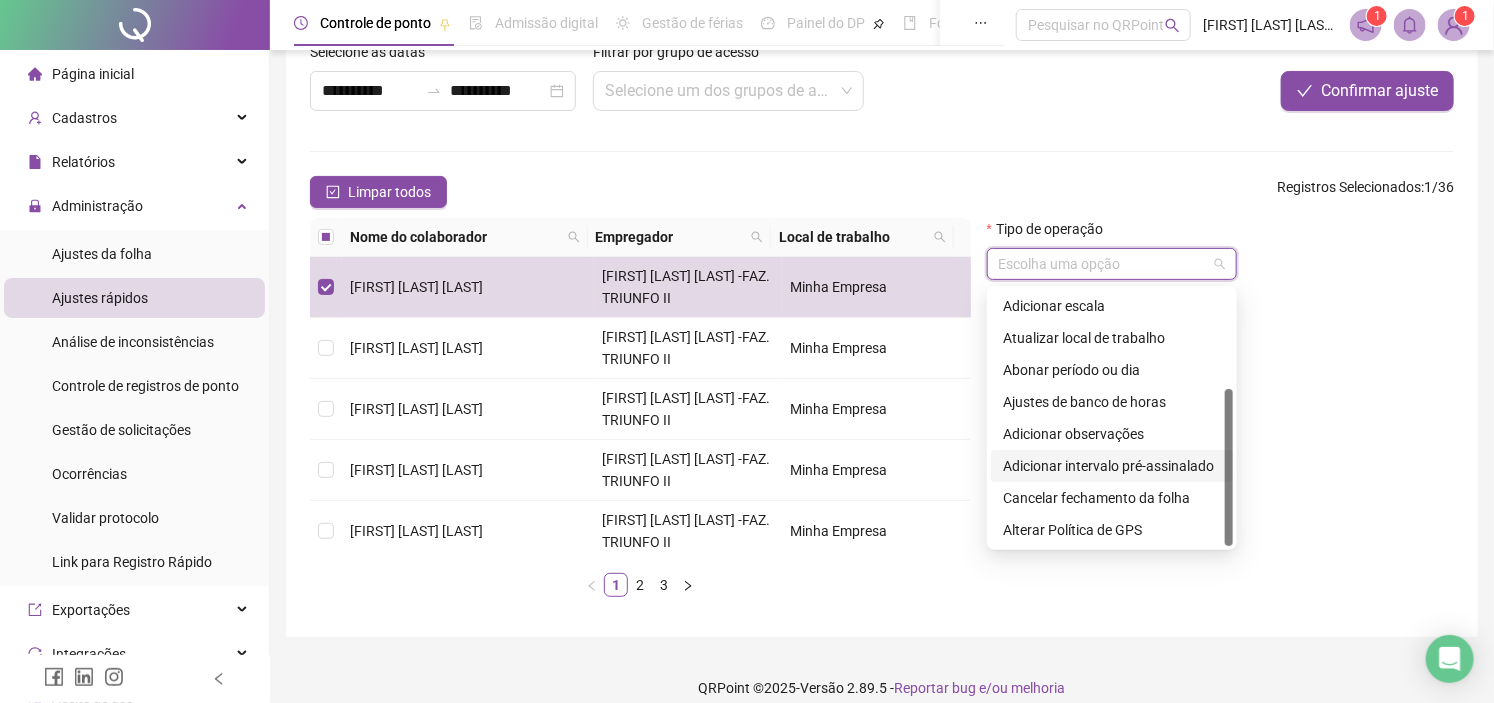 click on "Adicionar intervalo pré-assinalado" at bounding box center (1112, 466) 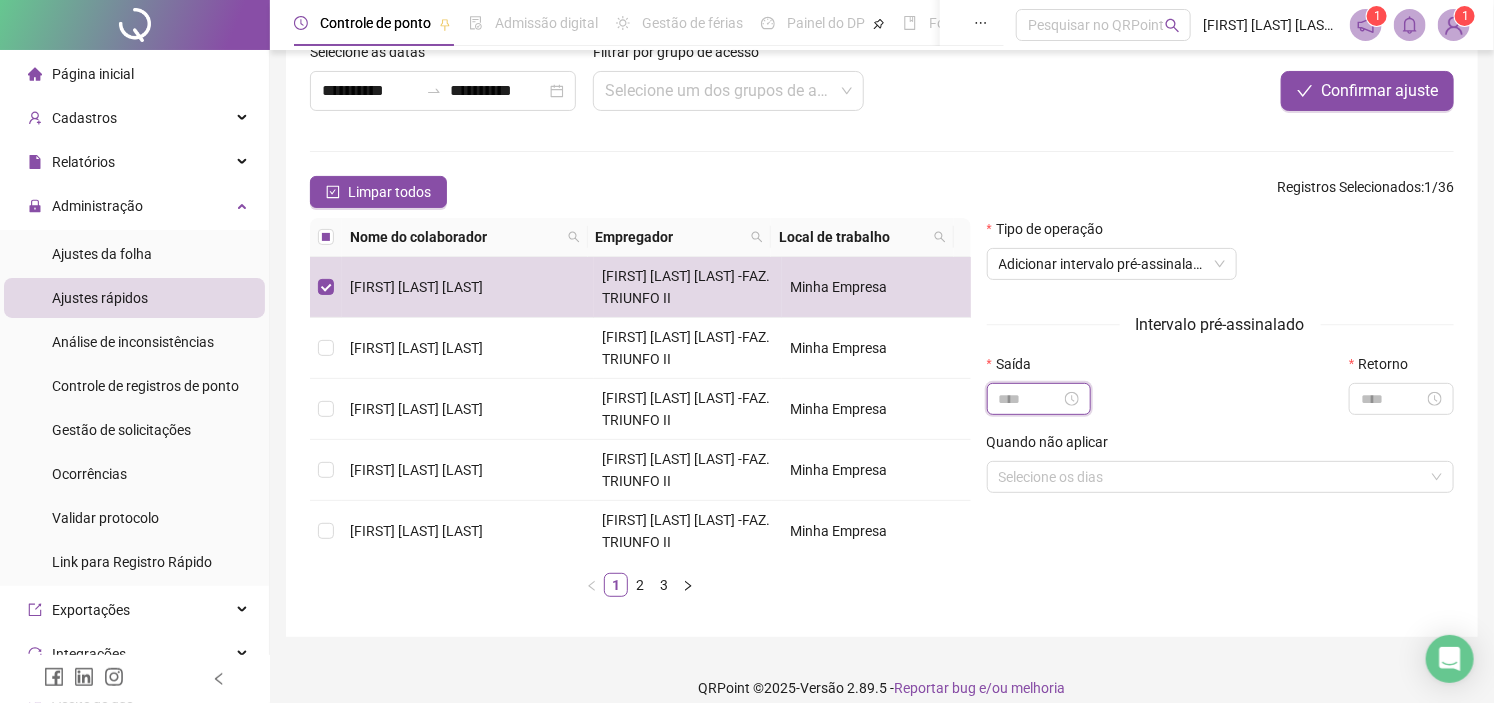 click at bounding box center (1030, 399) 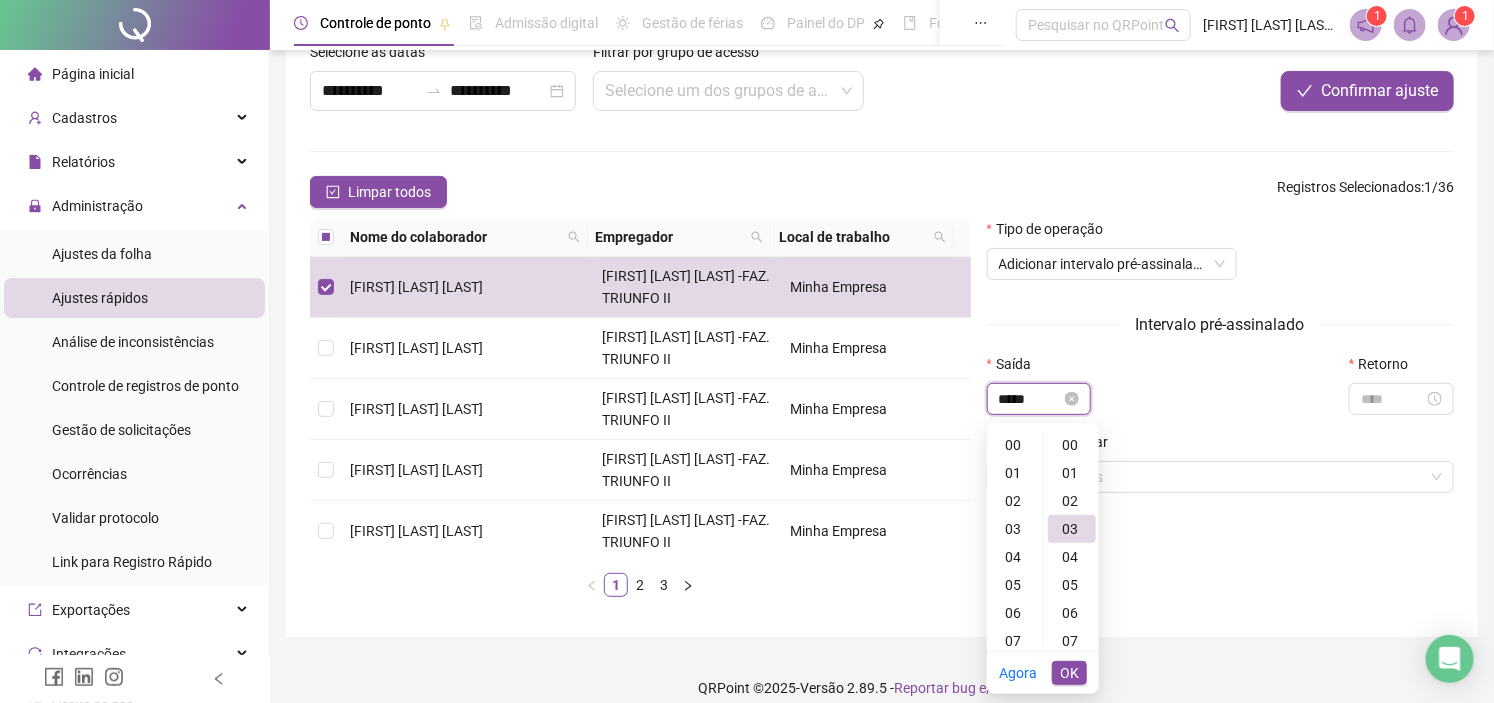 scroll, scrollTop: 307, scrollLeft: 0, axis: vertical 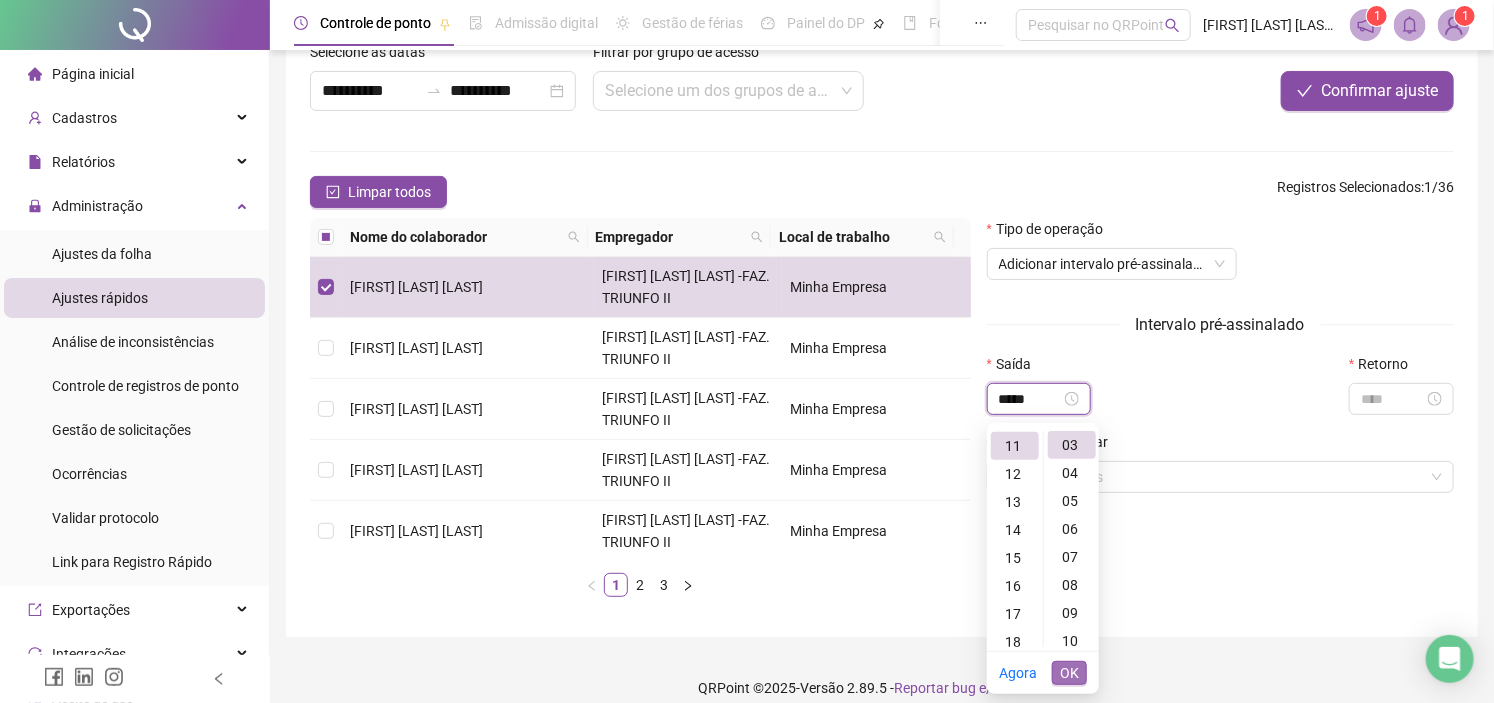 type on "*****" 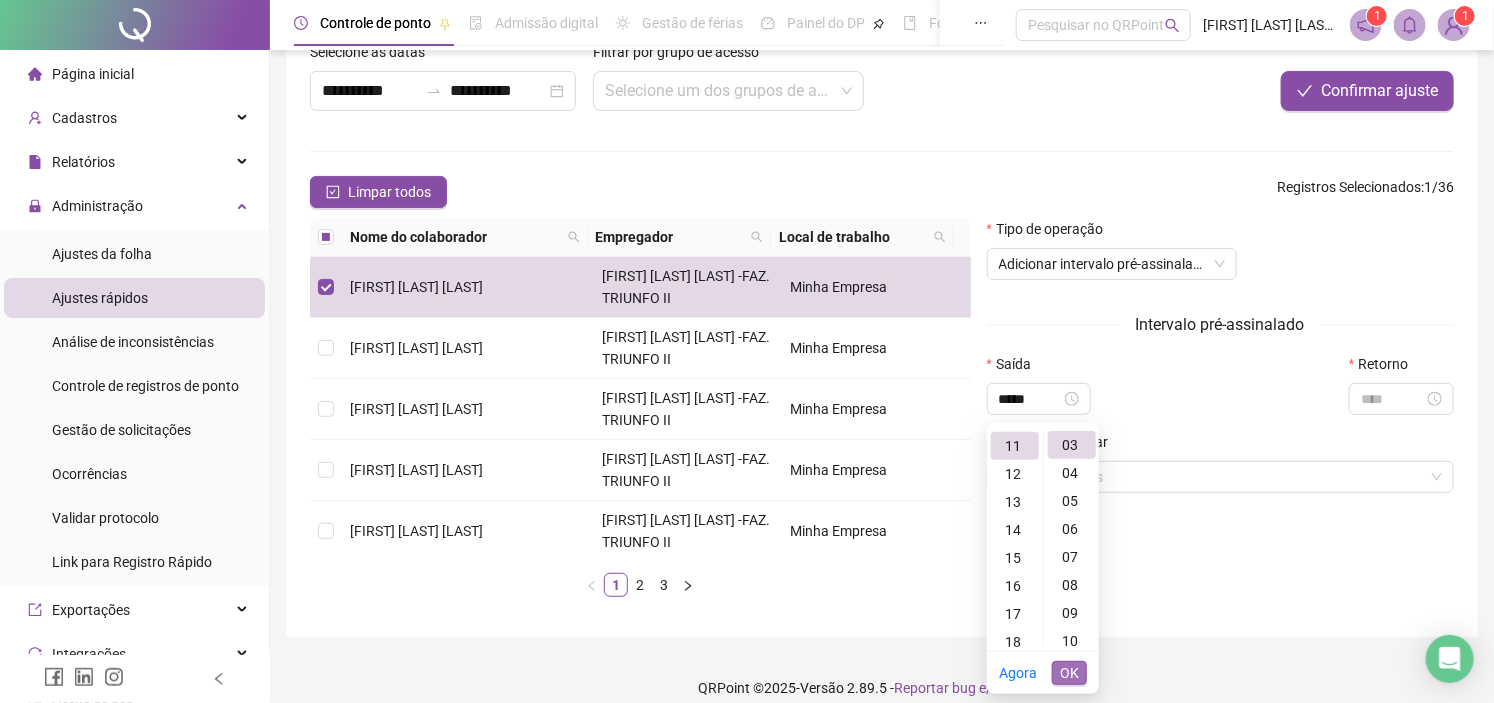 click on "OK" at bounding box center (1069, 673) 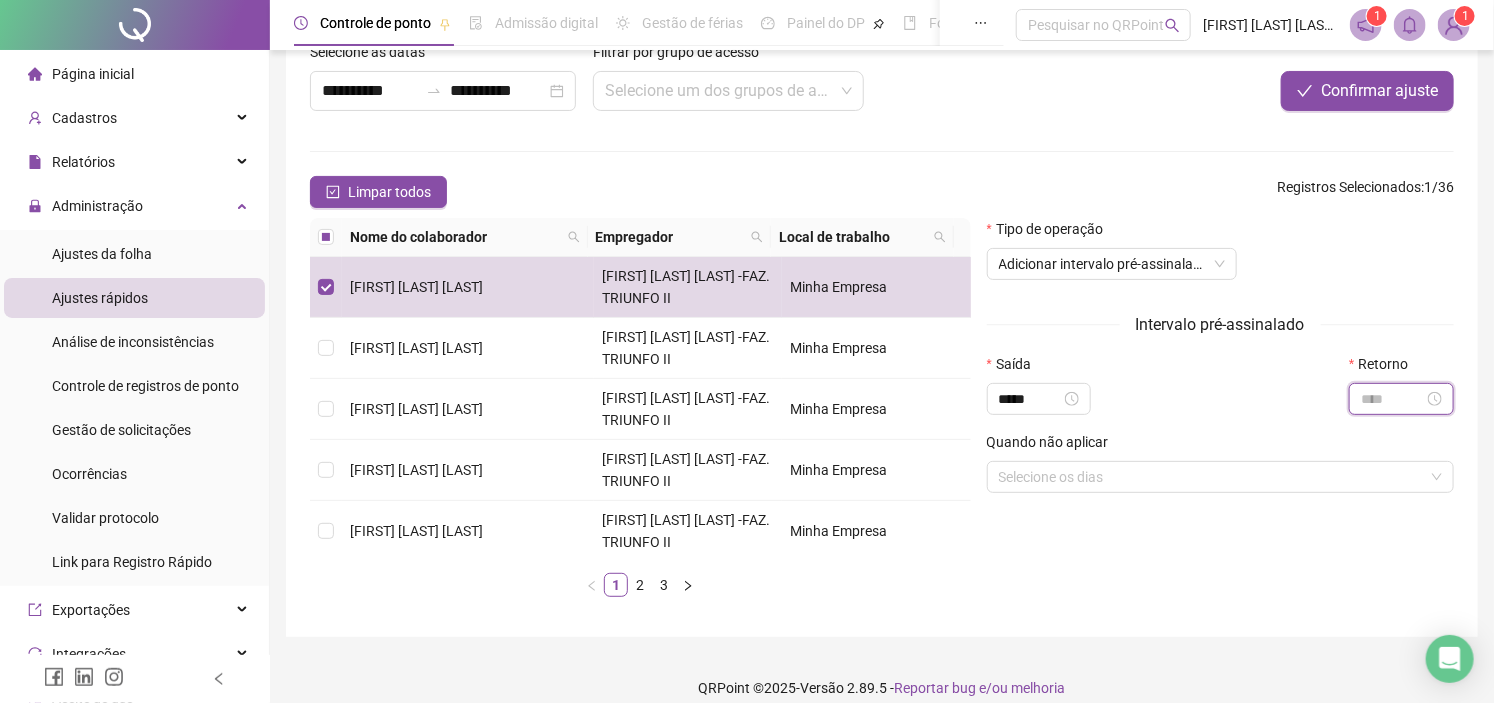 click at bounding box center (1392, 399) 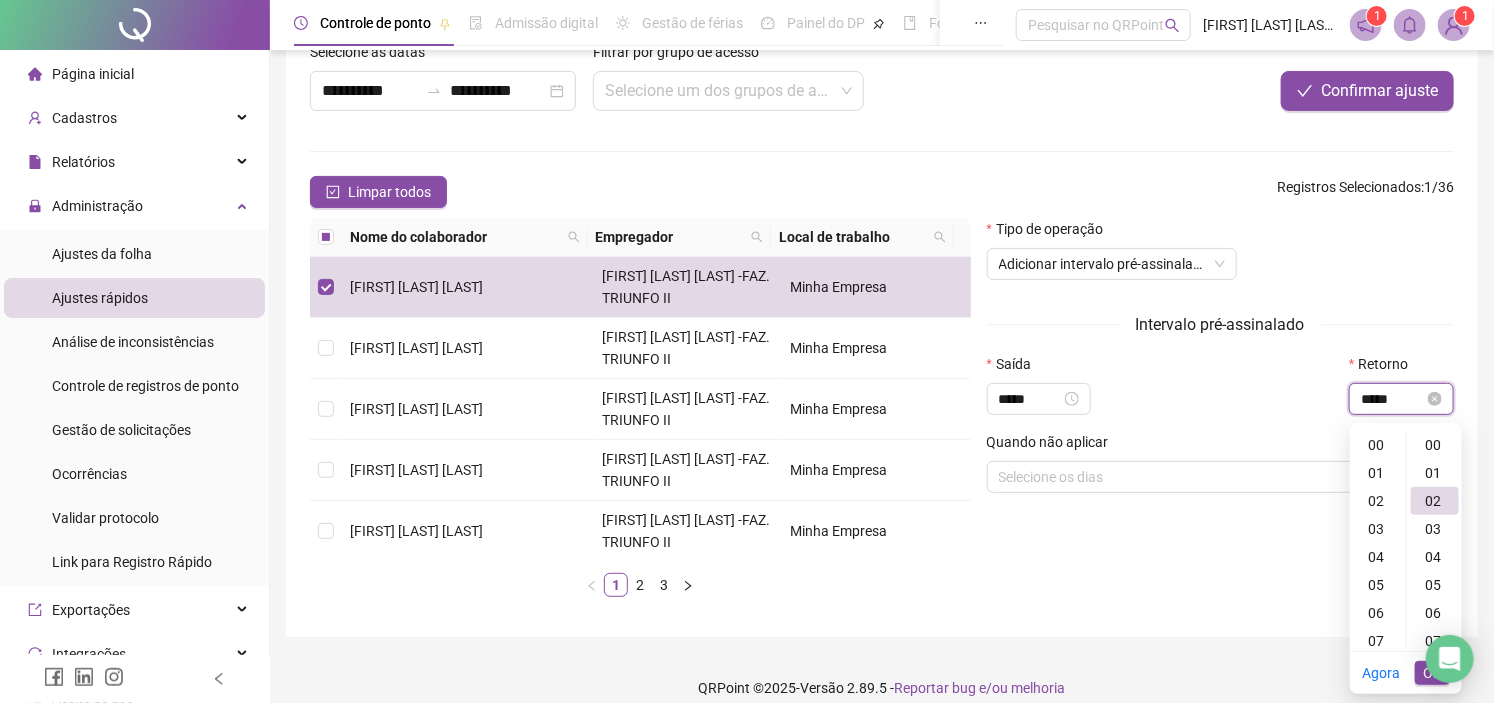 scroll, scrollTop: 364, scrollLeft: 0, axis: vertical 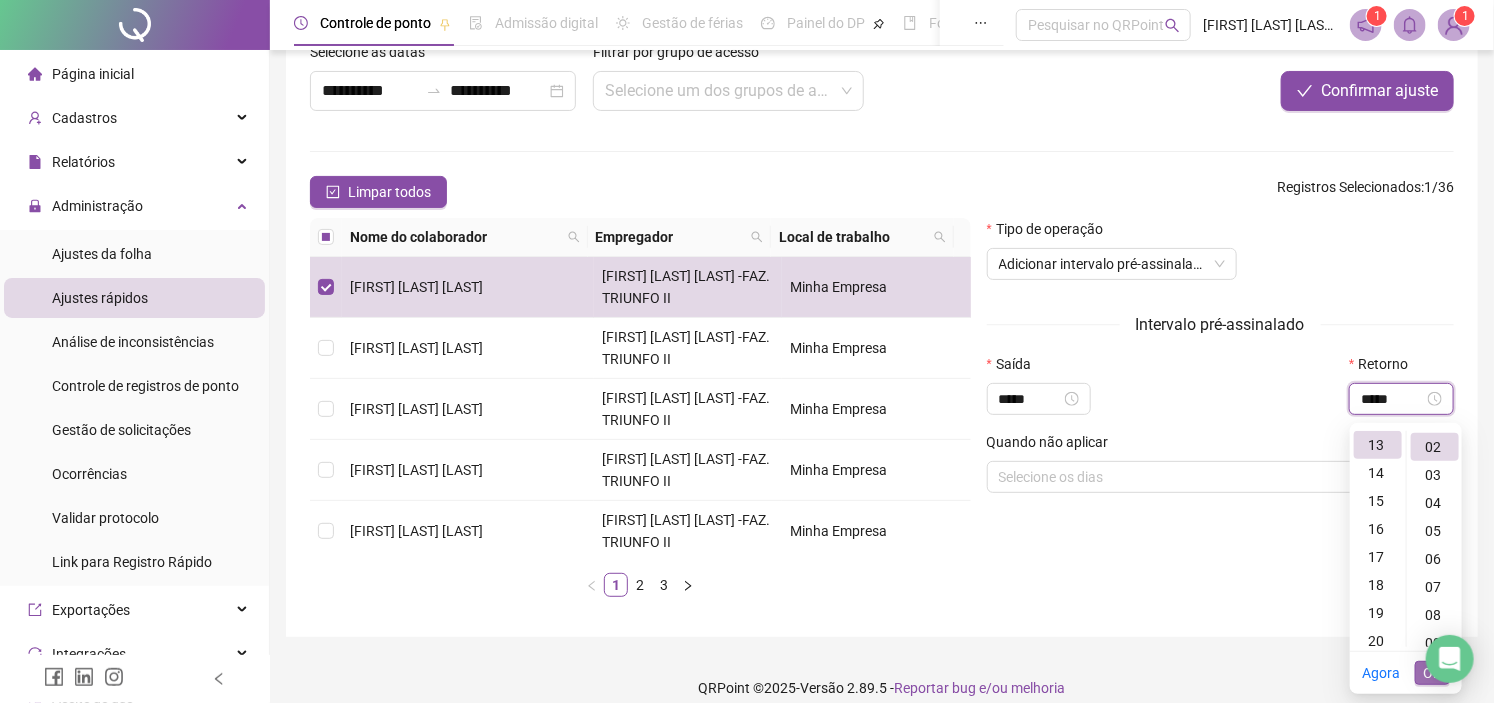 type on "*****" 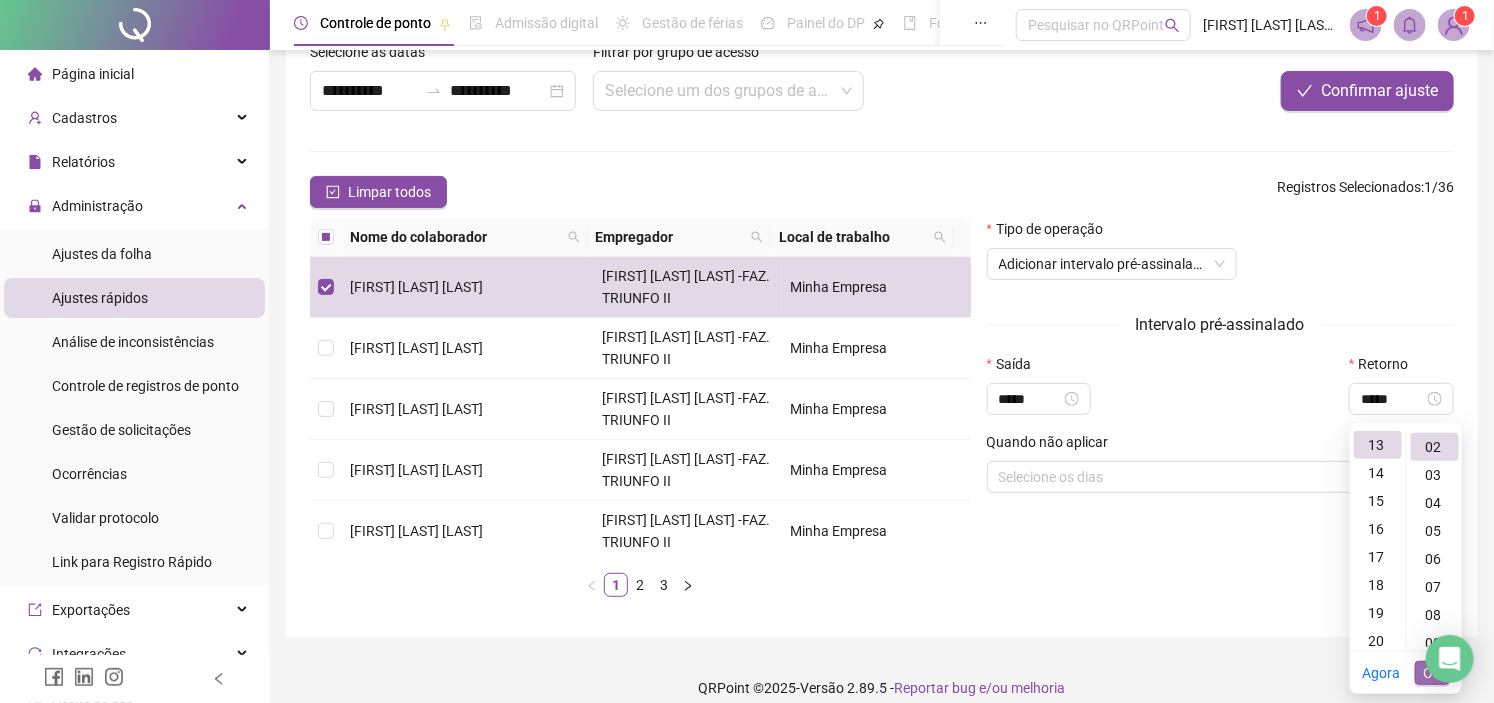 click on "OK" at bounding box center [1432, 673] 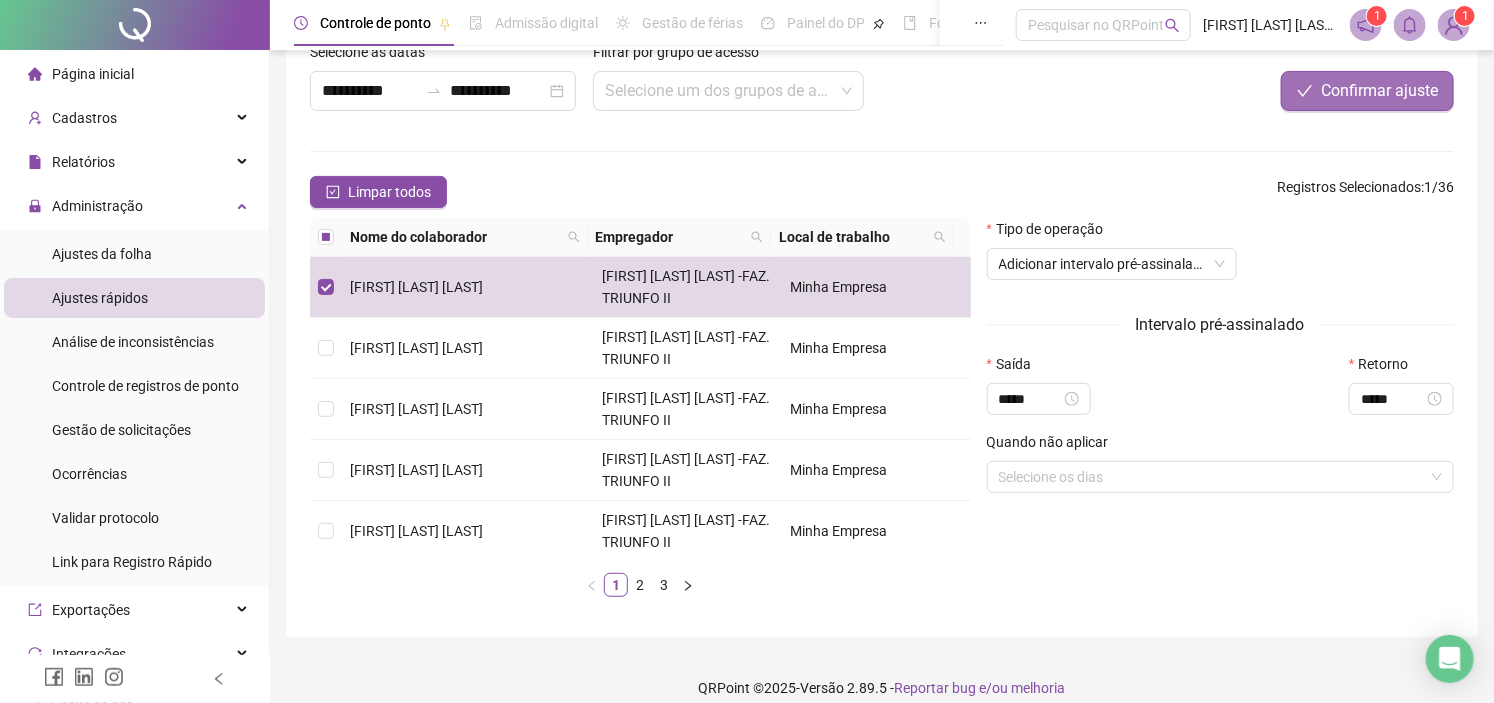 click on "Confirmar ajuste" at bounding box center [1379, 91] 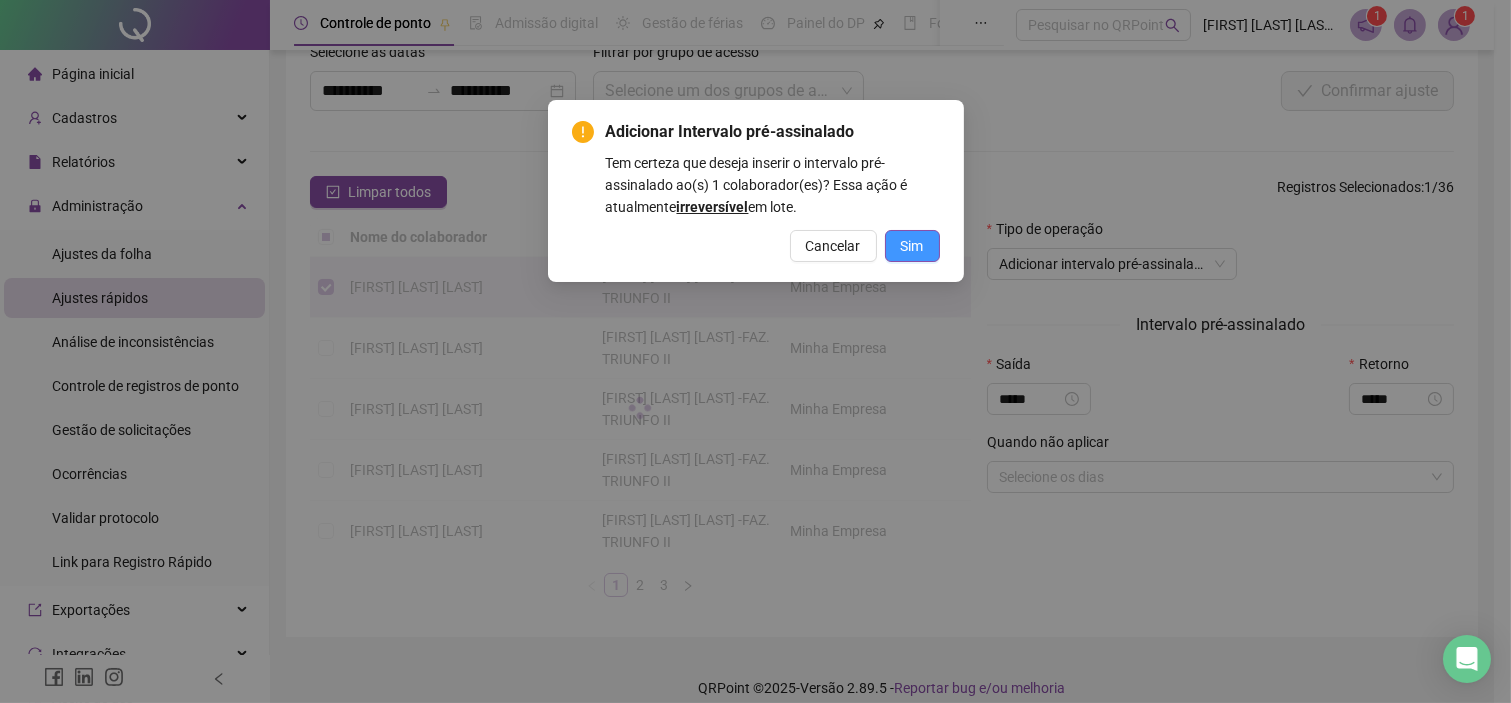 click on "Sim" at bounding box center (912, 246) 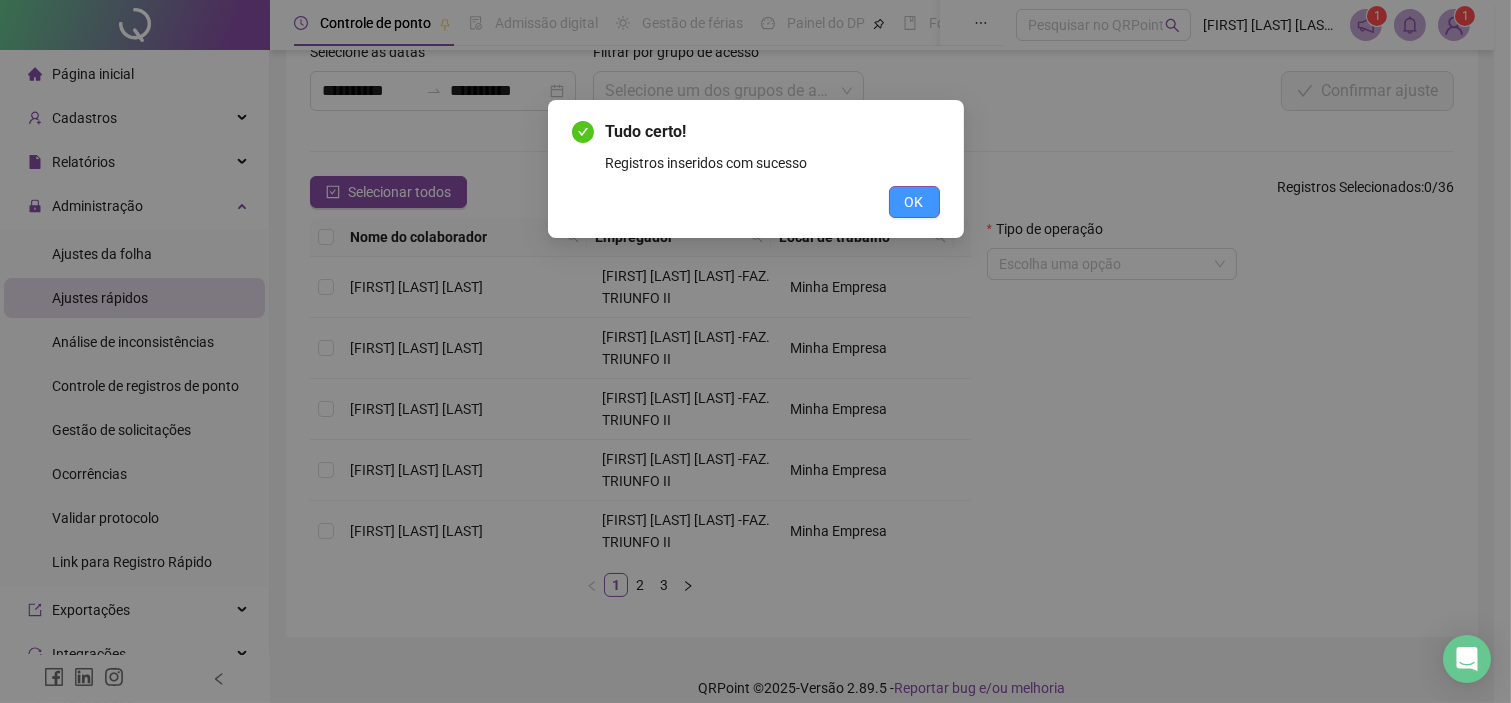 click on "OK" at bounding box center (914, 202) 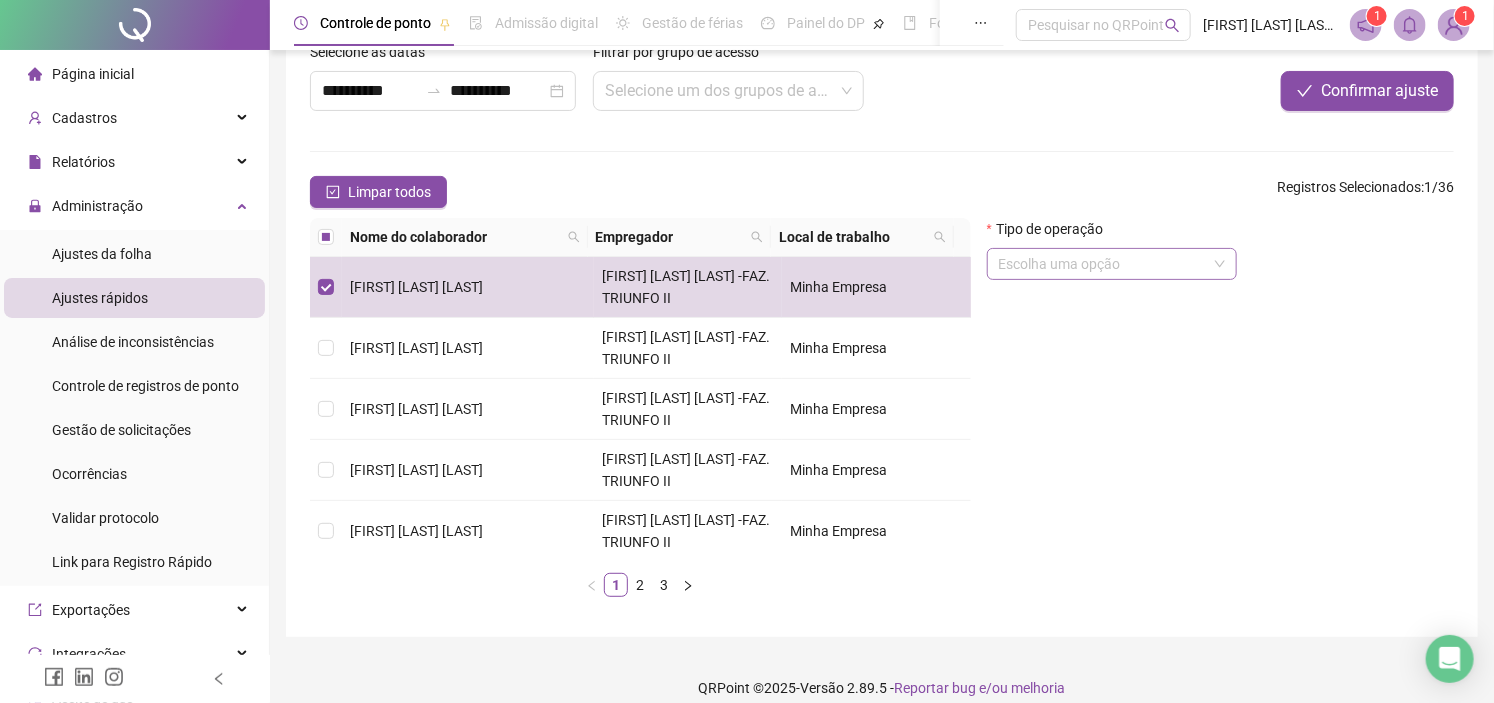 click at bounding box center (1112, 264) 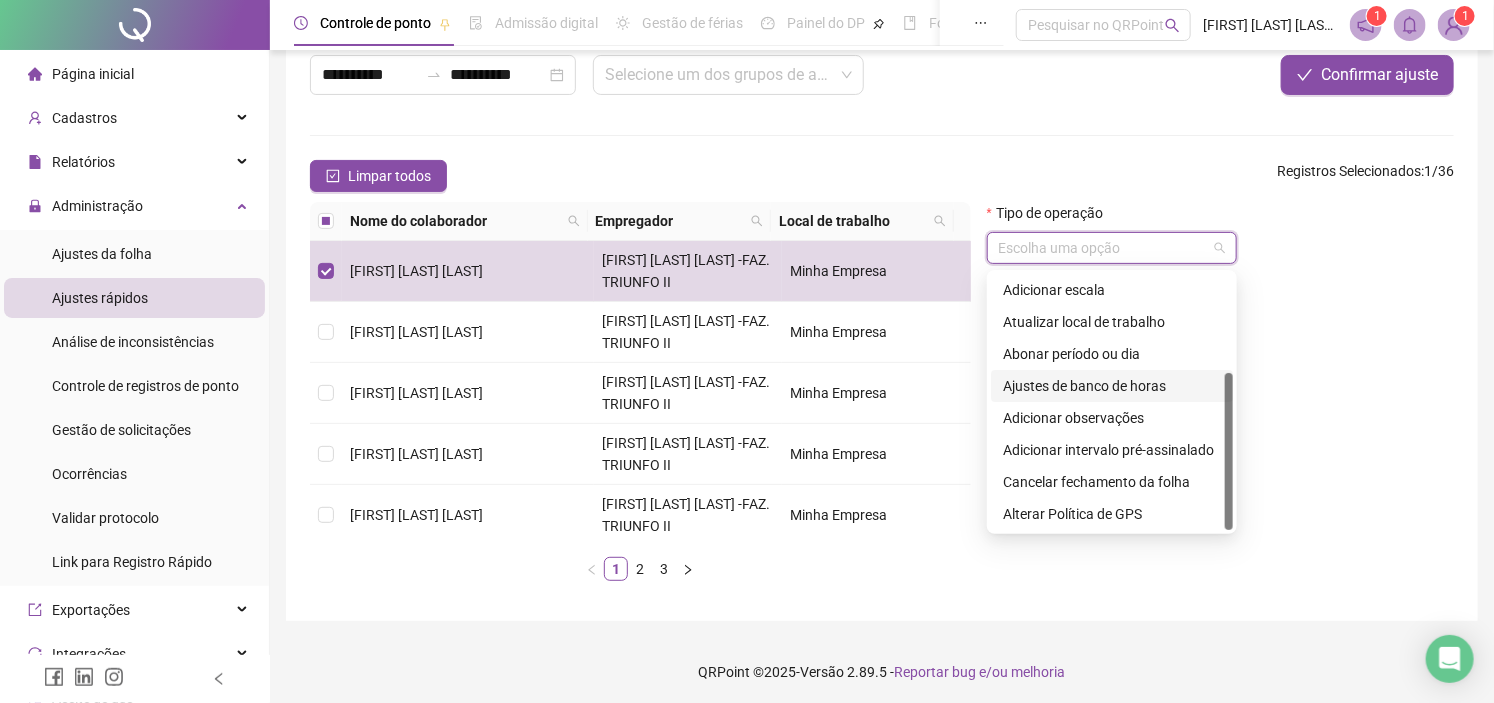 scroll, scrollTop: 124, scrollLeft: 0, axis: vertical 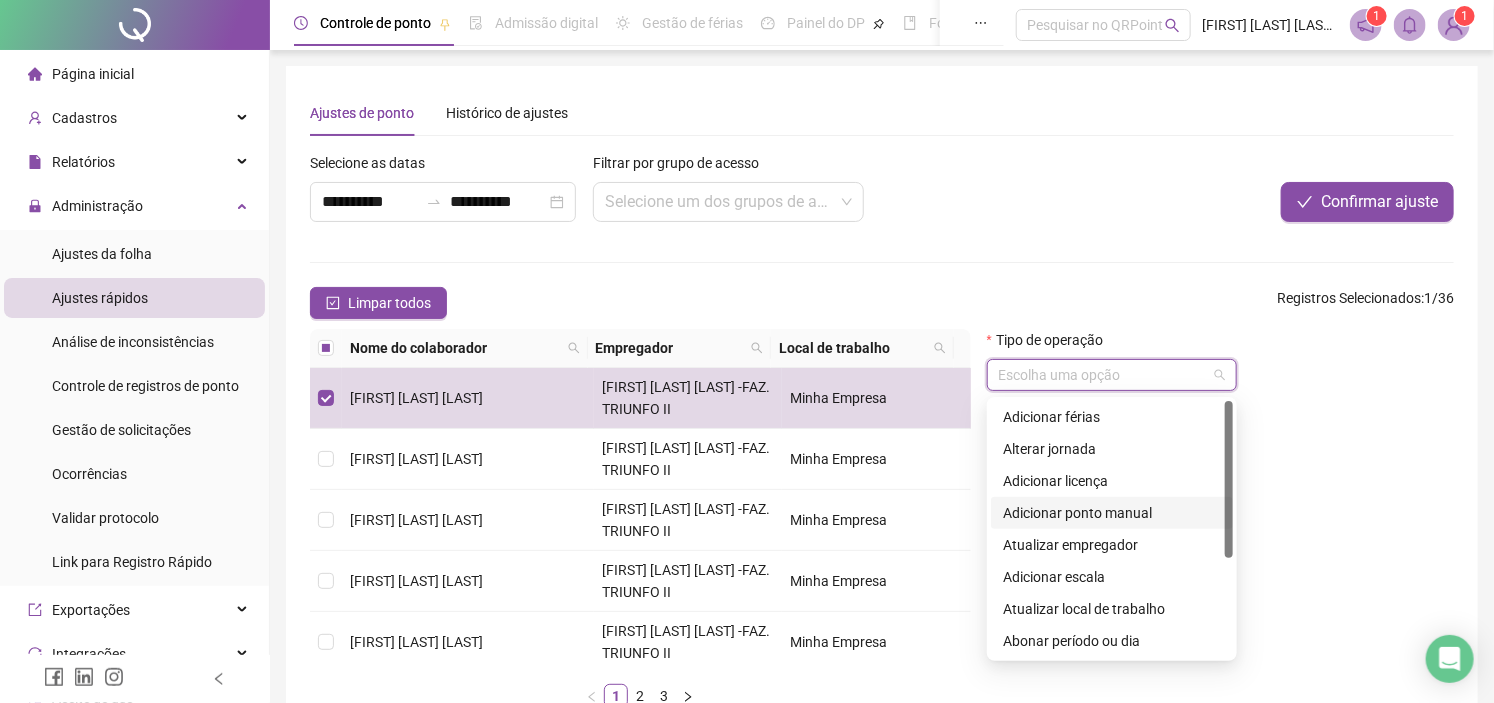 click on "Adicionar ponto manual" at bounding box center [1112, 513] 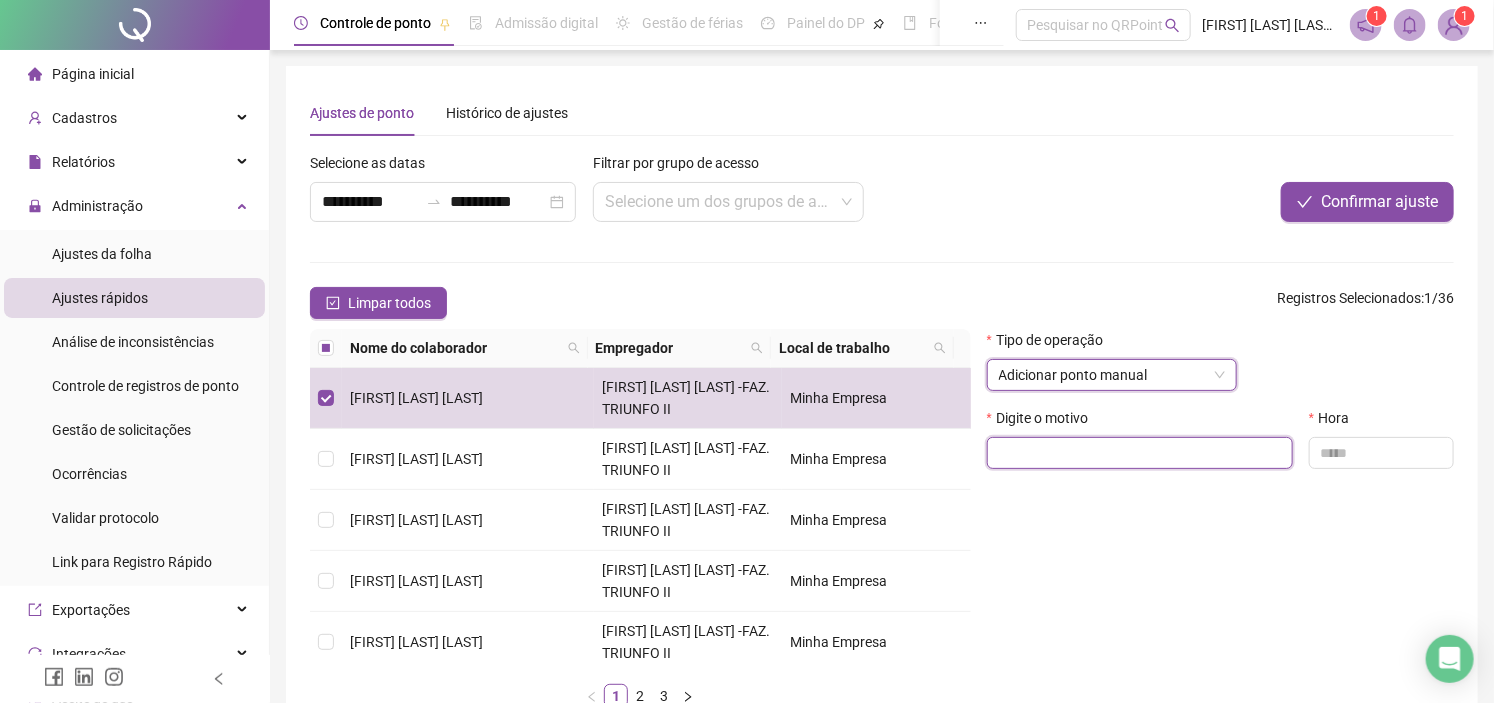 click at bounding box center (1140, 453) 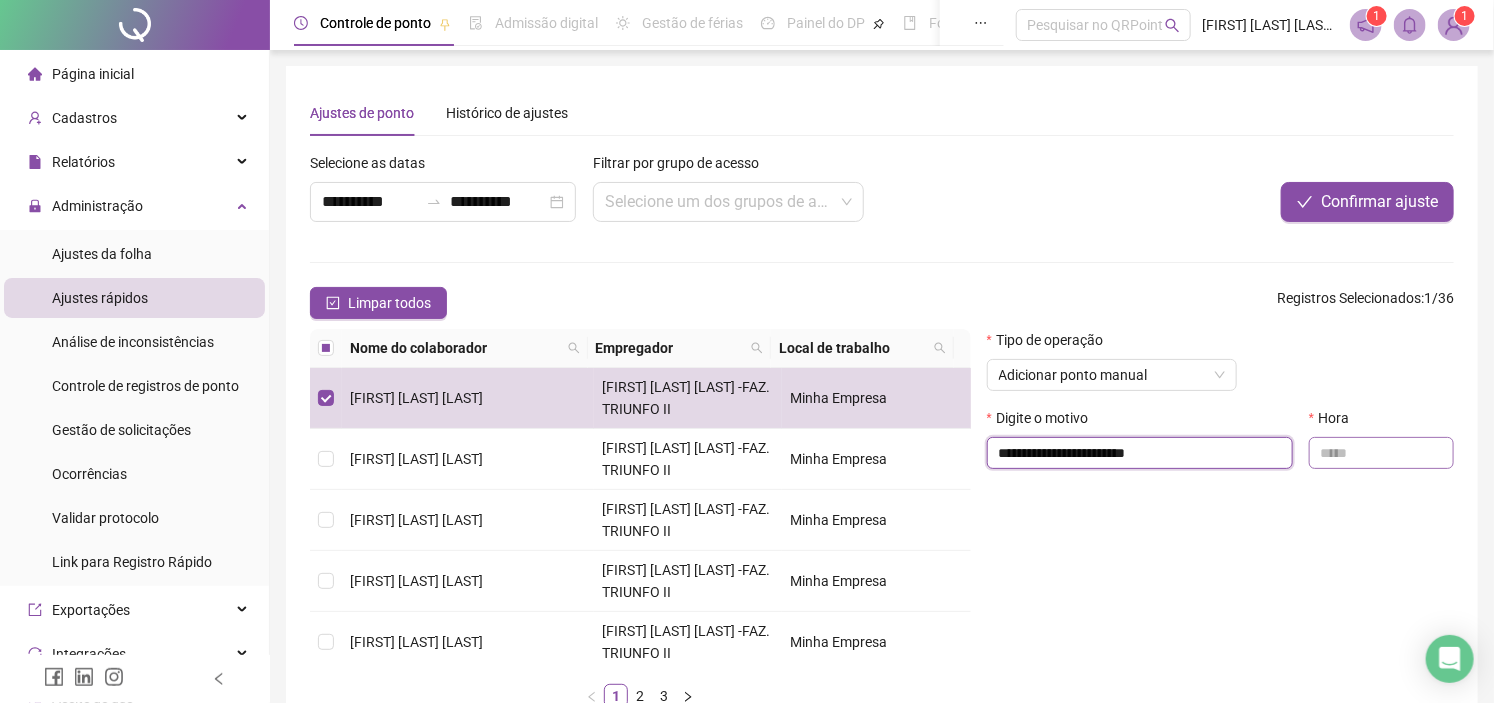 type on "**********" 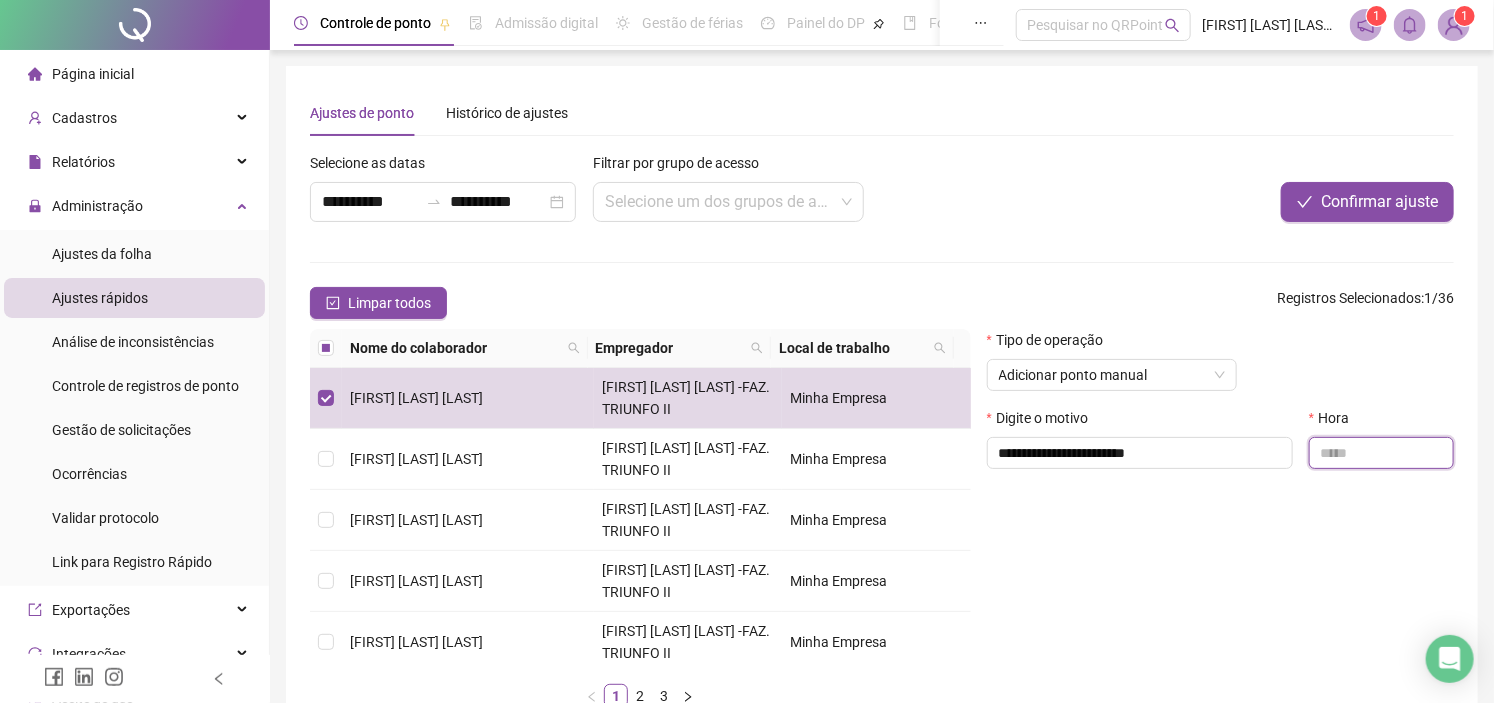 click at bounding box center (1381, 453) 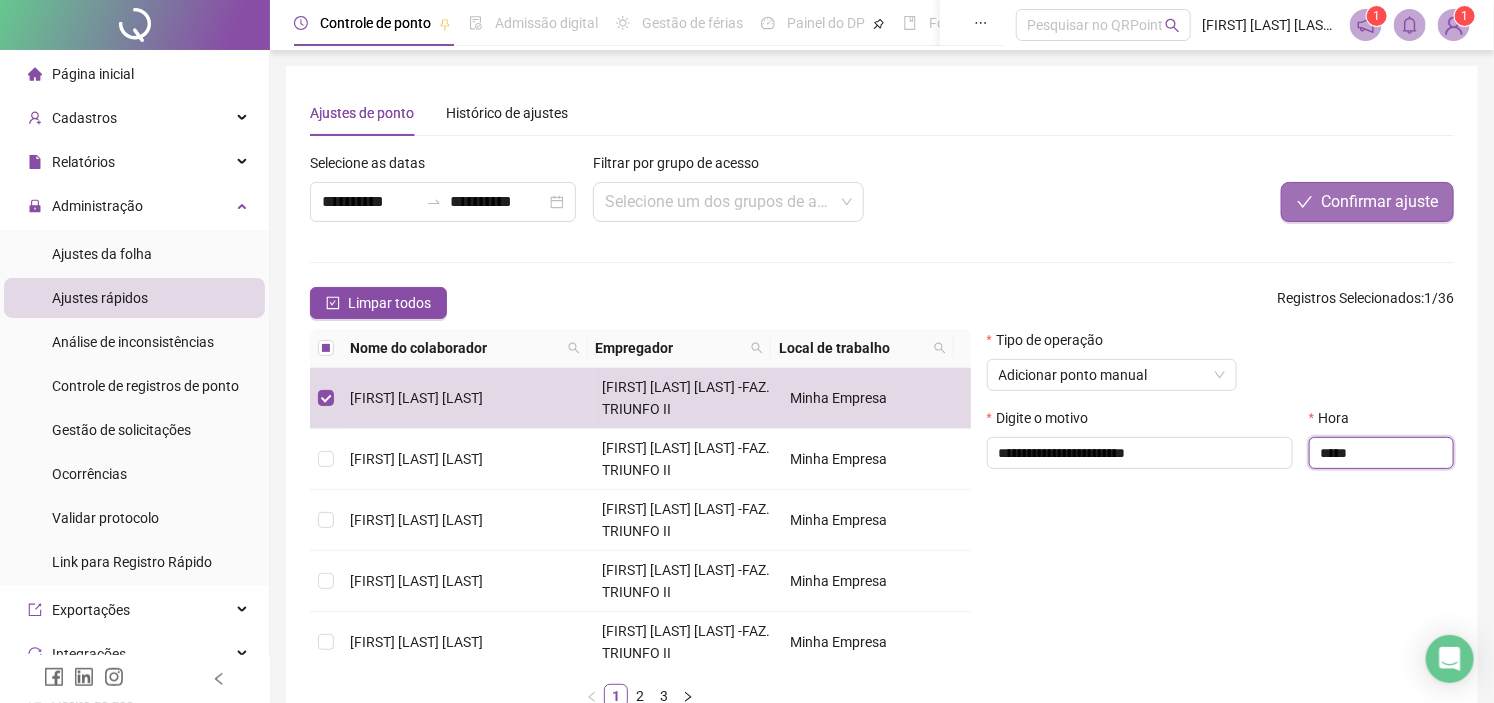 type on "*****" 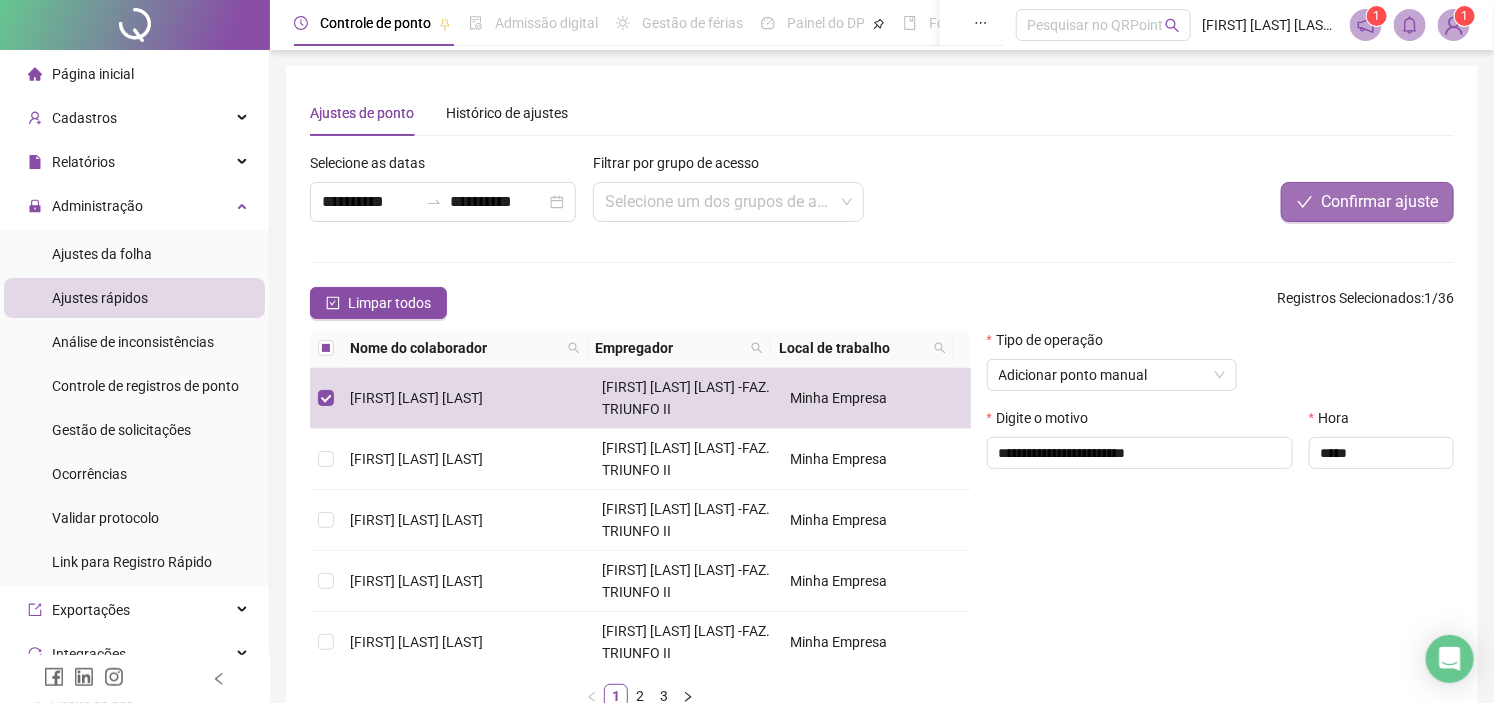 click on "Confirmar ajuste" at bounding box center (1367, 202) 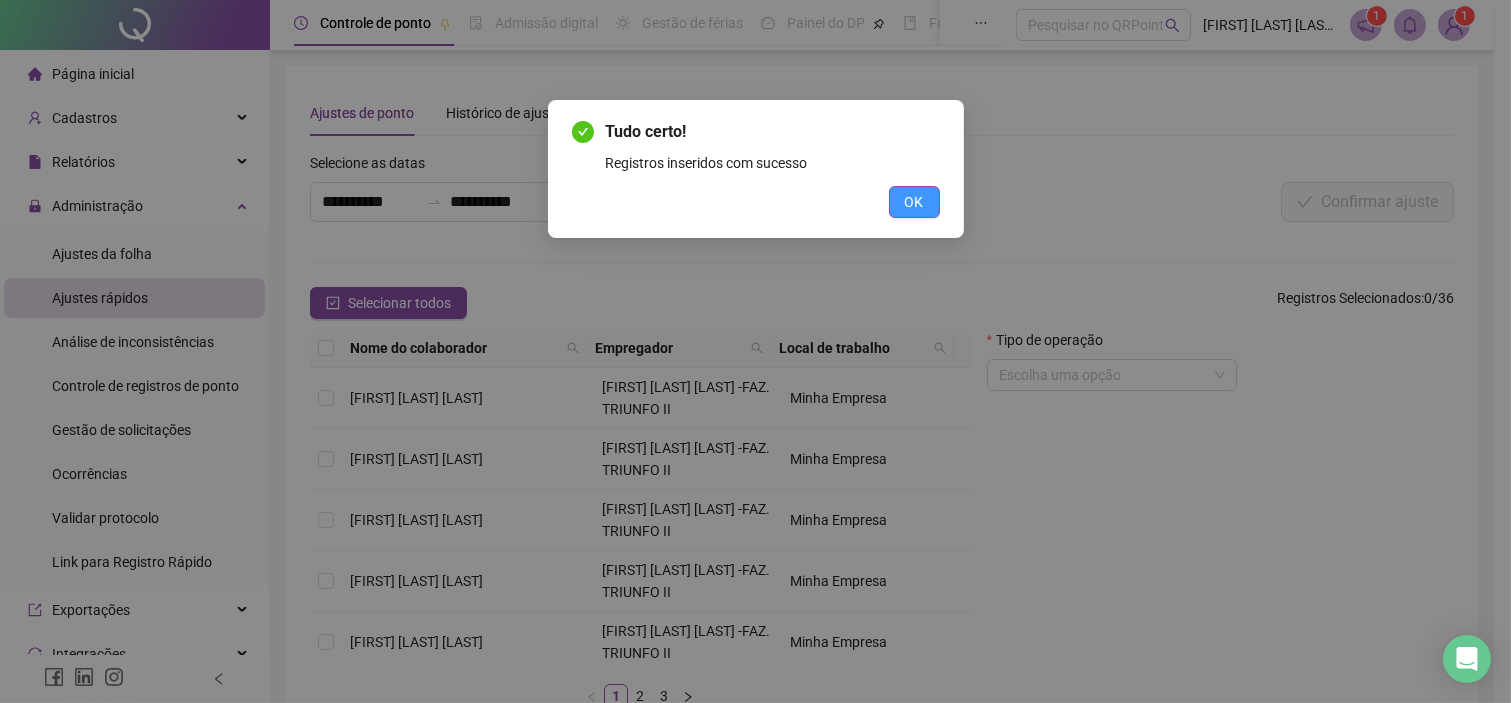 click on "OK" at bounding box center [914, 202] 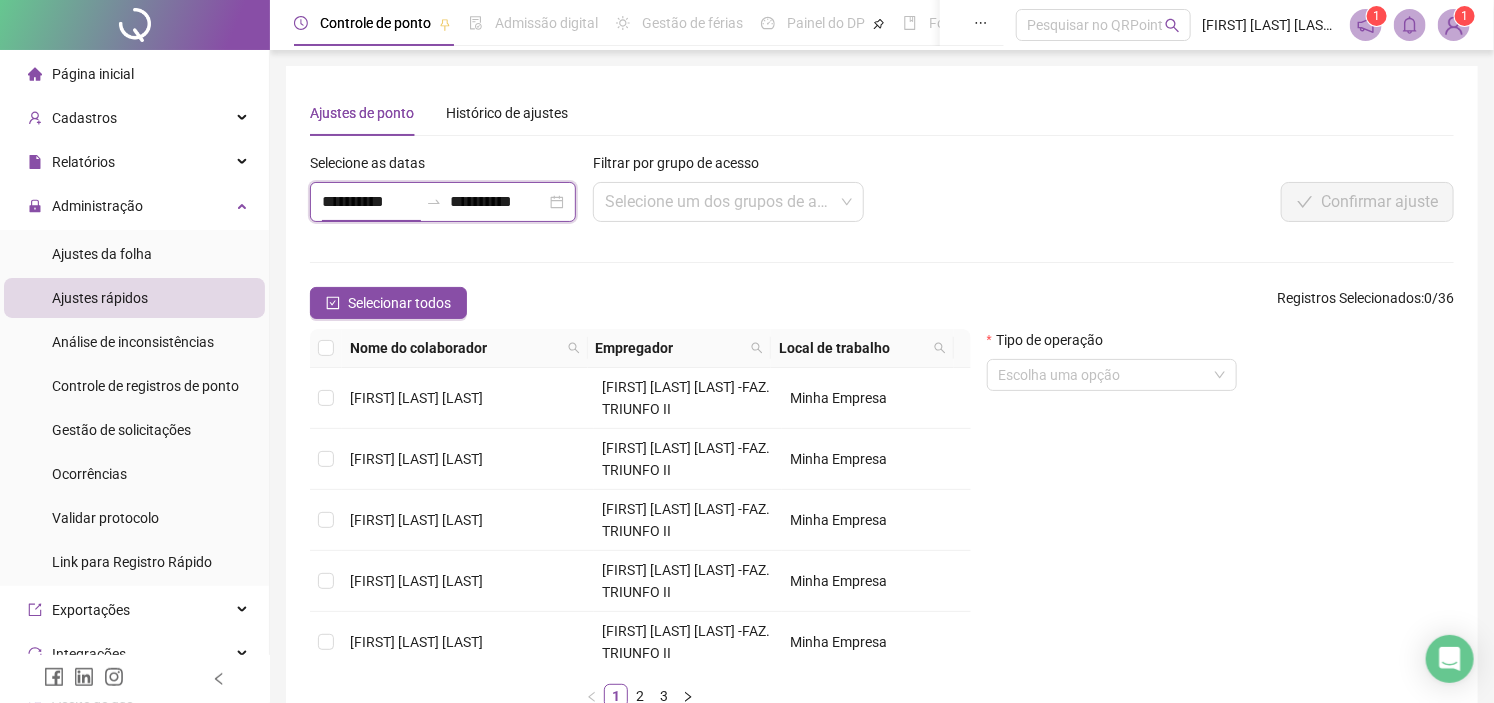 click on "**********" at bounding box center [370, 202] 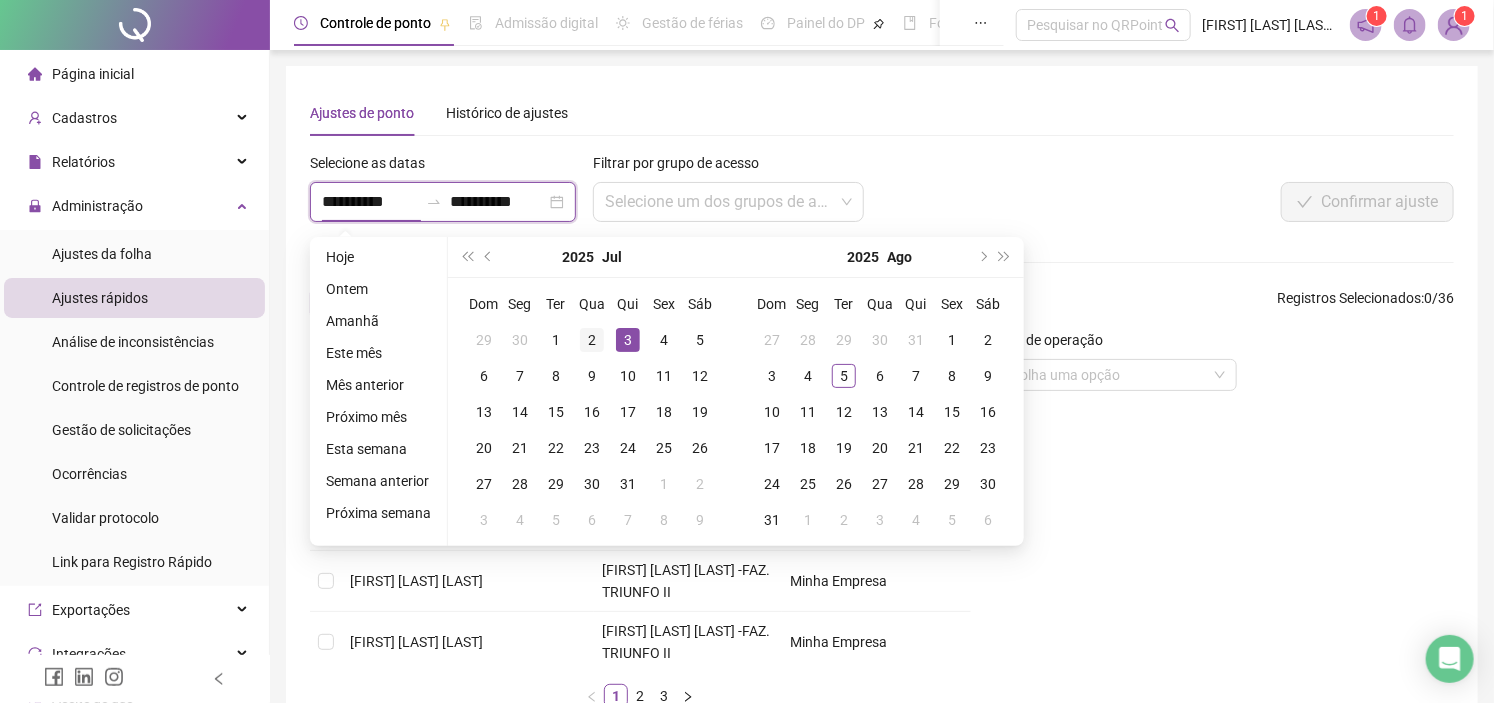 type on "**********" 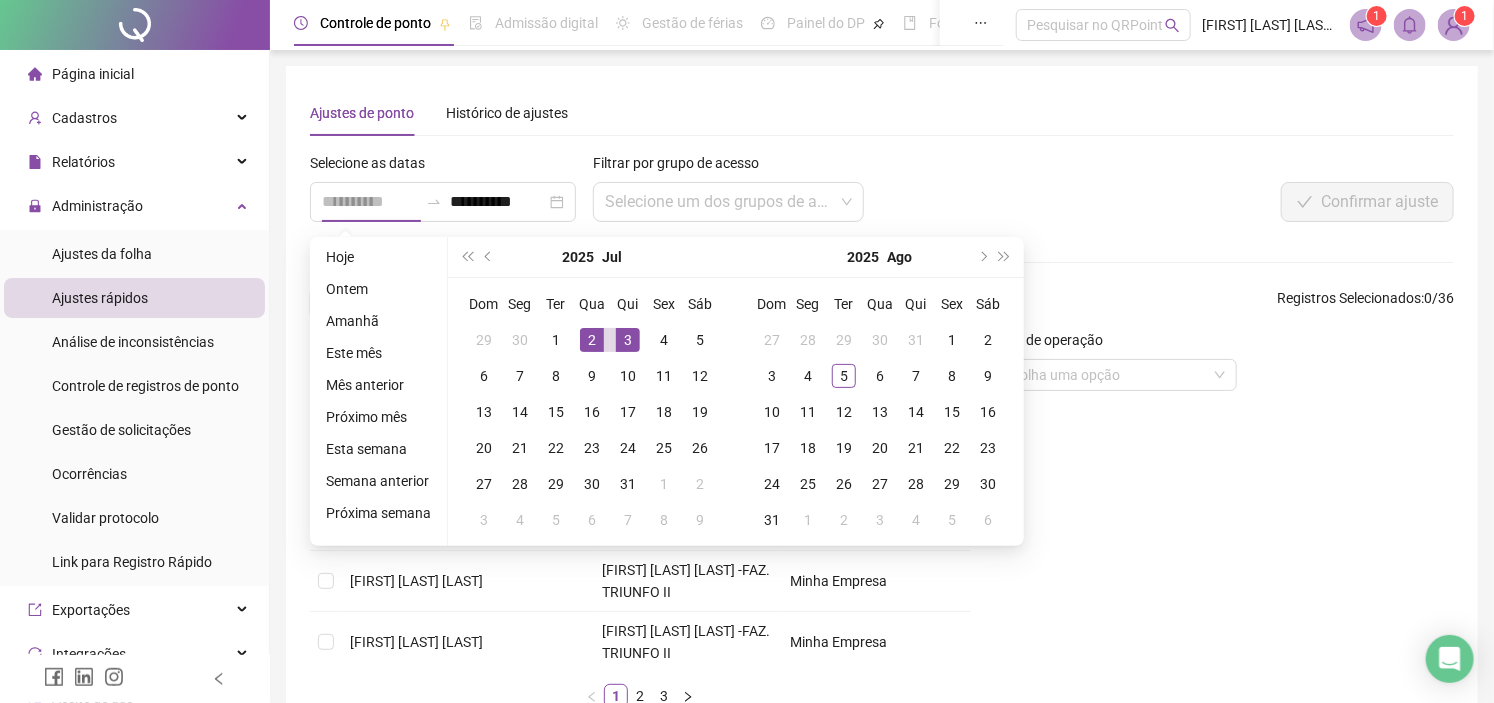 click on "2" at bounding box center (592, 340) 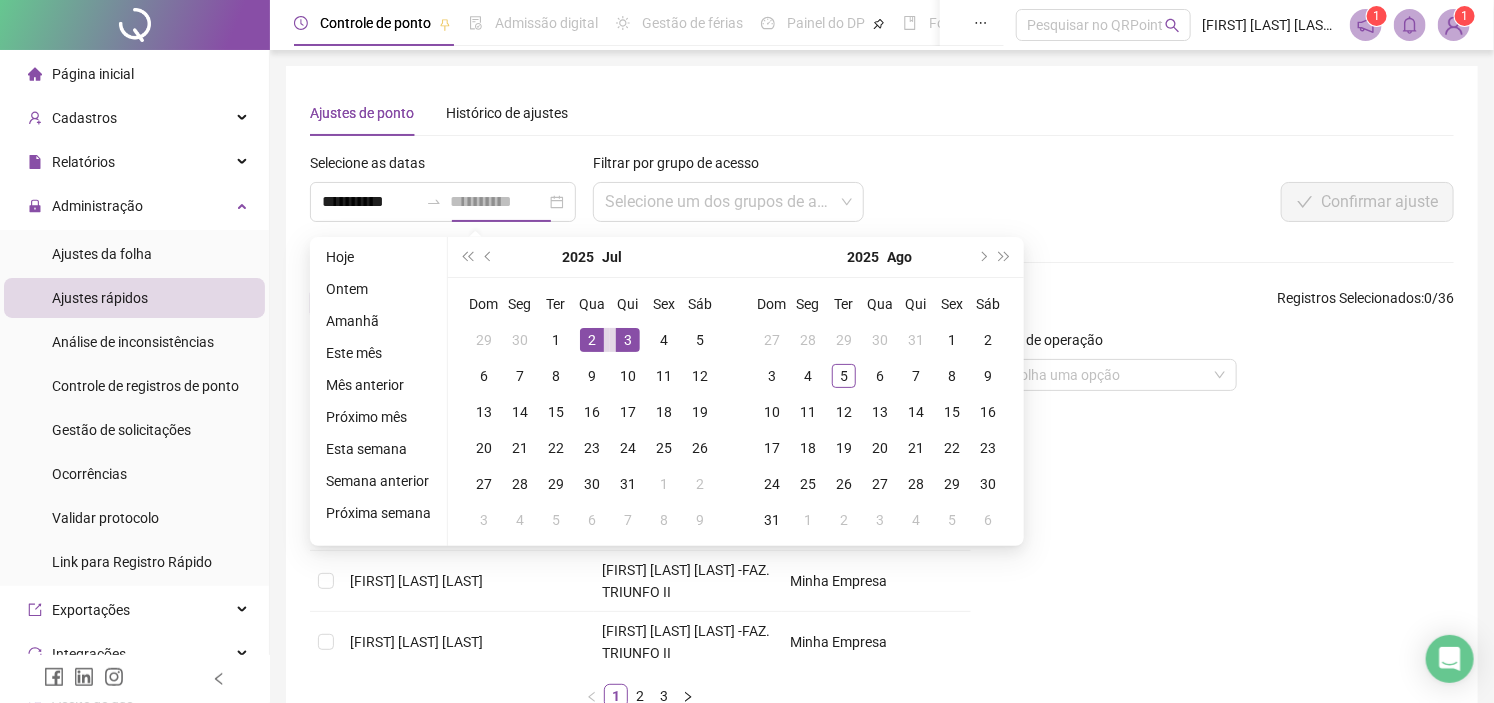 click on "2" at bounding box center [592, 340] 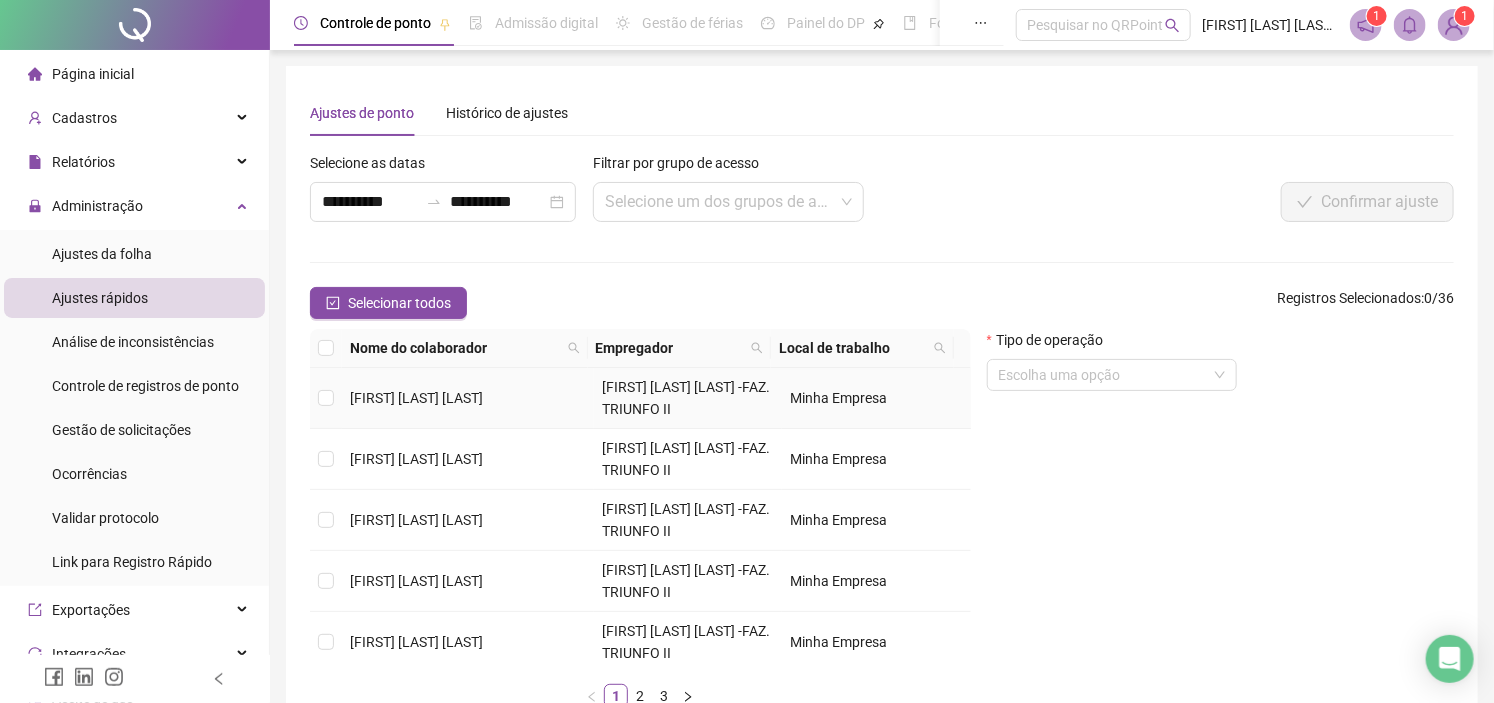 click at bounding box center (326, 398) 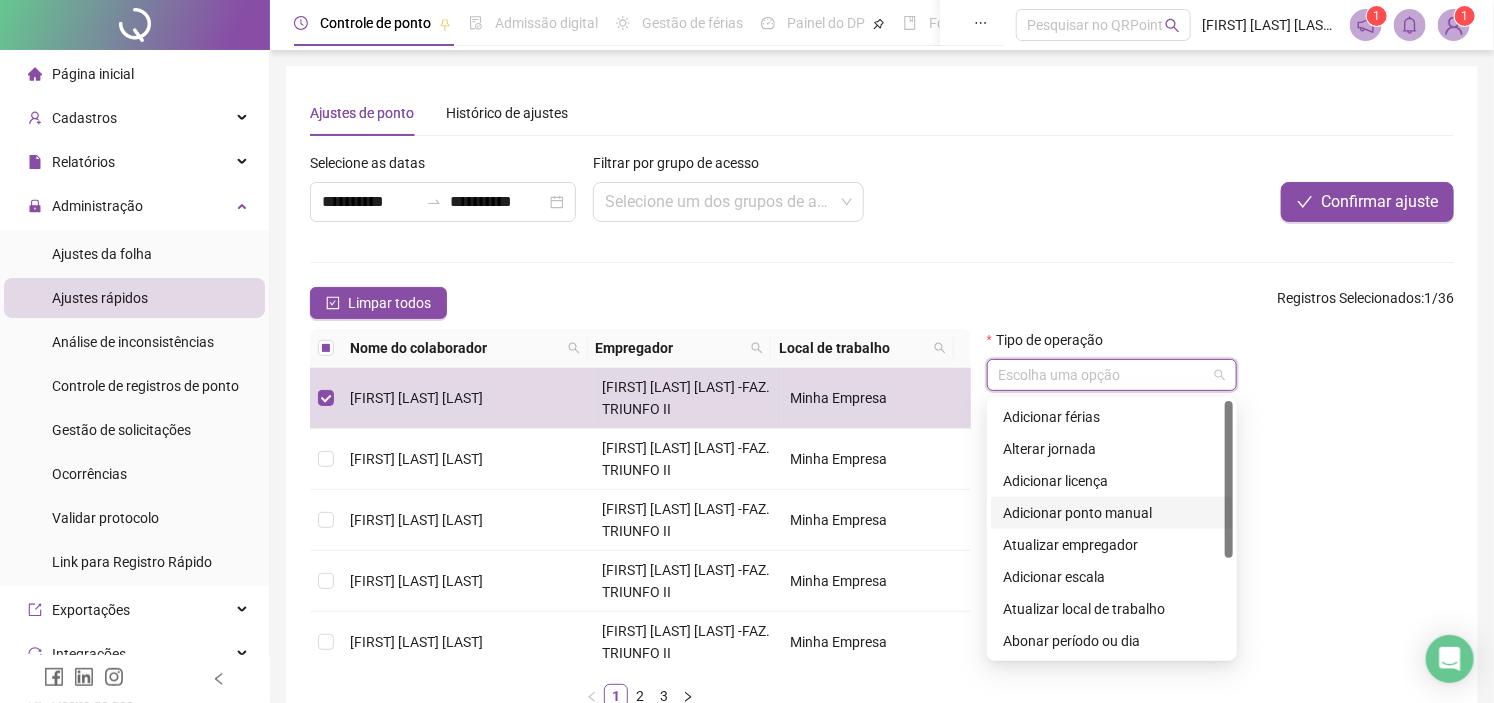 click at bounding box center [1103, 375] 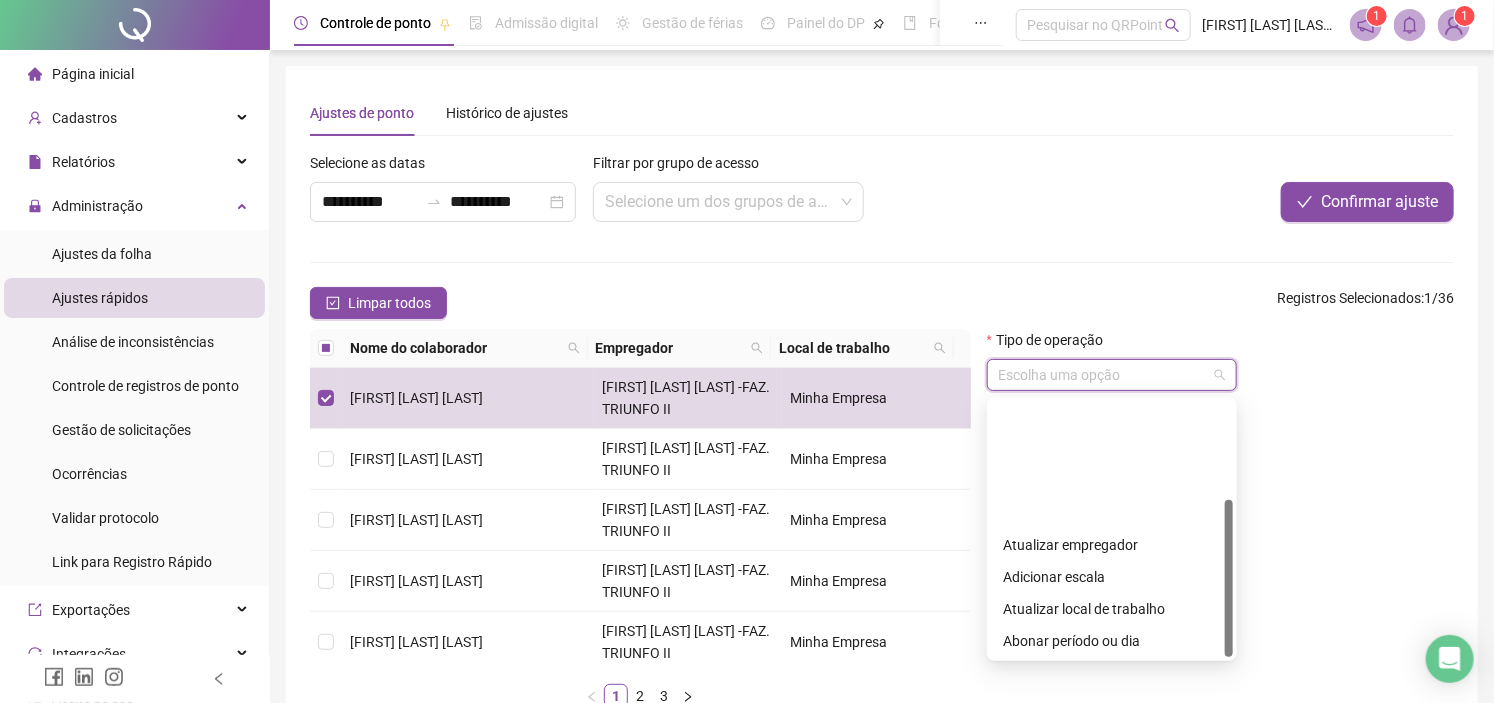scroll, scrollTop: 160, scrollLeft: 0, axis: vertical 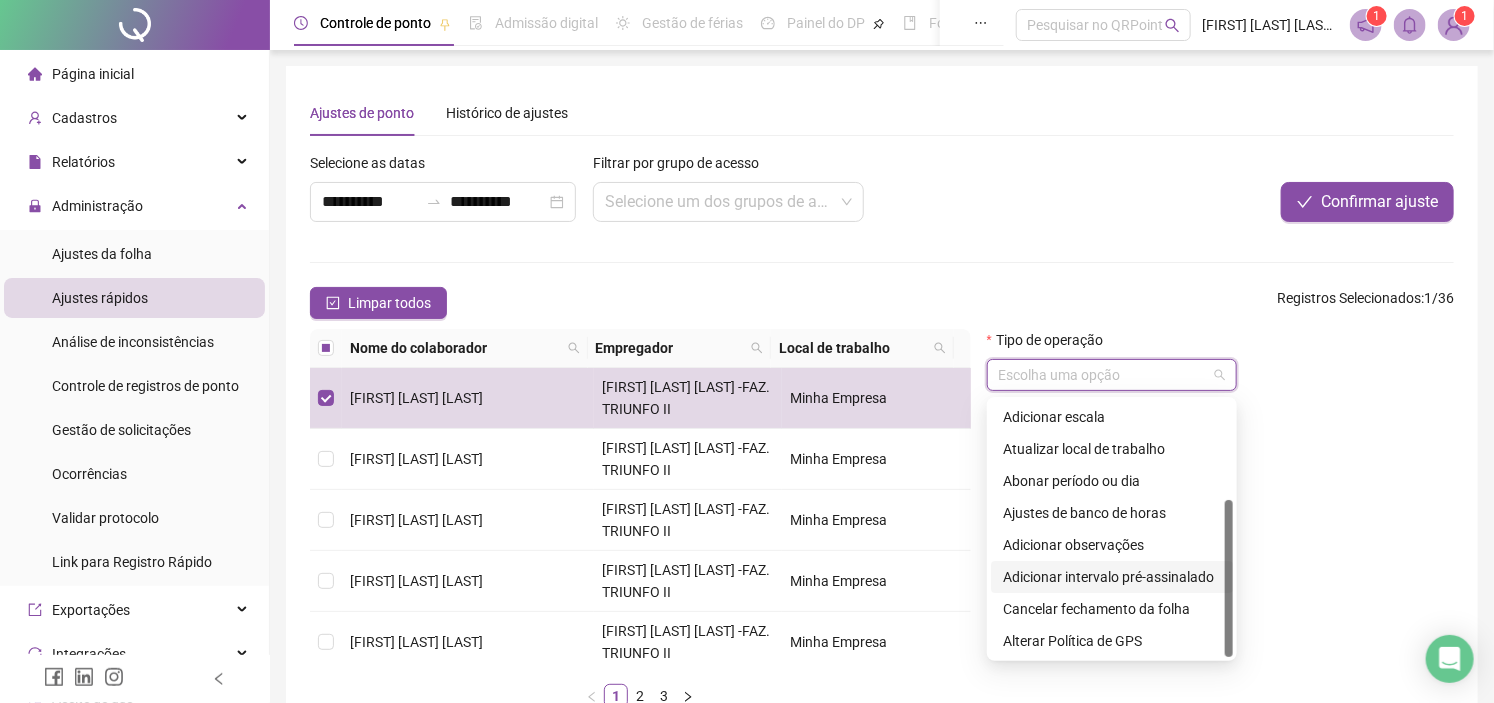 click on "Adicionar intervalo pré-assinalado" at bounding box center (1112, 577) 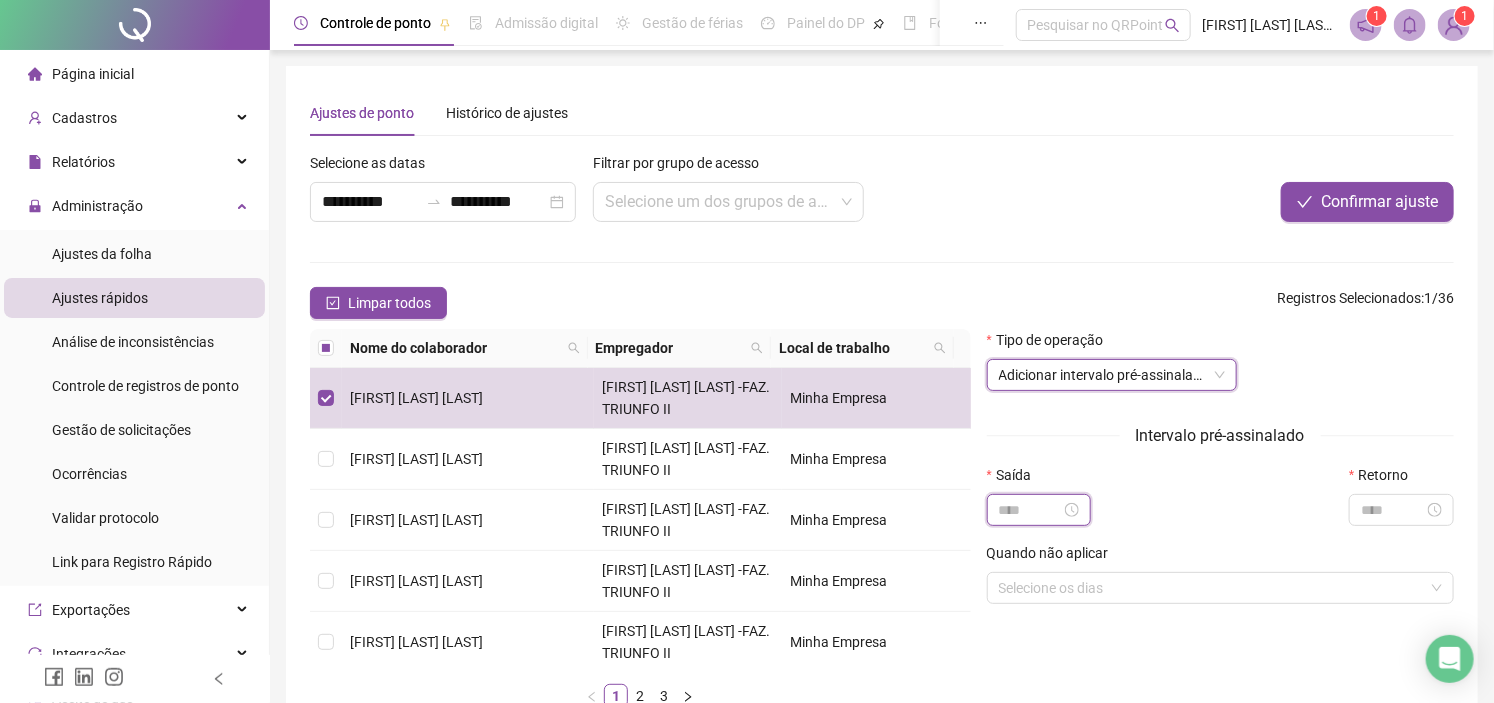 click at bounding box center (1030, 510) 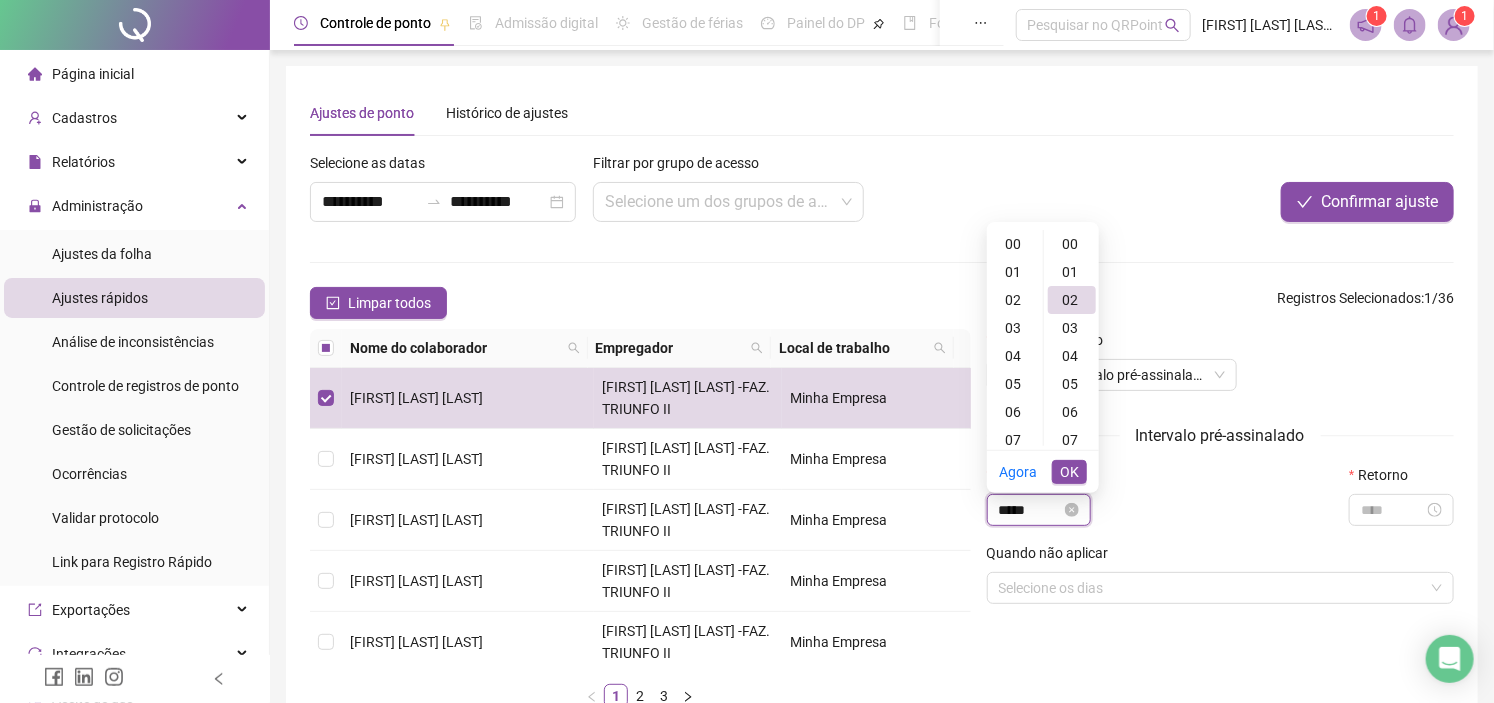 scroll, scrollTop: 307, scrollLeft: 0, axis: vertical 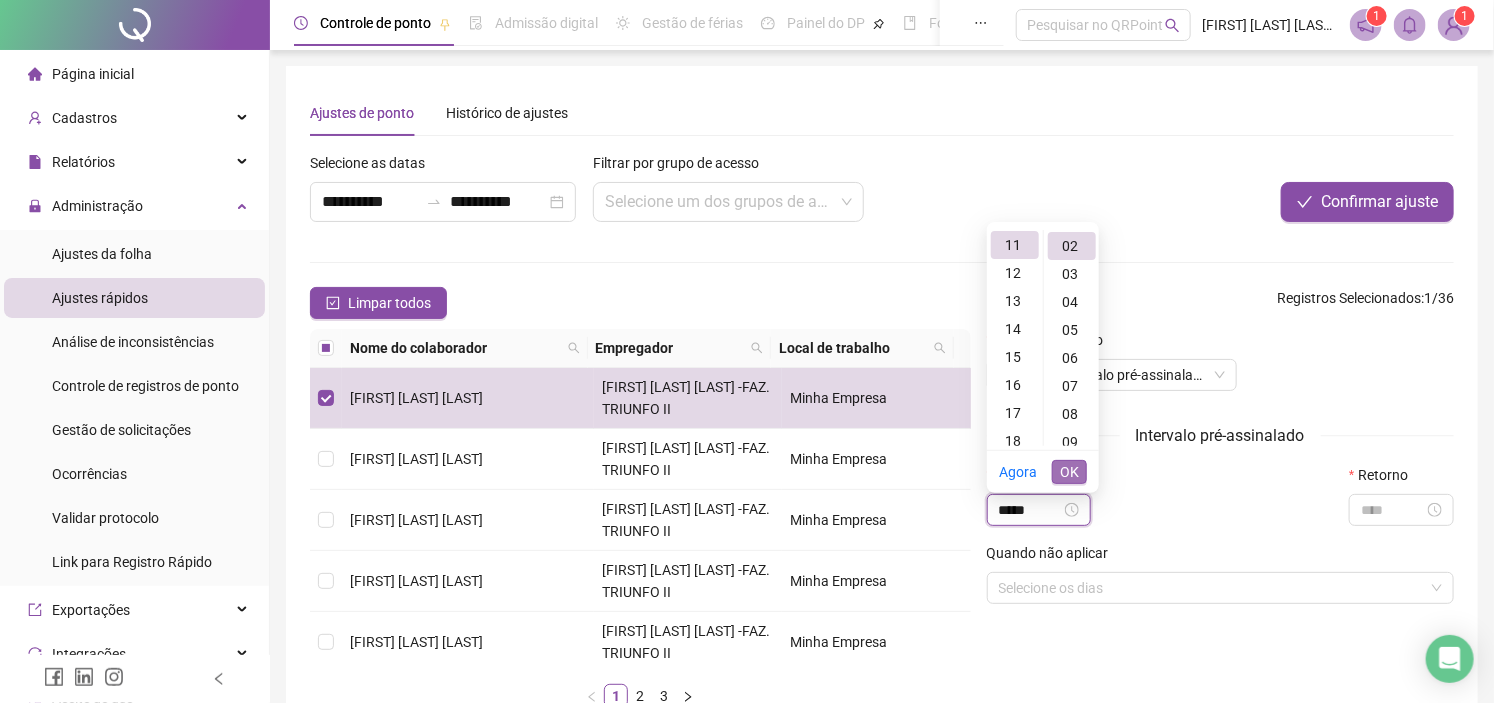 type on "*****" 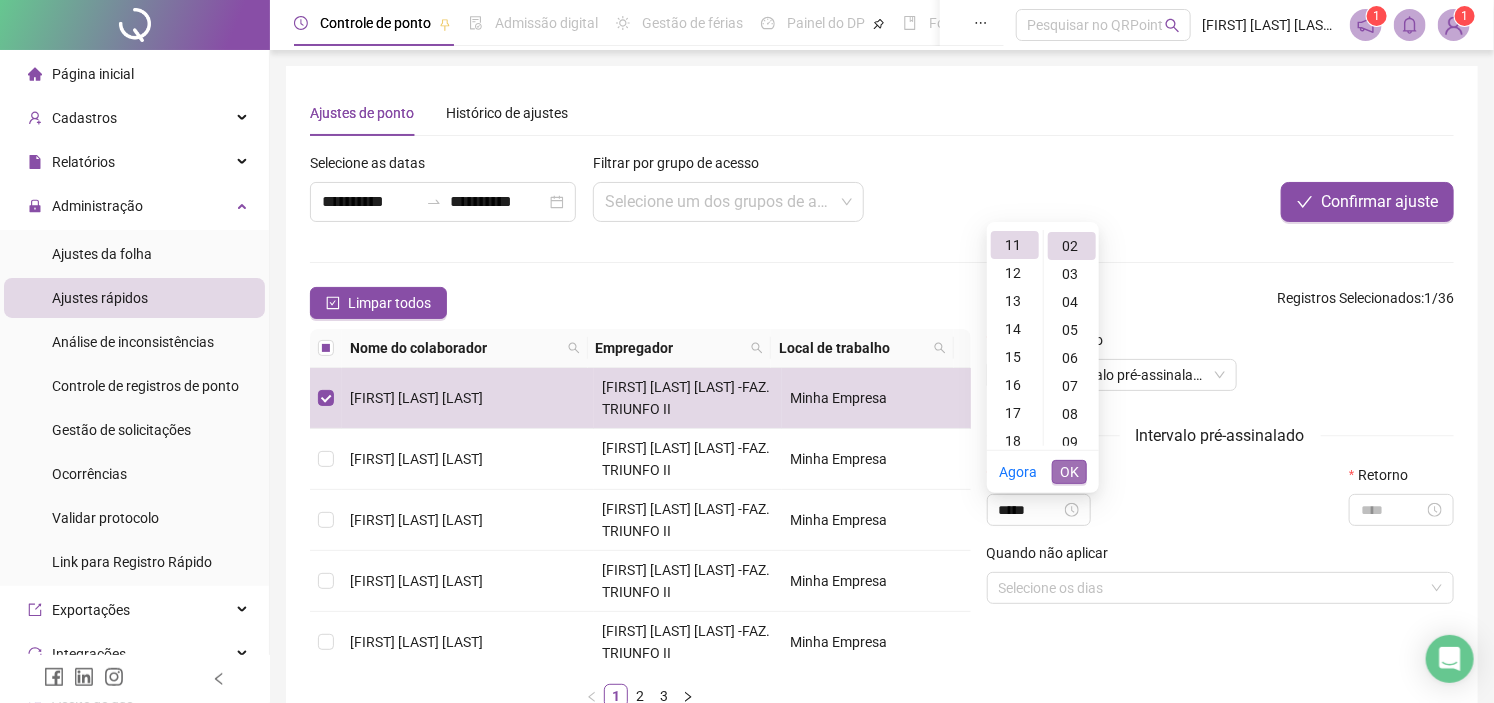 click on "OK" at bounding box center [1069, 472] 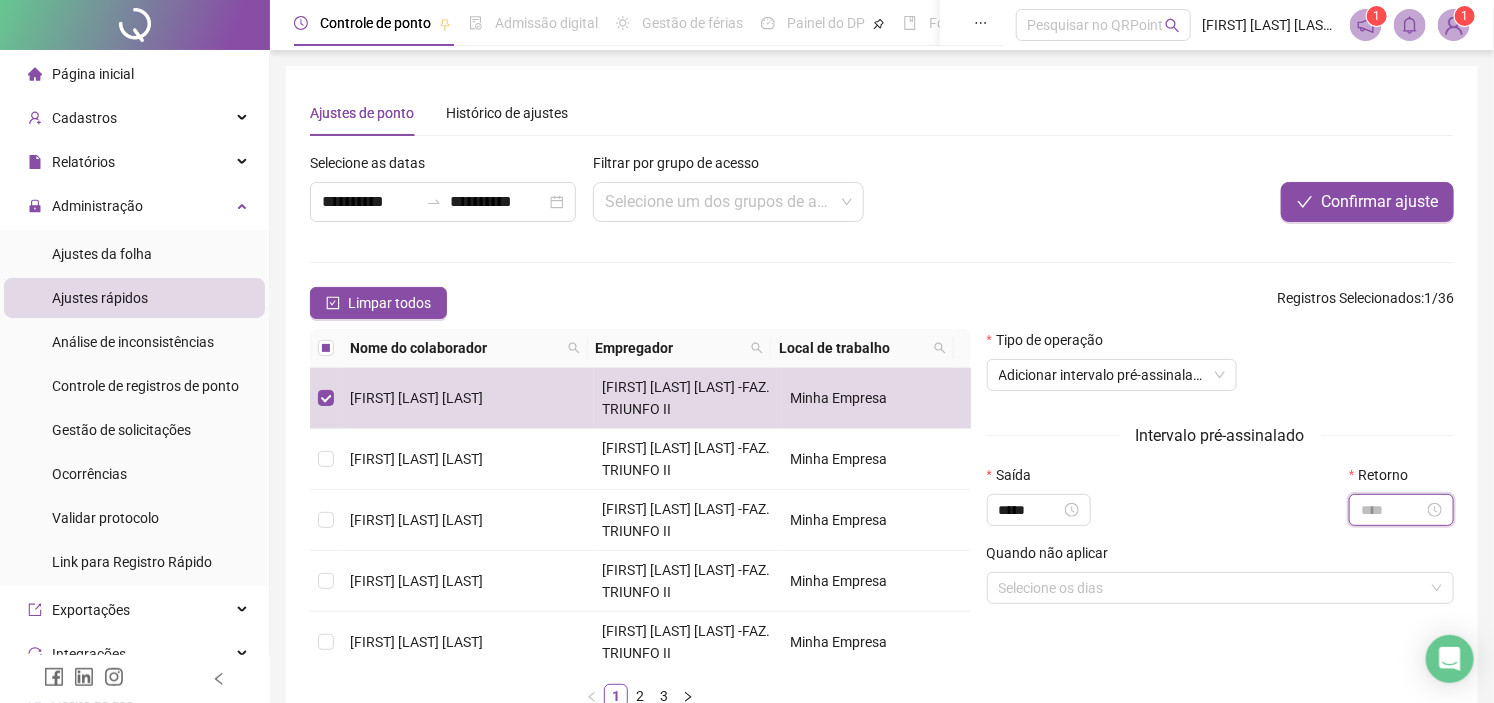click at bounding box center [1392, 510] 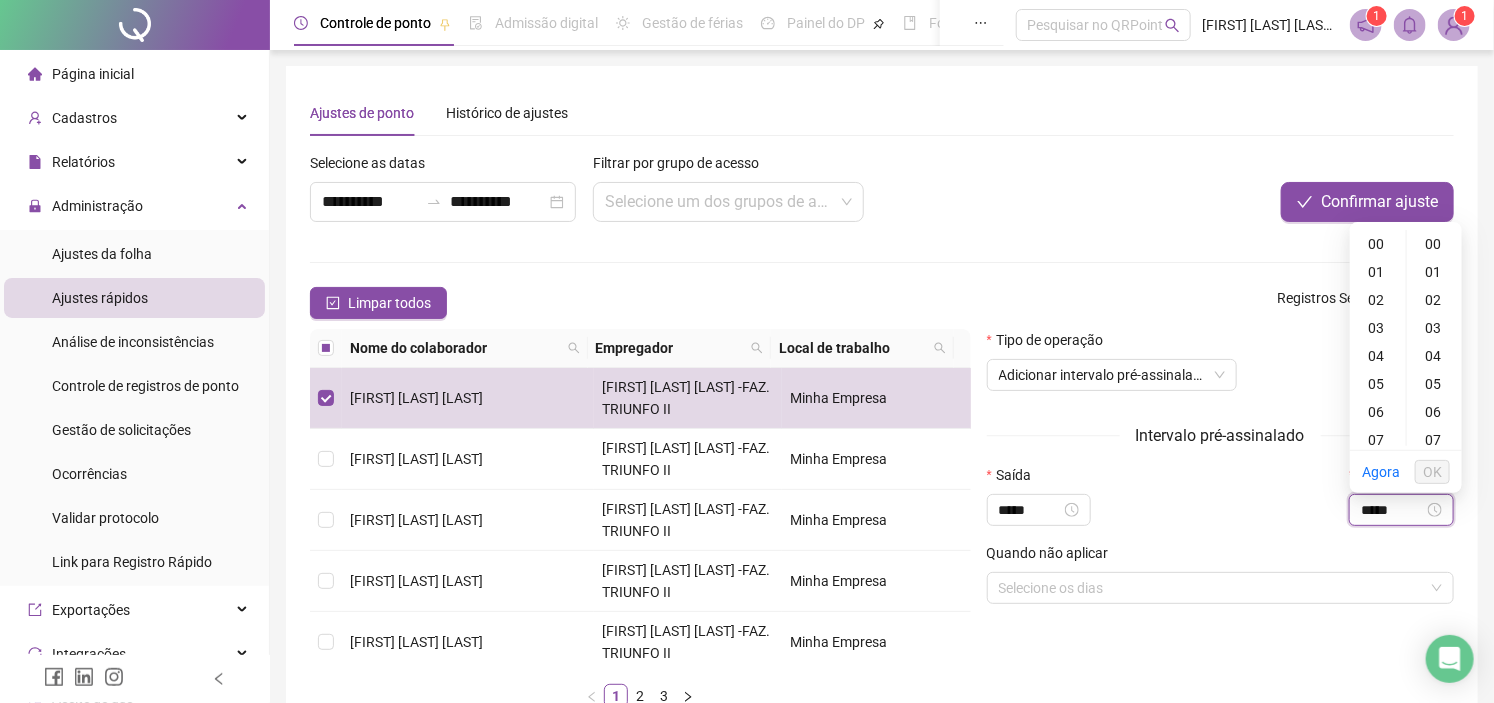 scroll, scrollTop: 357, scrollLeft: 0, axis: vertical 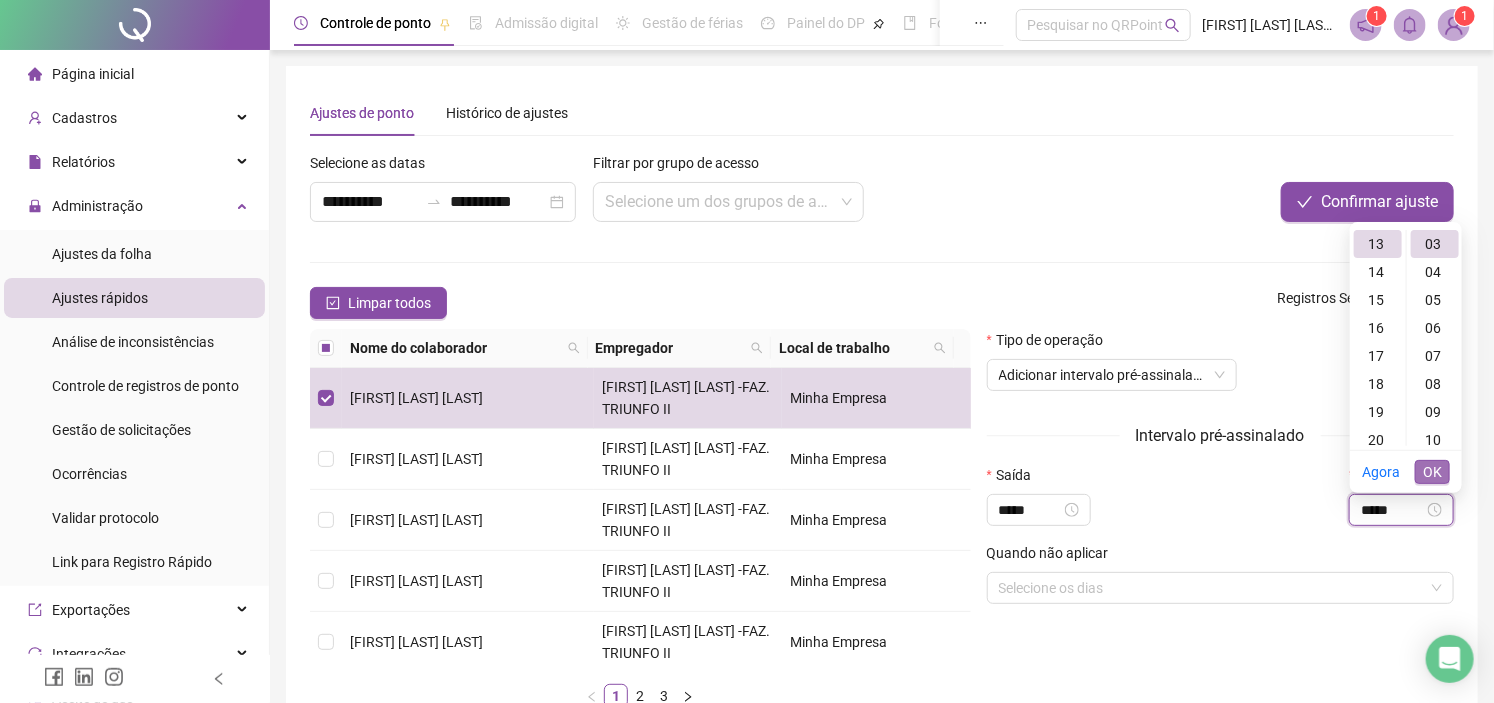 type on "*****" 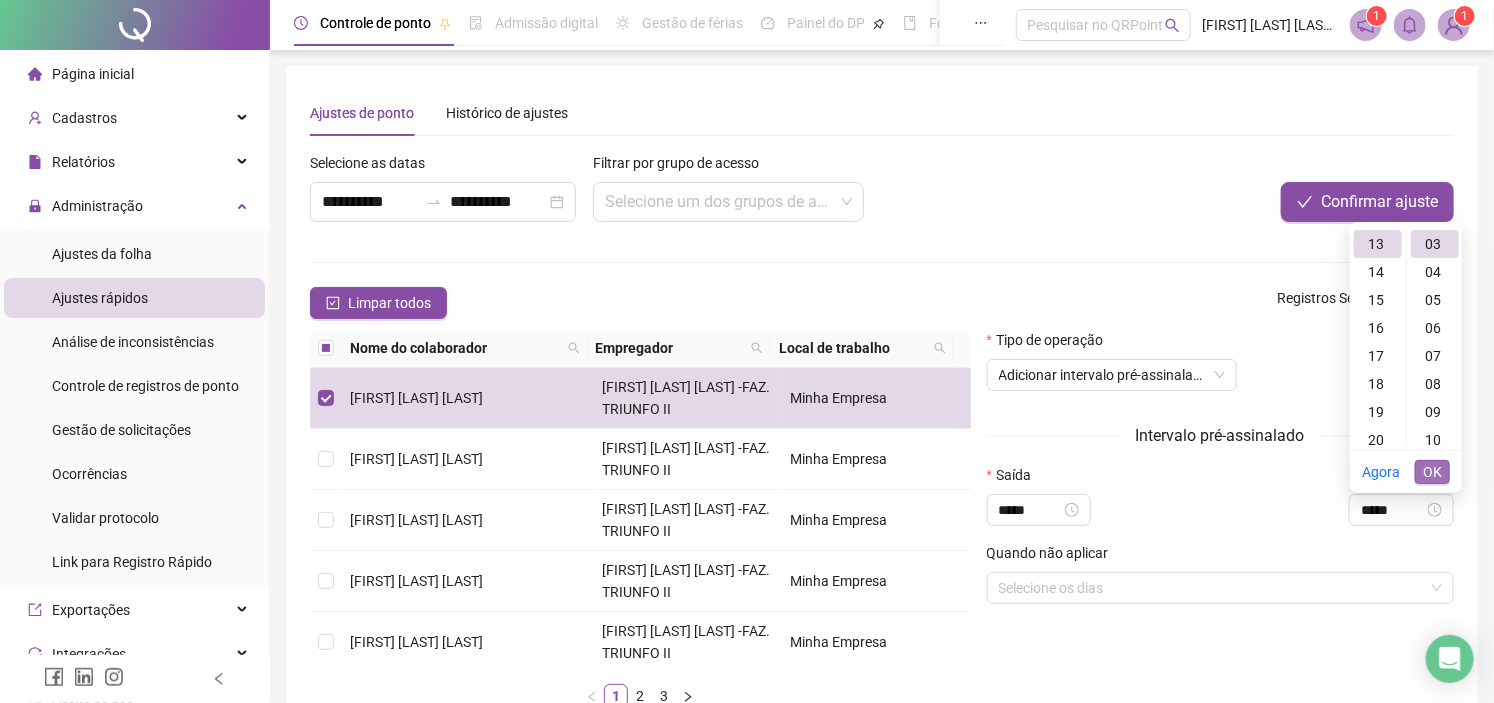 click on "OK" at bounding box center [1432, 472] 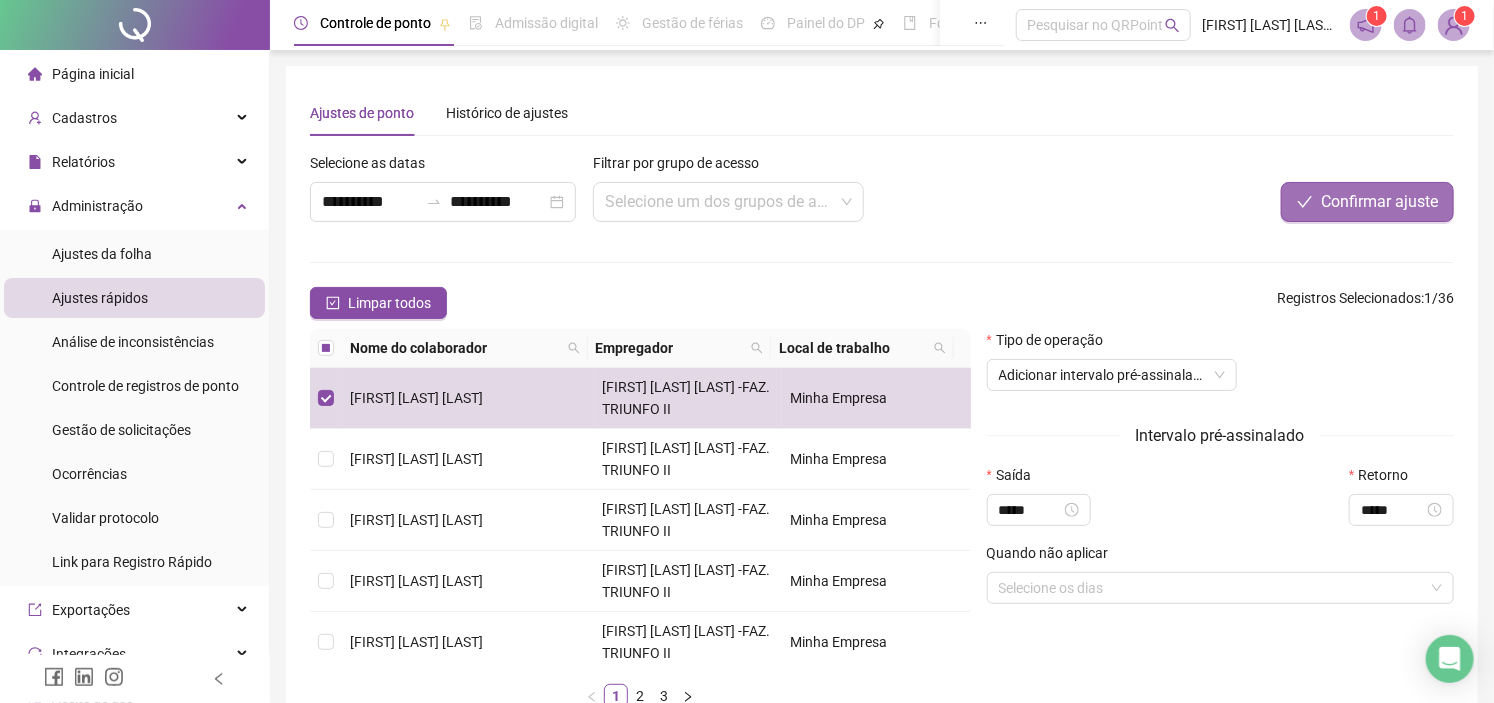 click on "Confirmar ajuste" at bounding box center [1379, 202] 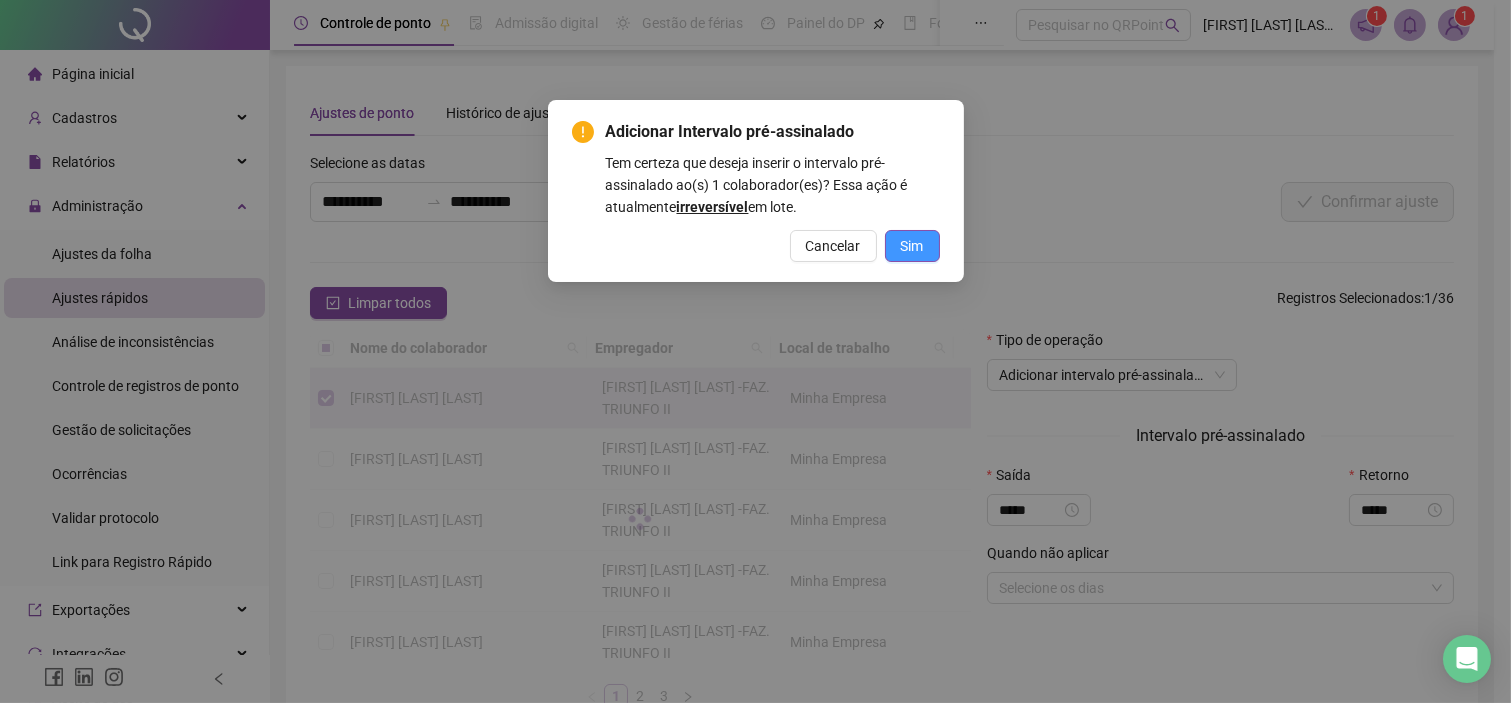 click on "Sim" at bounding box center [912, 246] 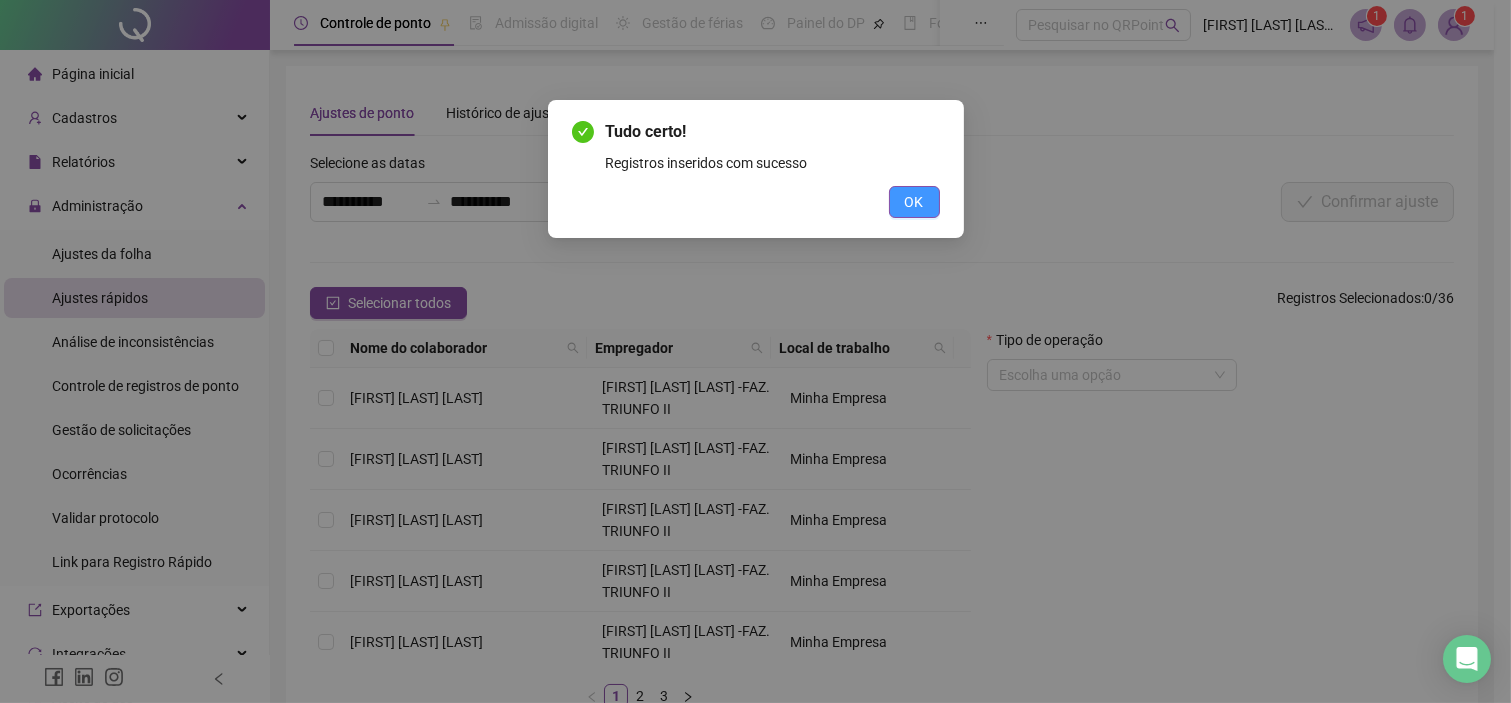 click on "OK" at bounding box center [914, 202] 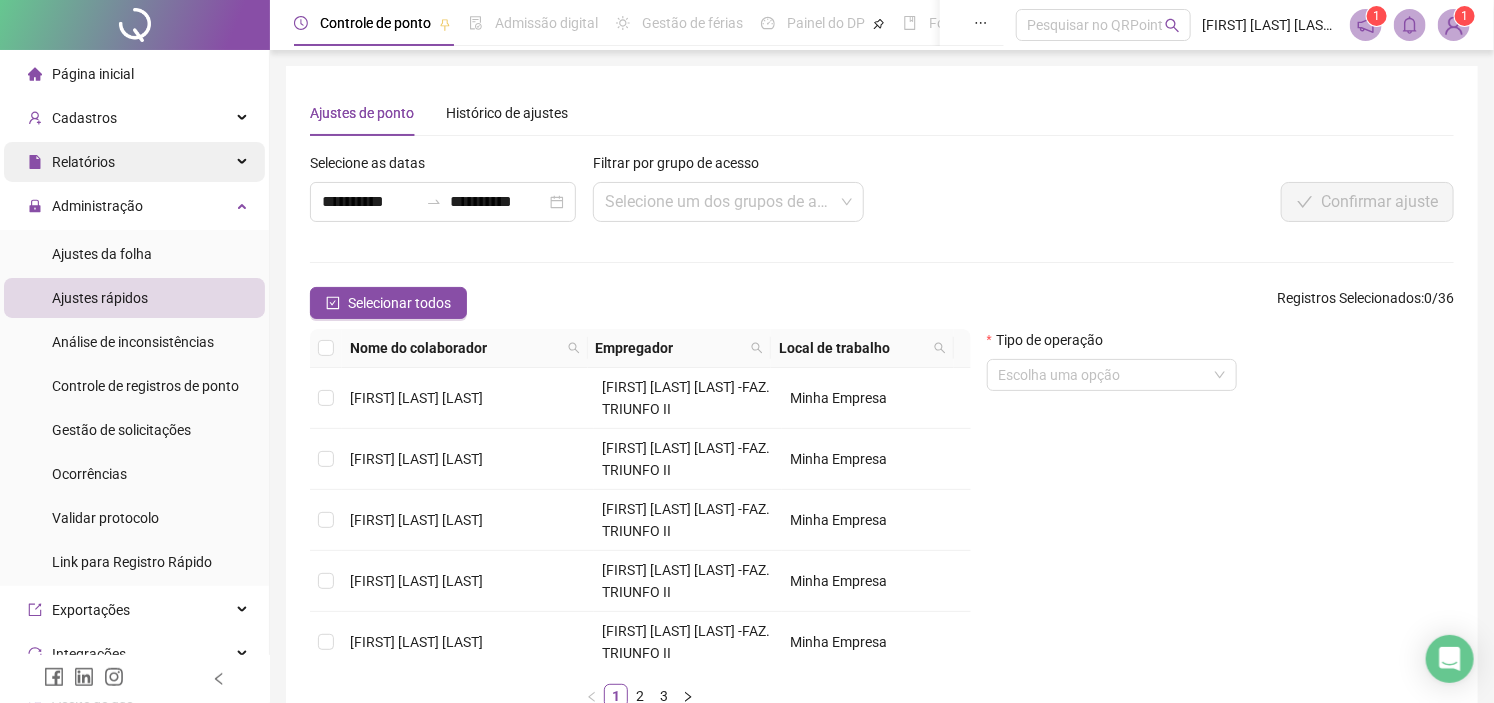 click on "Relatórios" at bounding box center (134, 162) 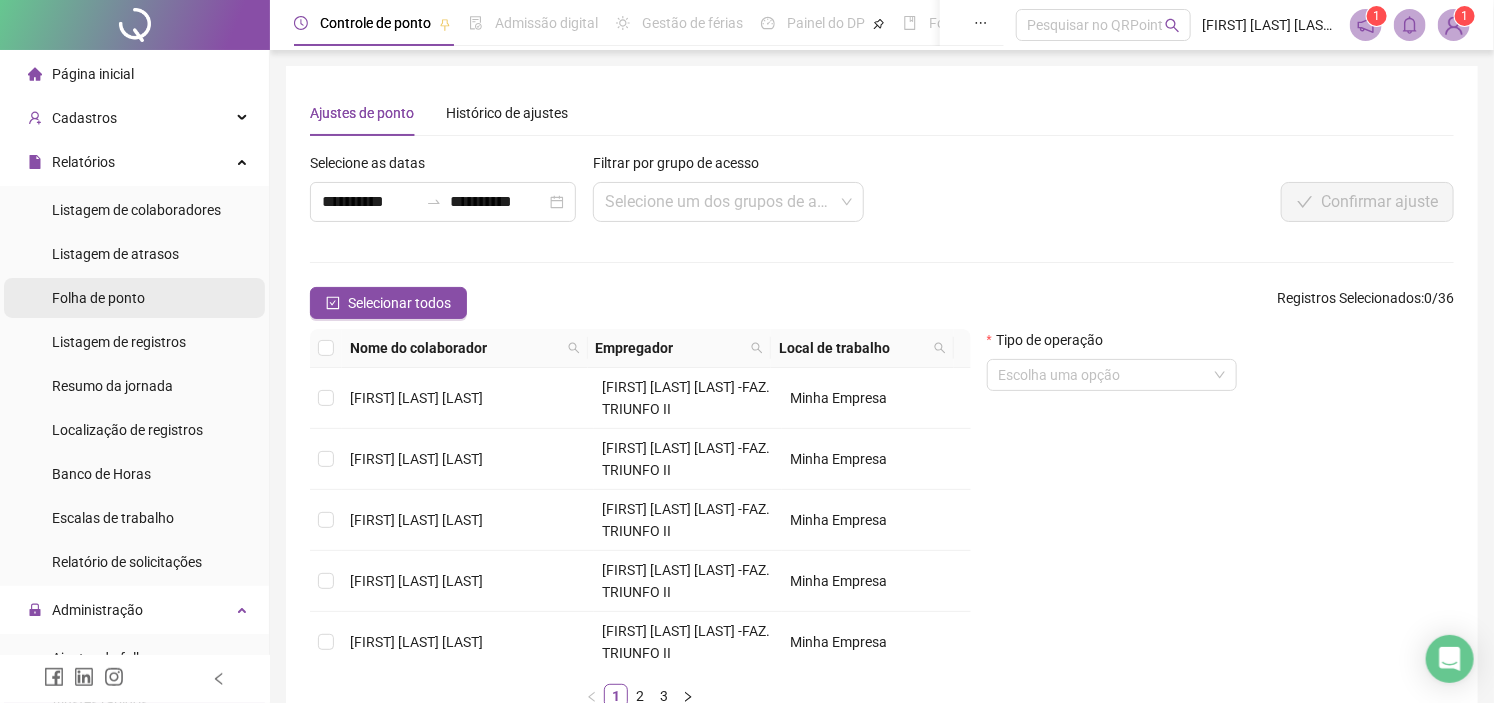 click on "Folha de ponto" at bounding box center [134, 298] 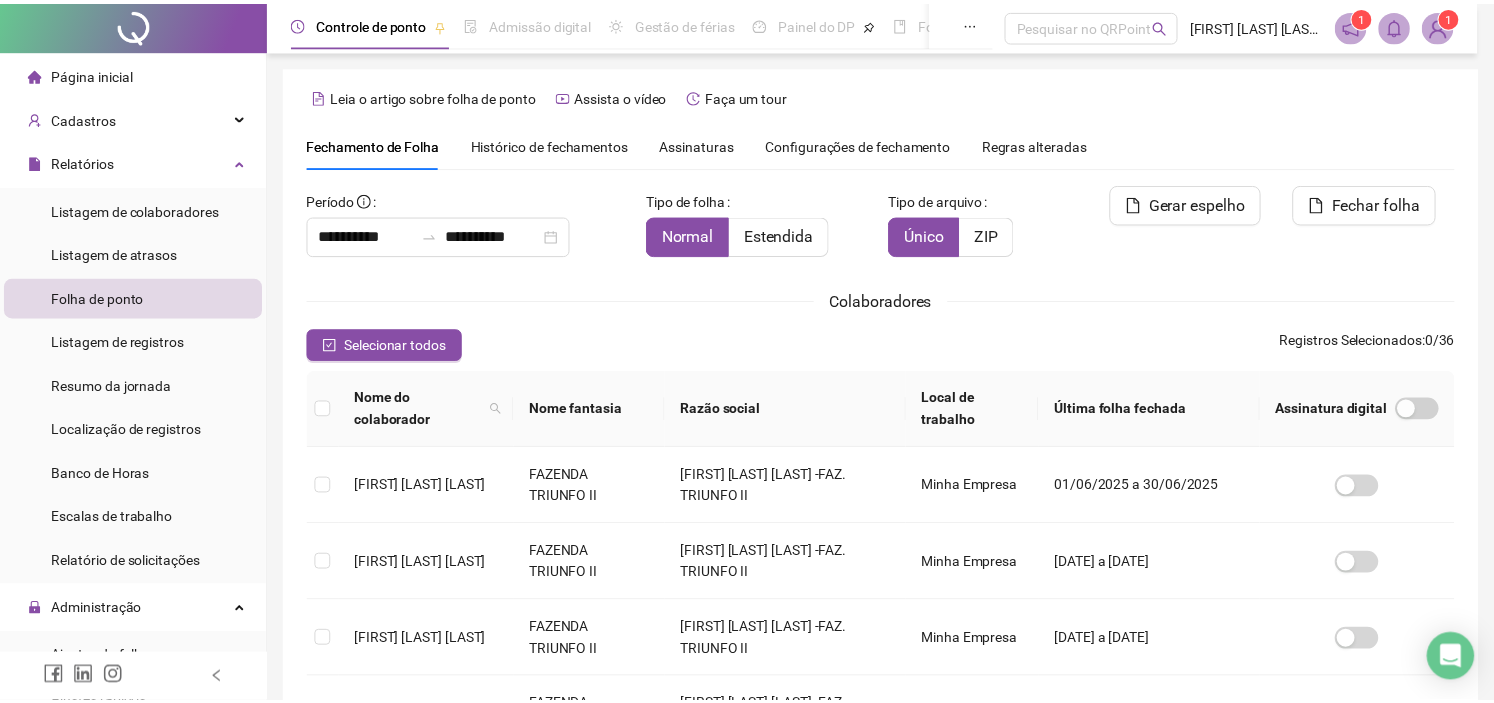 scroll, scrollTop: 57, scrollLeft: 0, axis: vertical 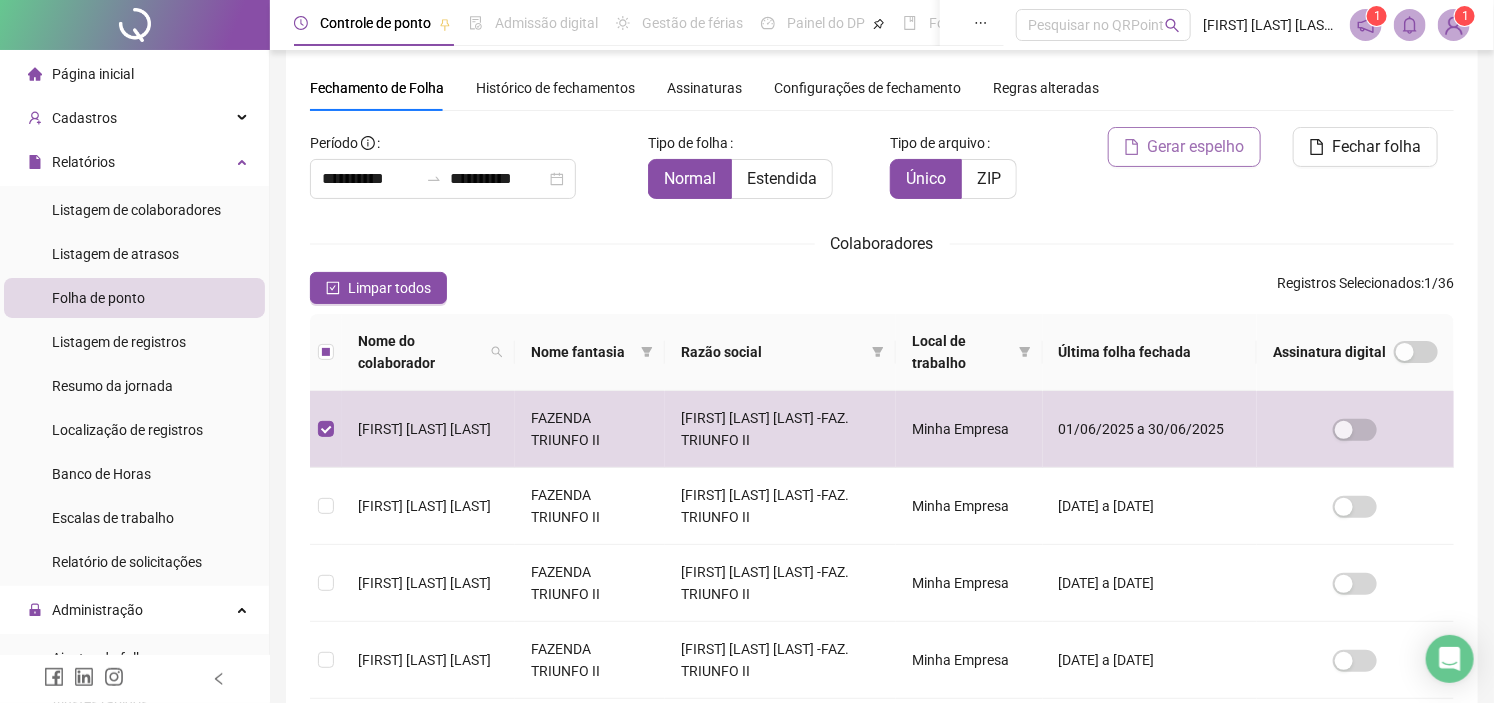 click on "Gerar espelho" at bounding box center [1196, 147] 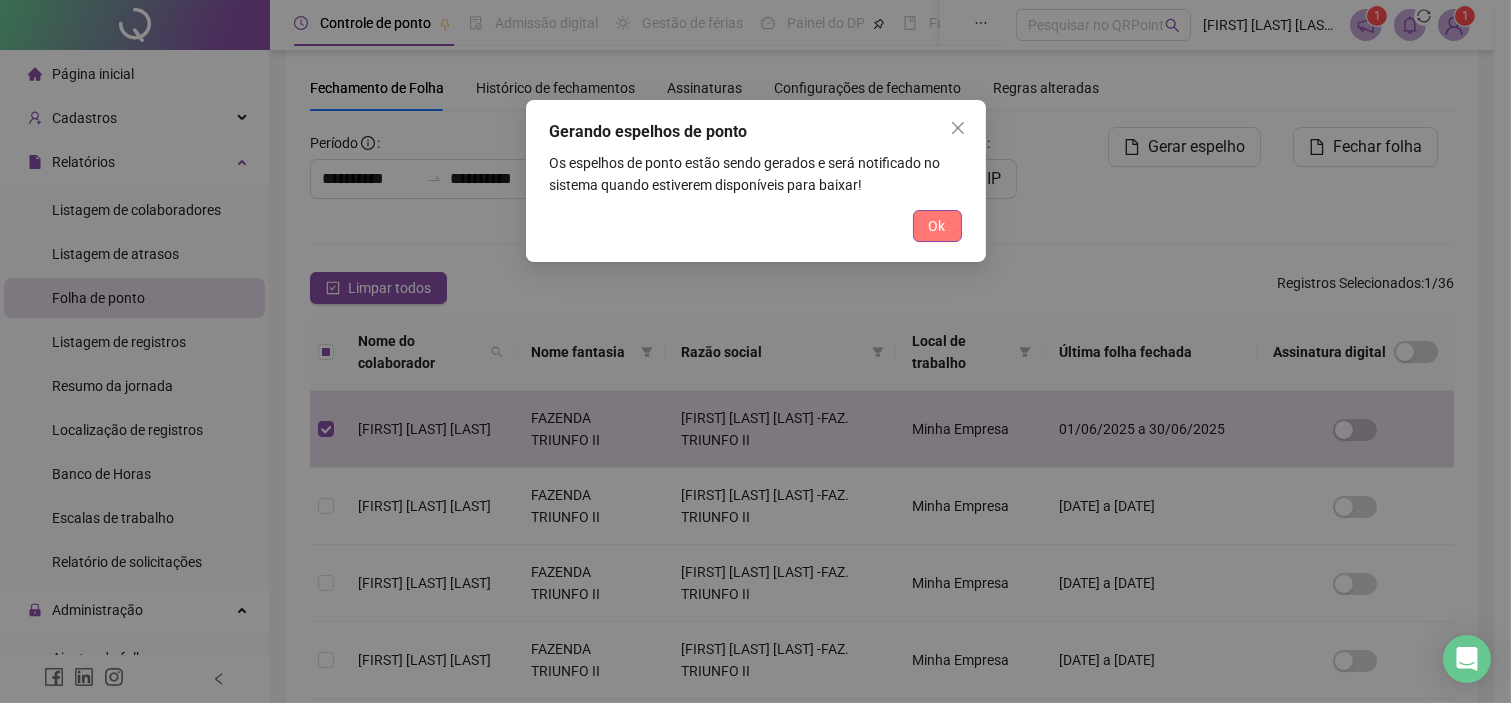 click on "Ok" at bounding box center (937, 226) 